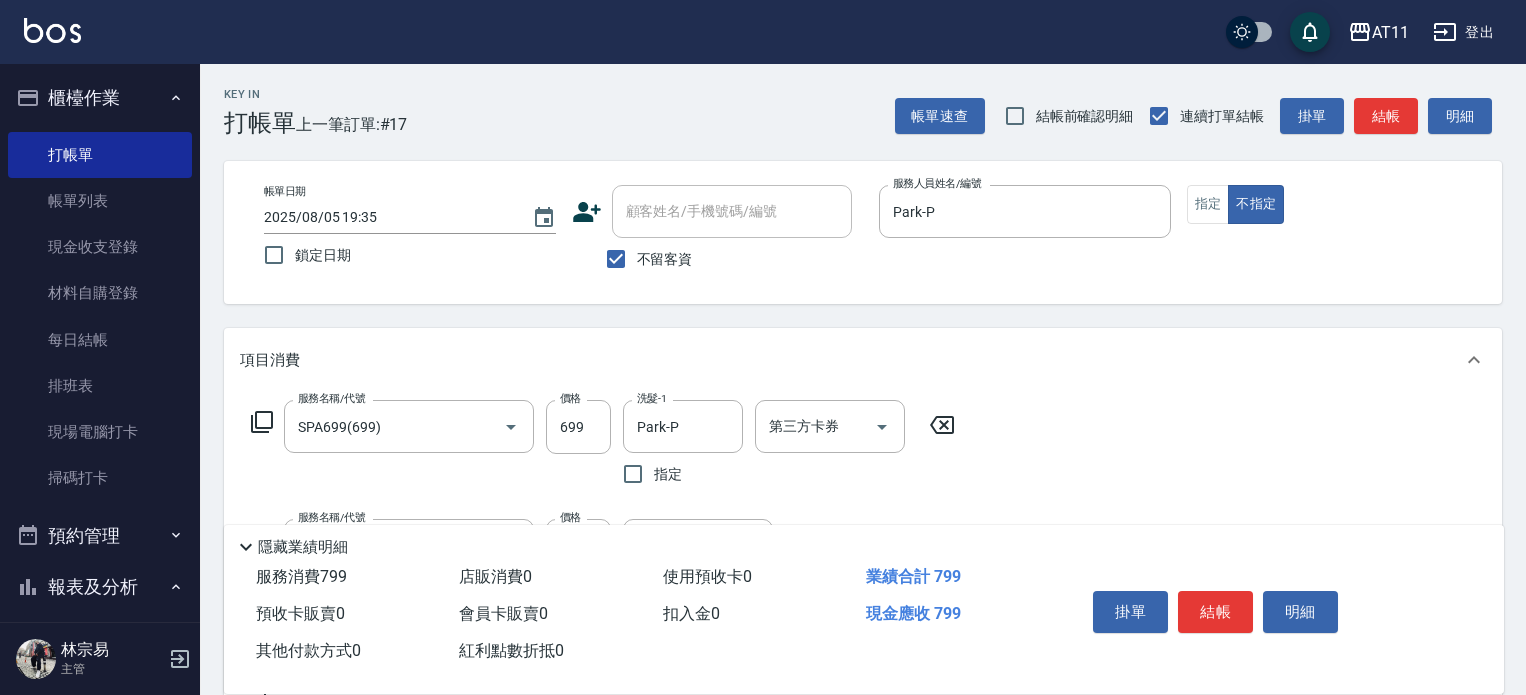 scroll, scrollTop: 0, scrollLeft: 0, axis: both 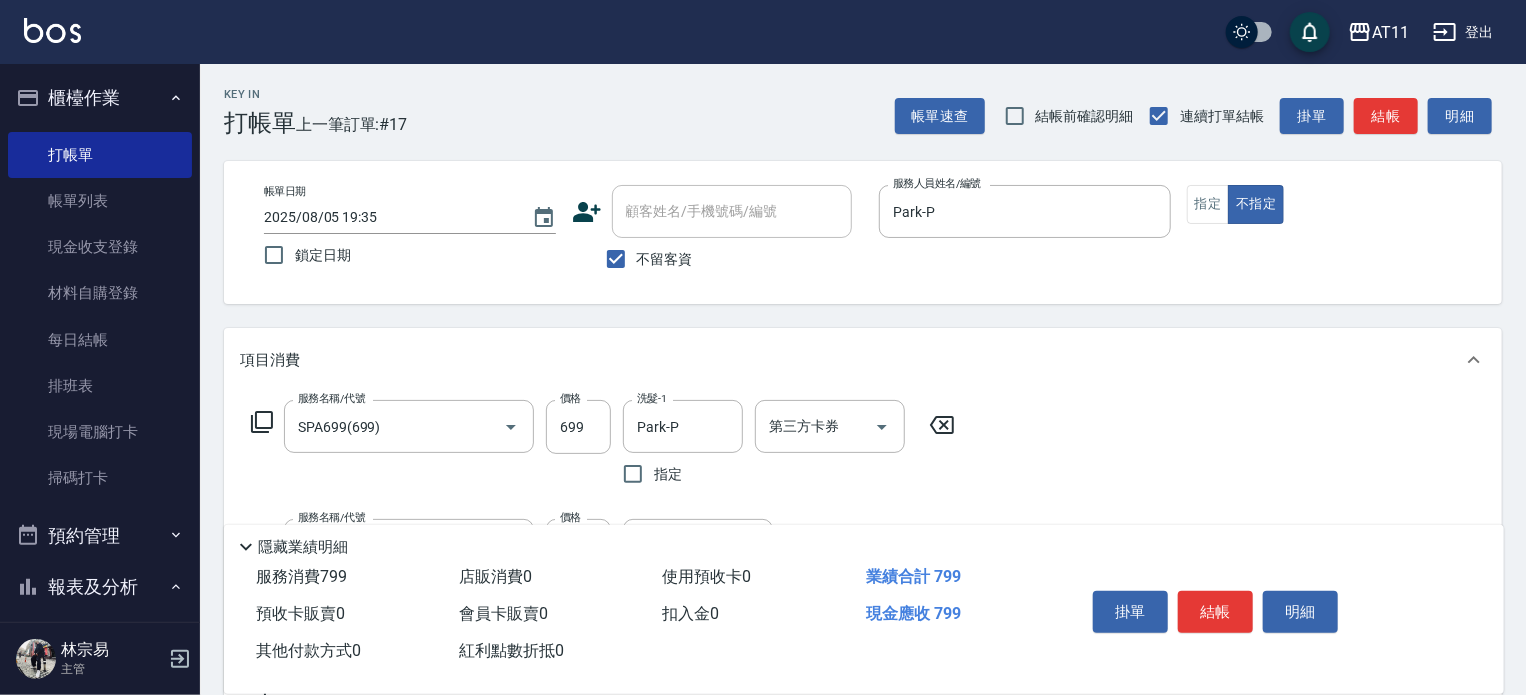 click on "結帳" at bounding box center [1215, 612] 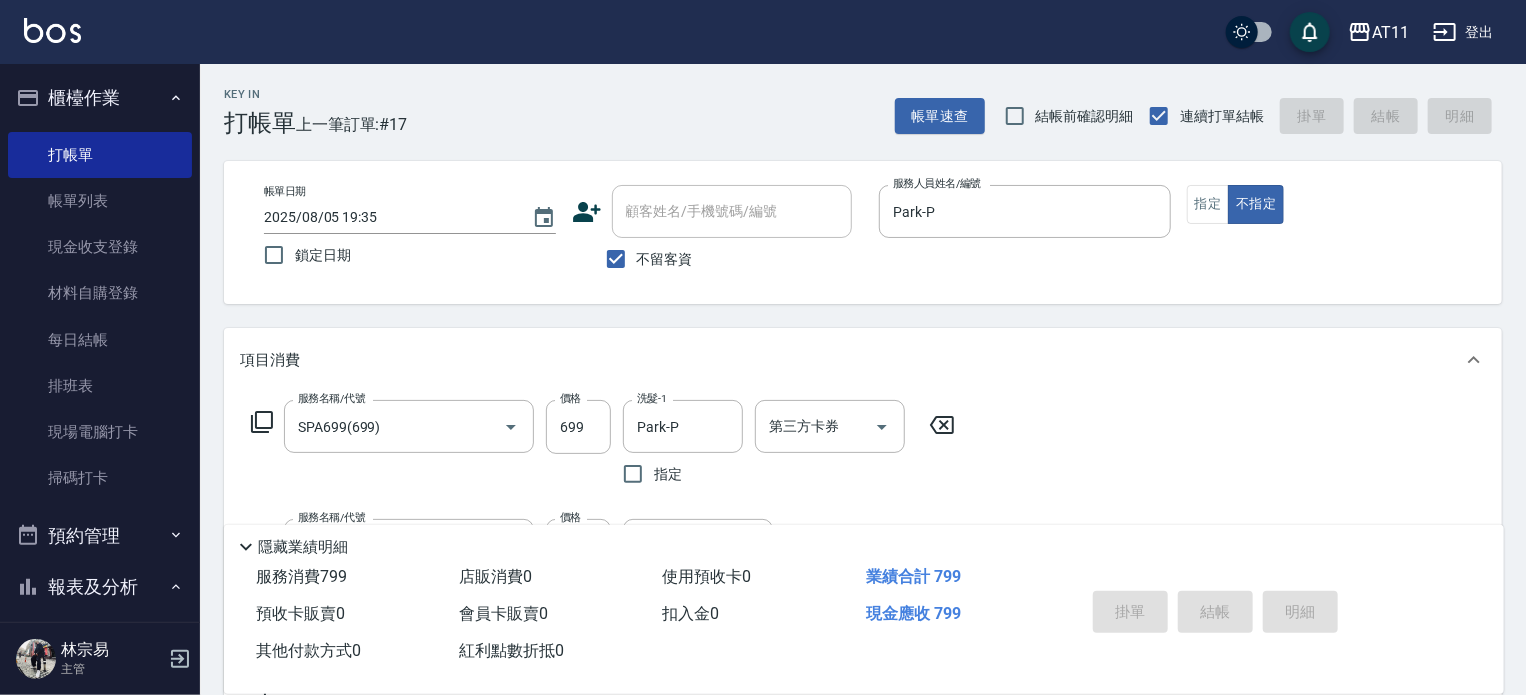 type on "2025/08/05 20:48" 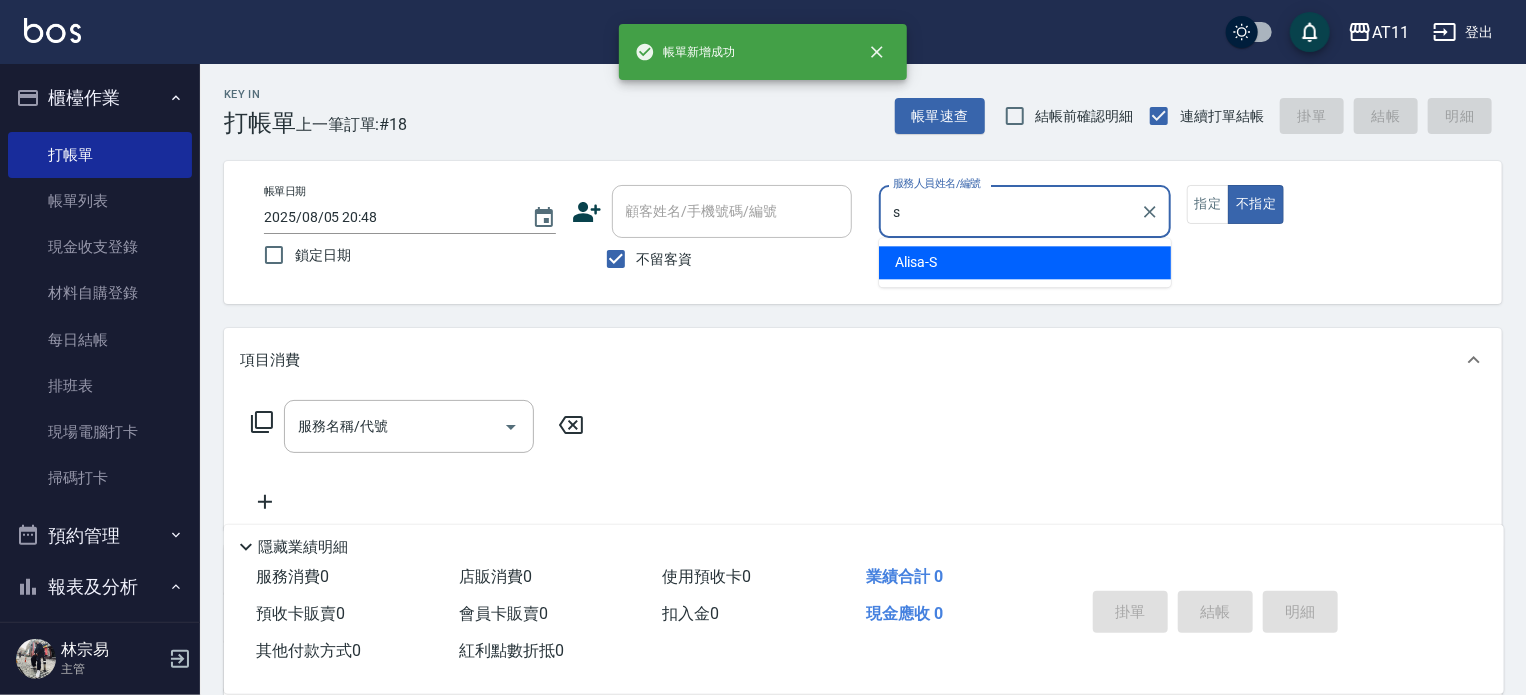 type on "Alisa-S" 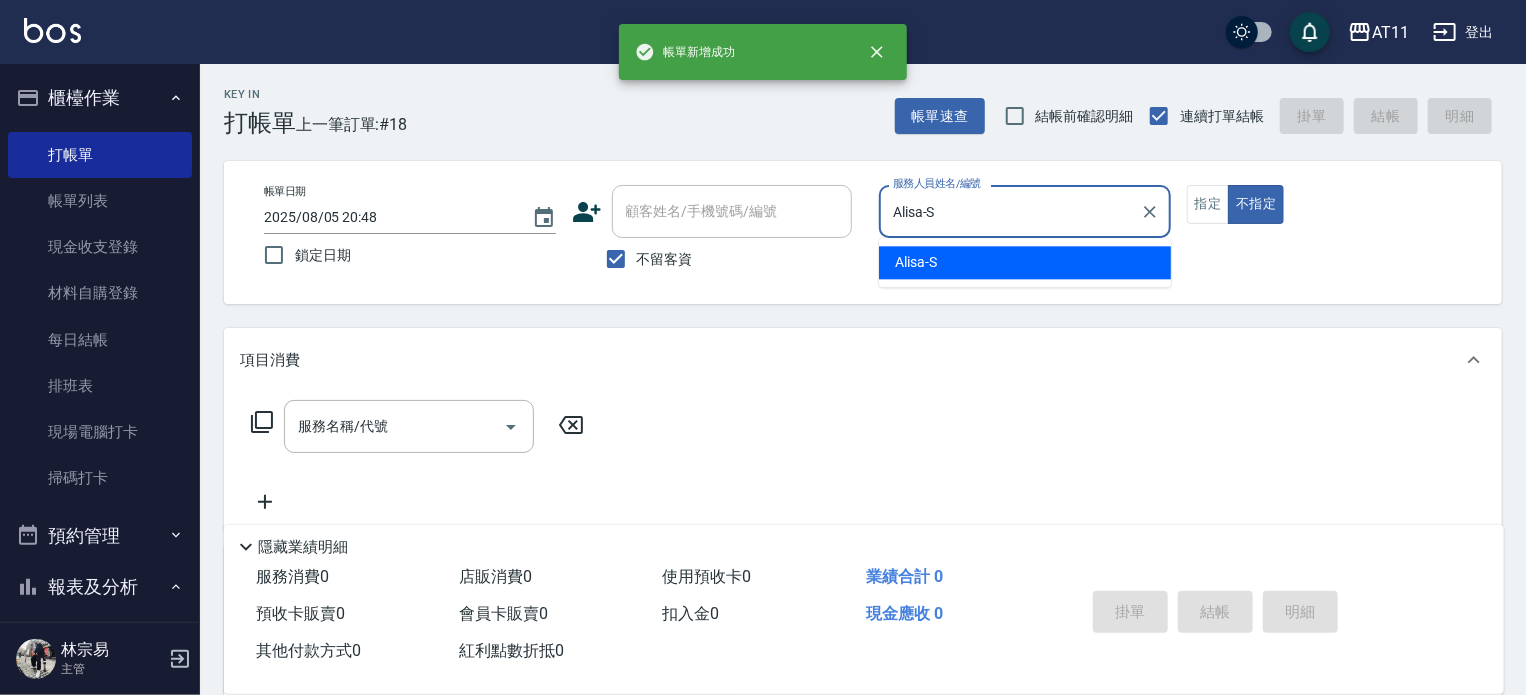 type on "false" 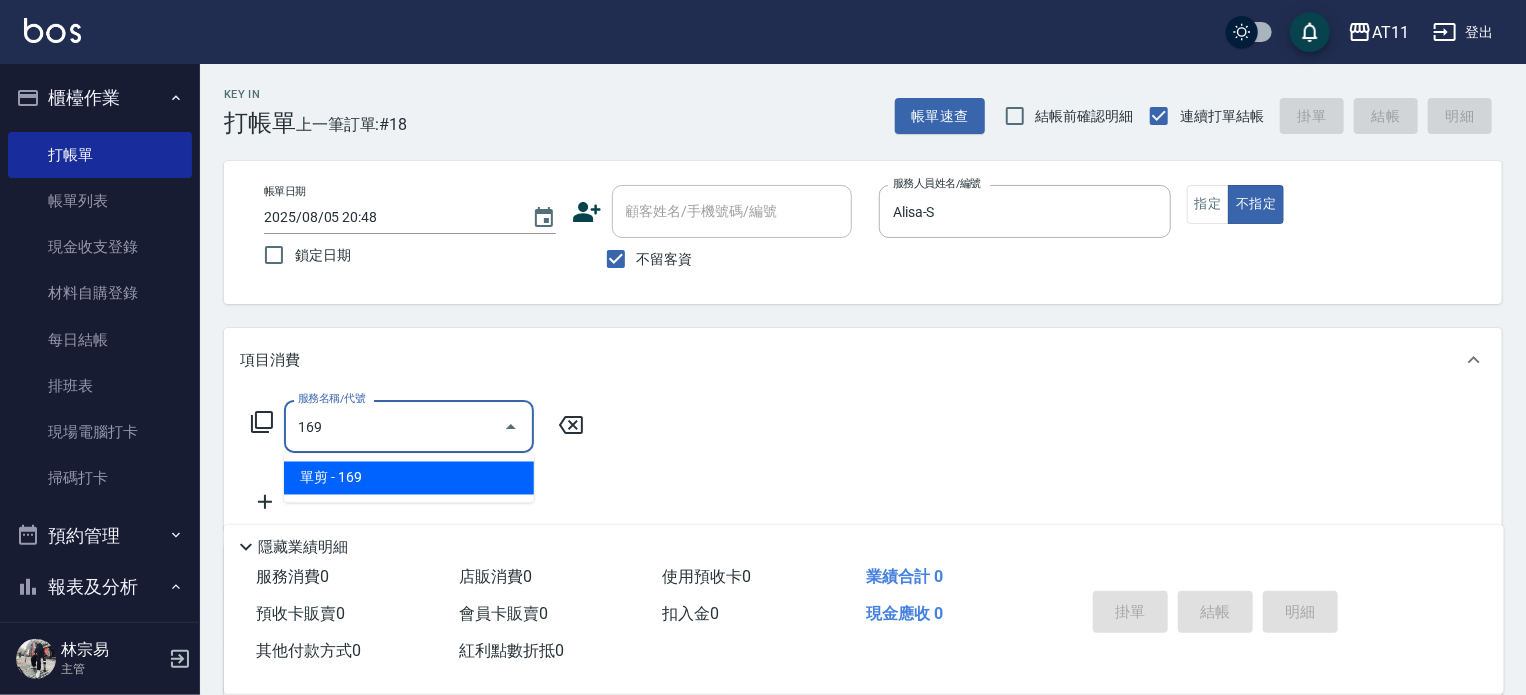 type on "單剪(169)" 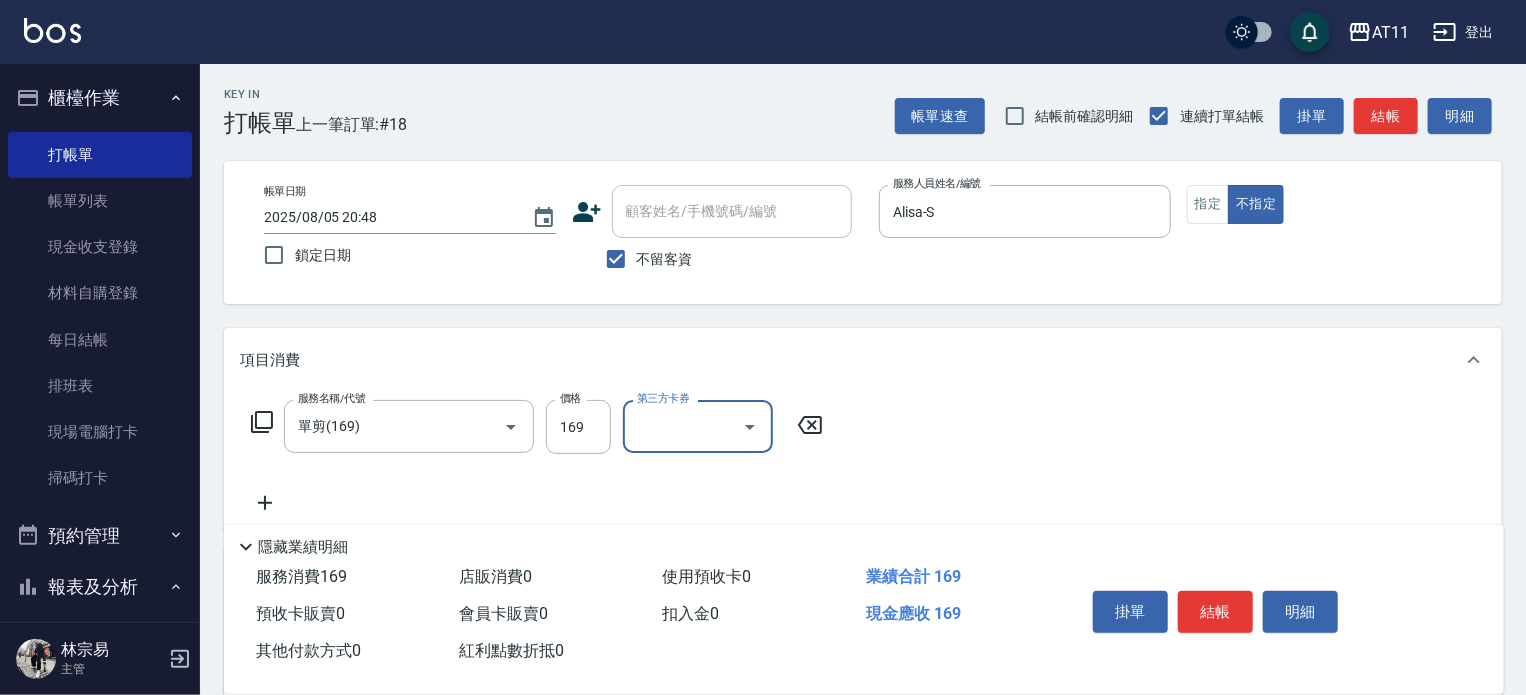 click on "結帳" at bounding box center [1215, 612] 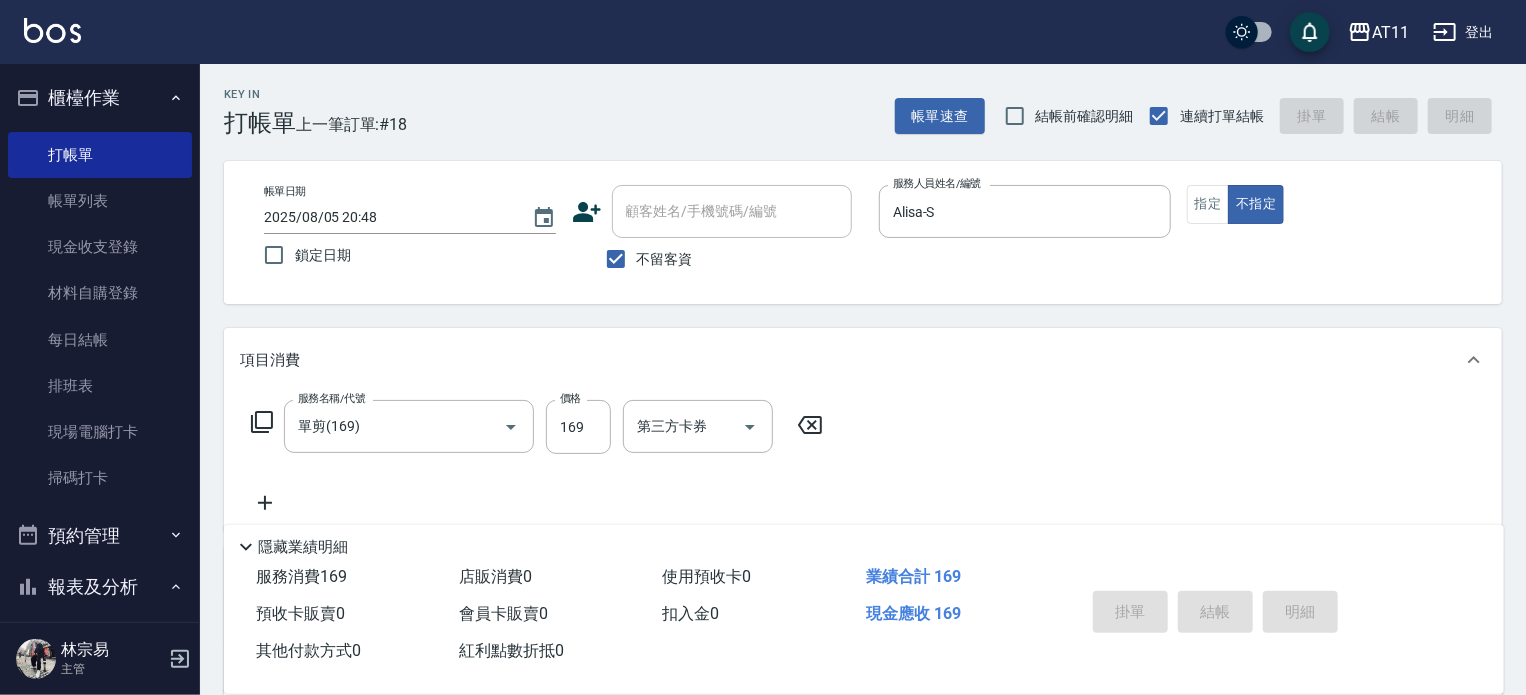 type 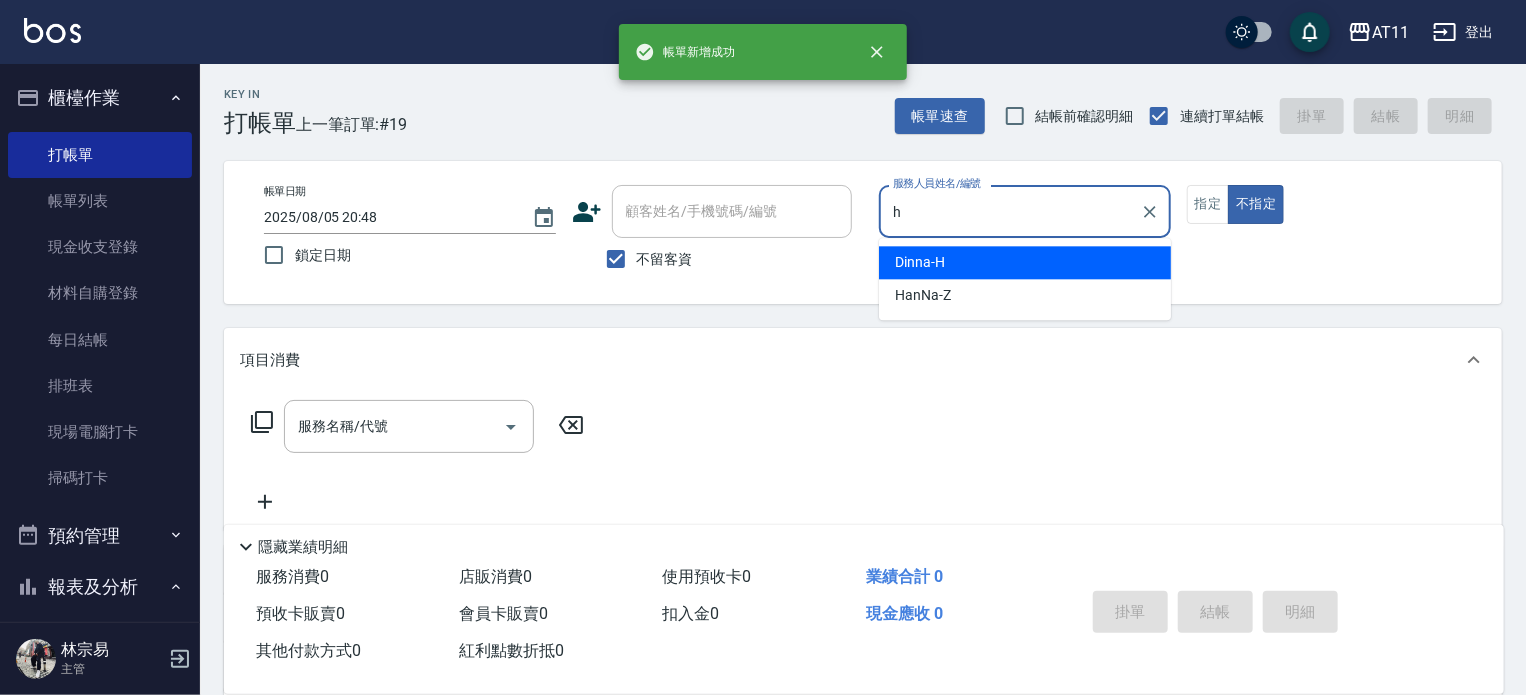 type on "Dinna-H" 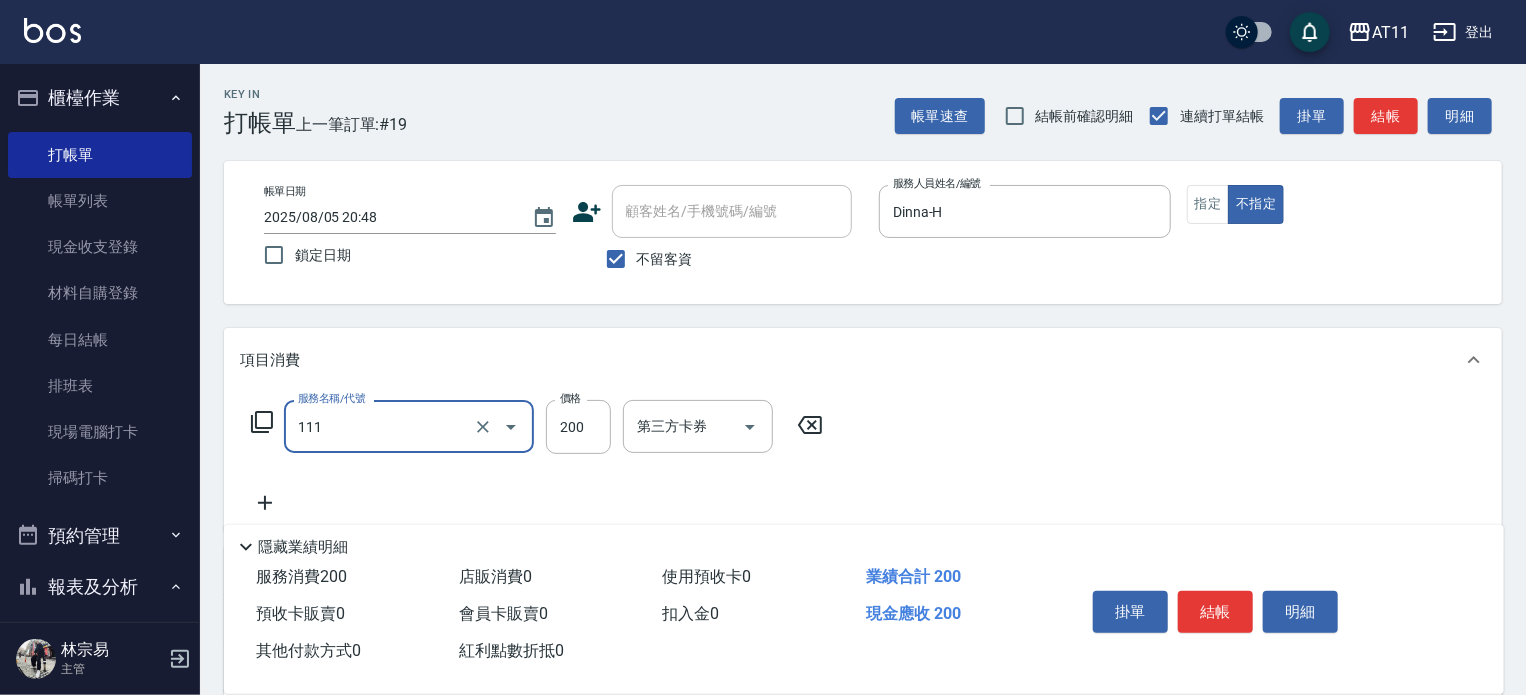 type on "精油洗髮(111)" 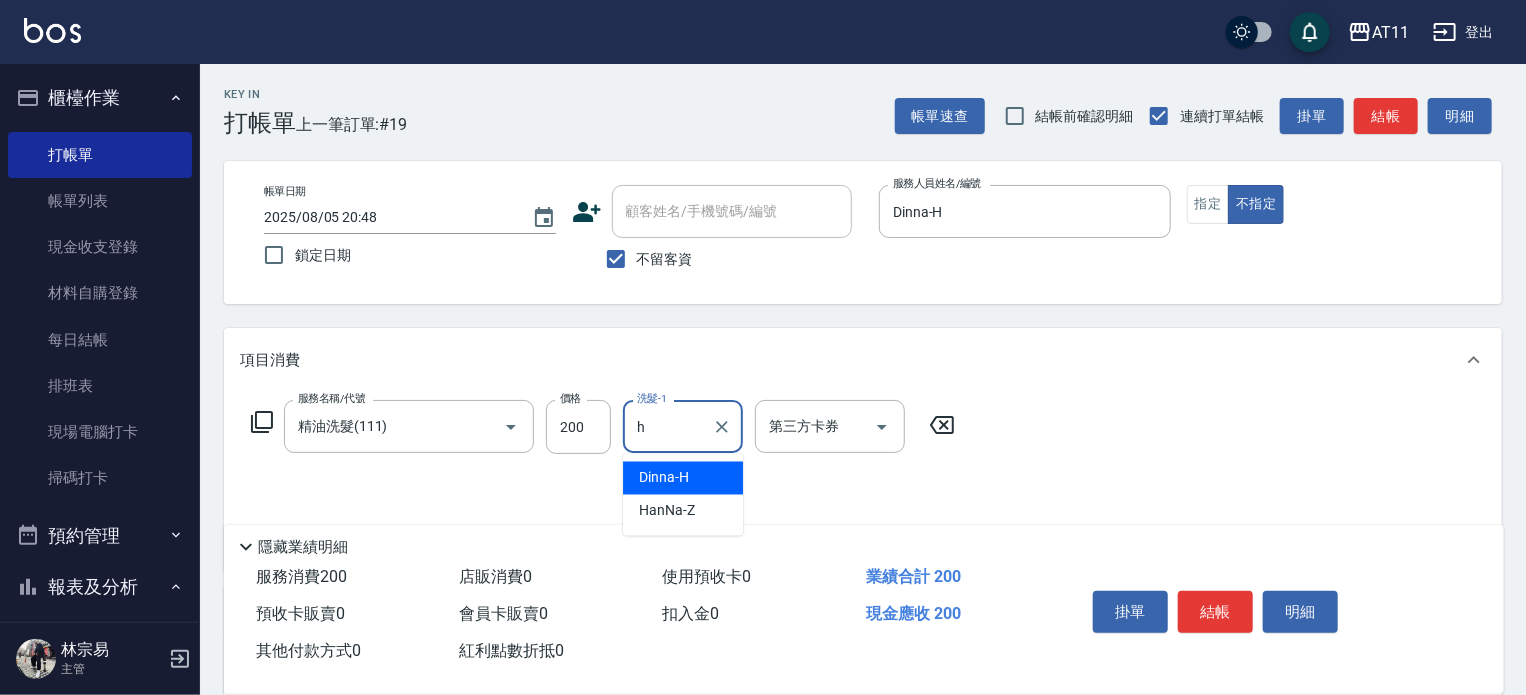 type on "Dinna-H" 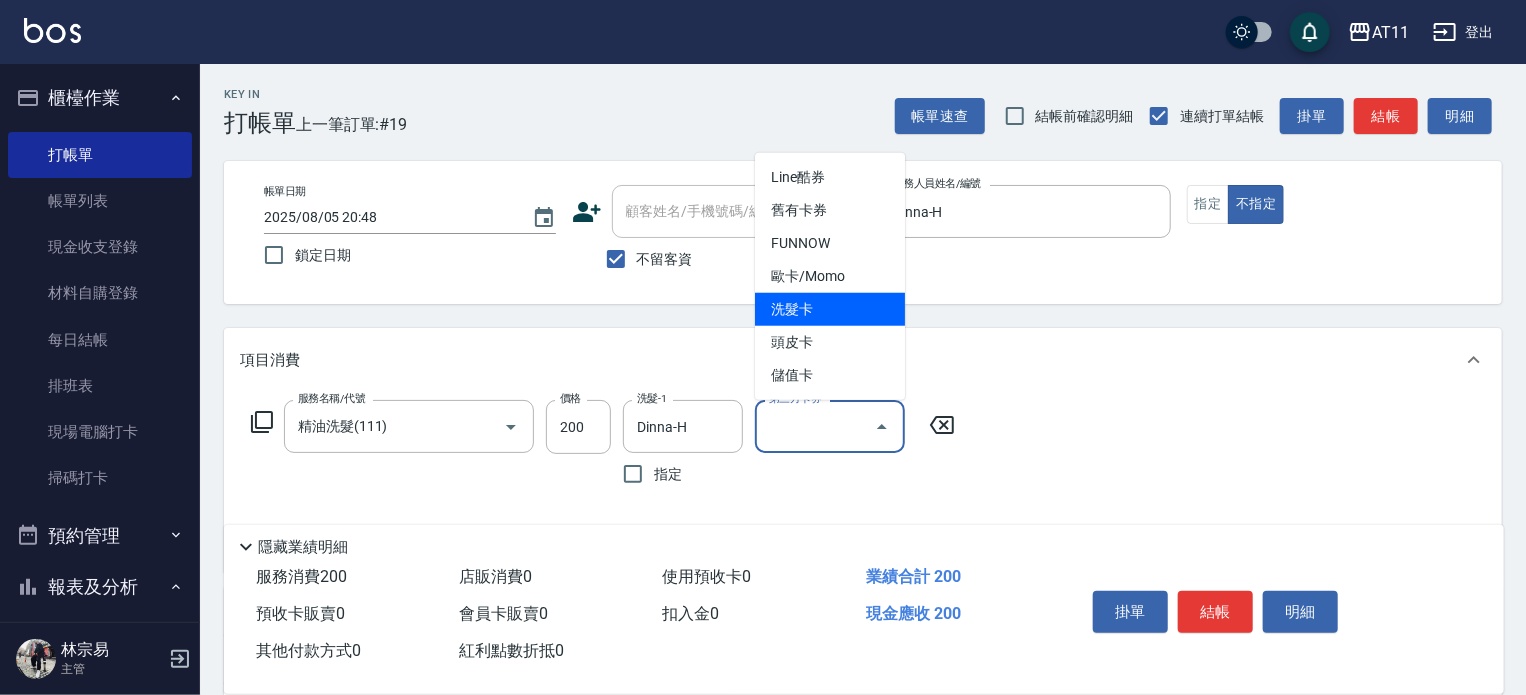 type on "洗髮卡" 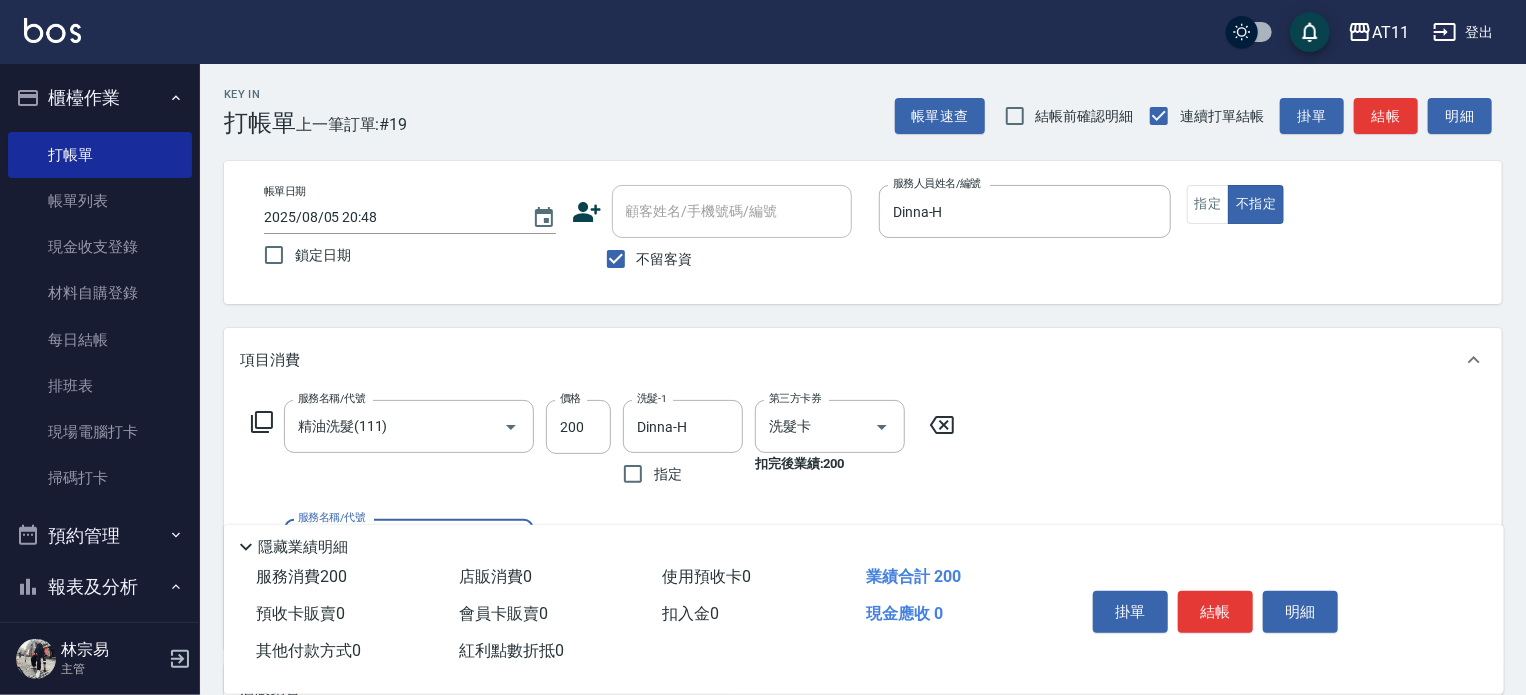 click on "結帳" at bounding box center (1215, 612) 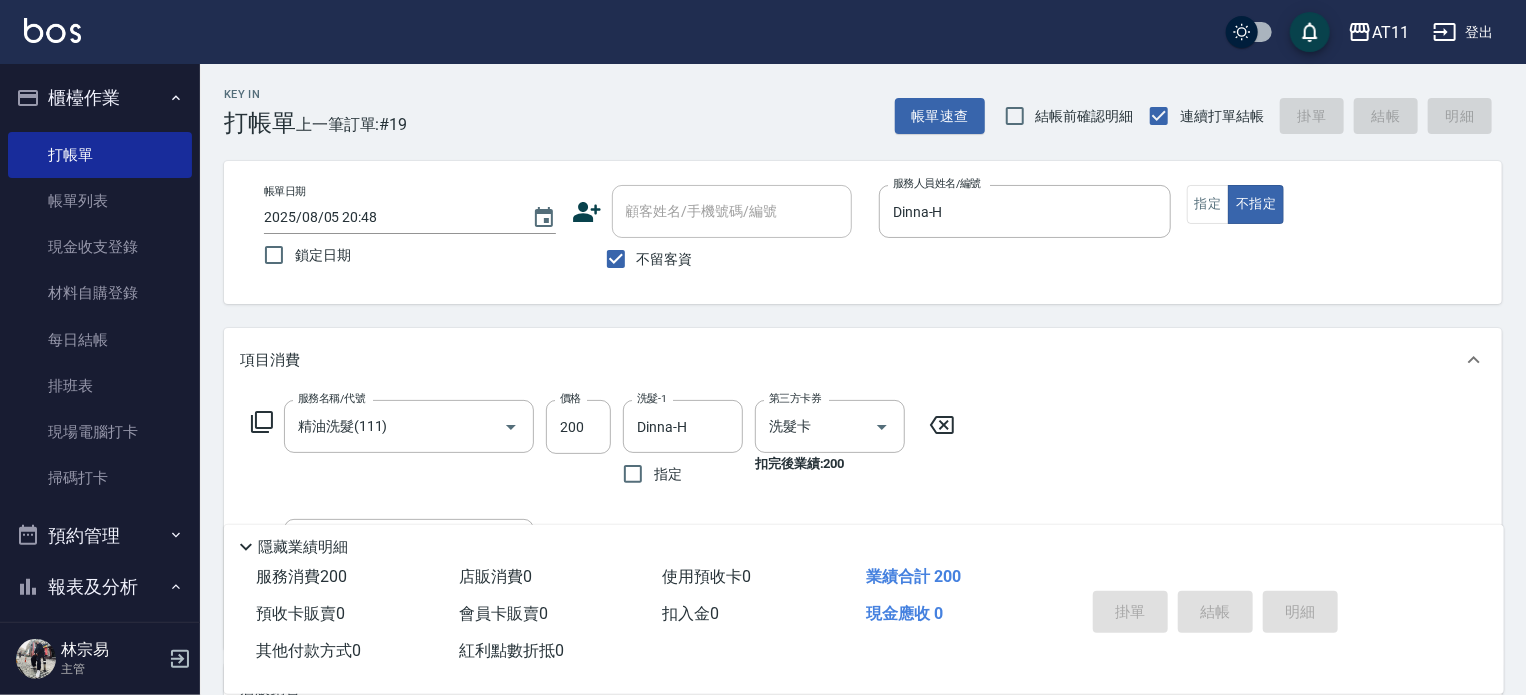 type 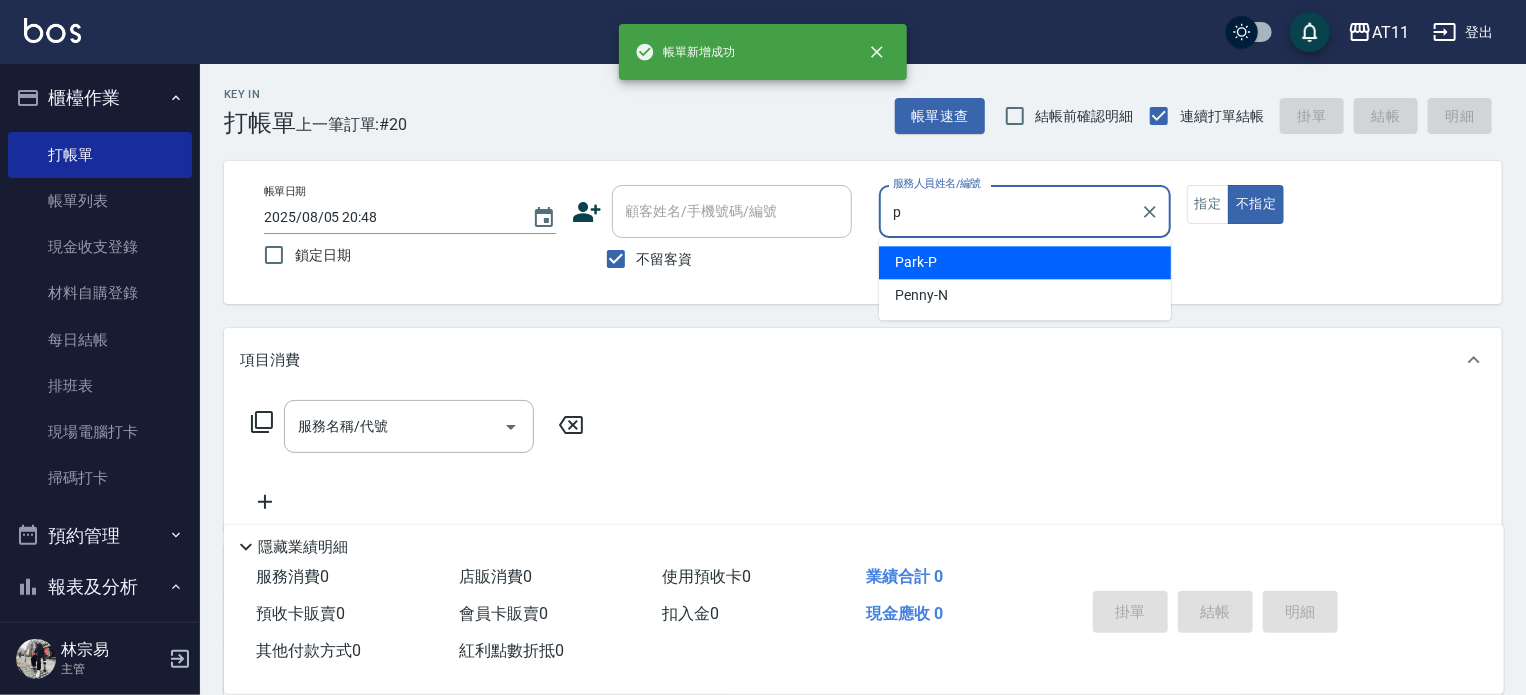 type on "Park-P" 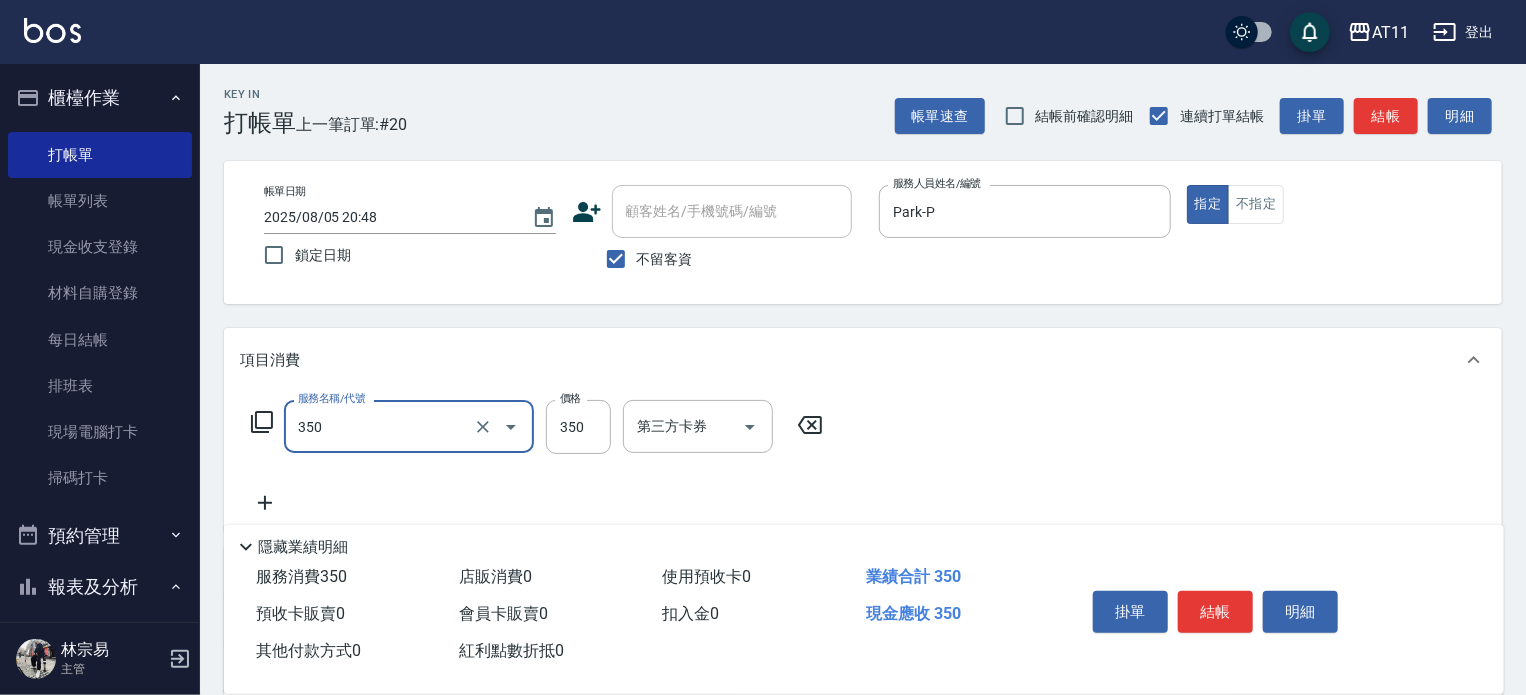 type on "洗髮(350)" 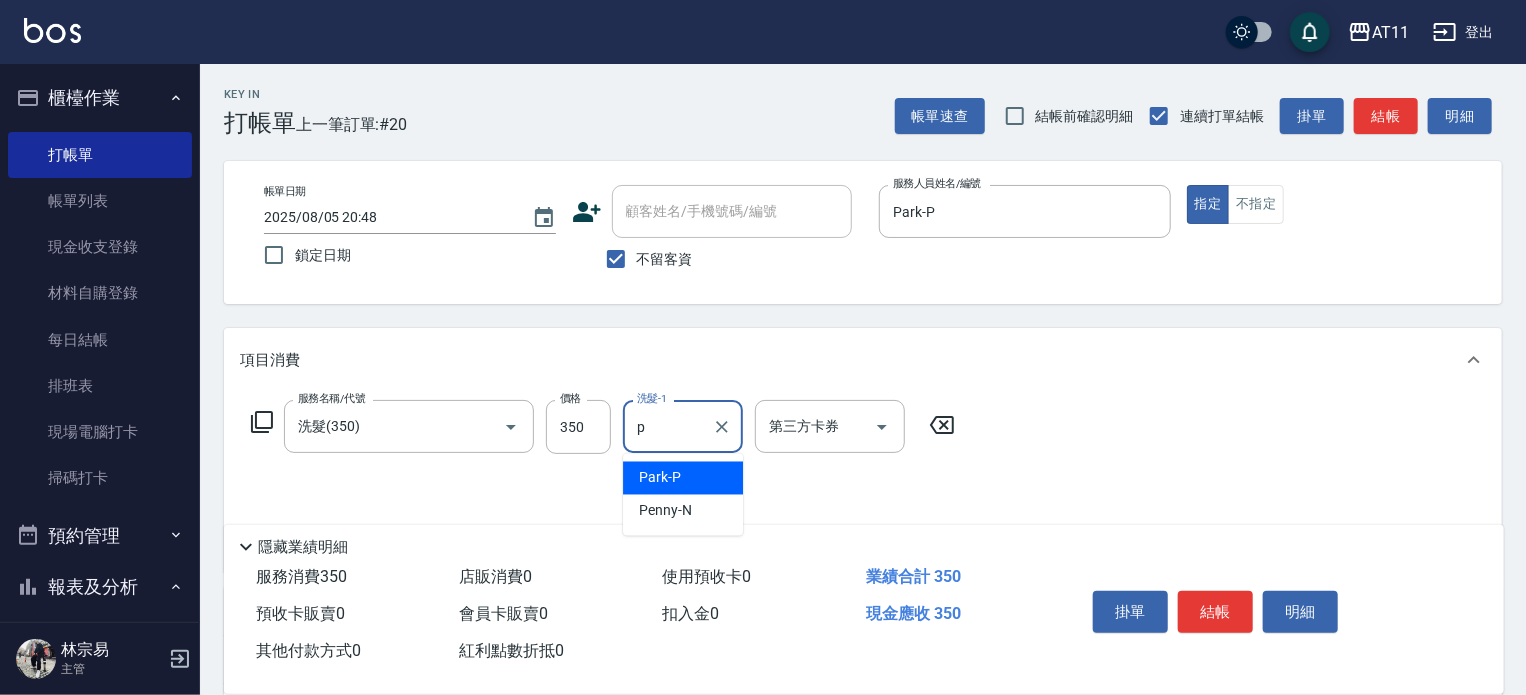 type on "Park-P" 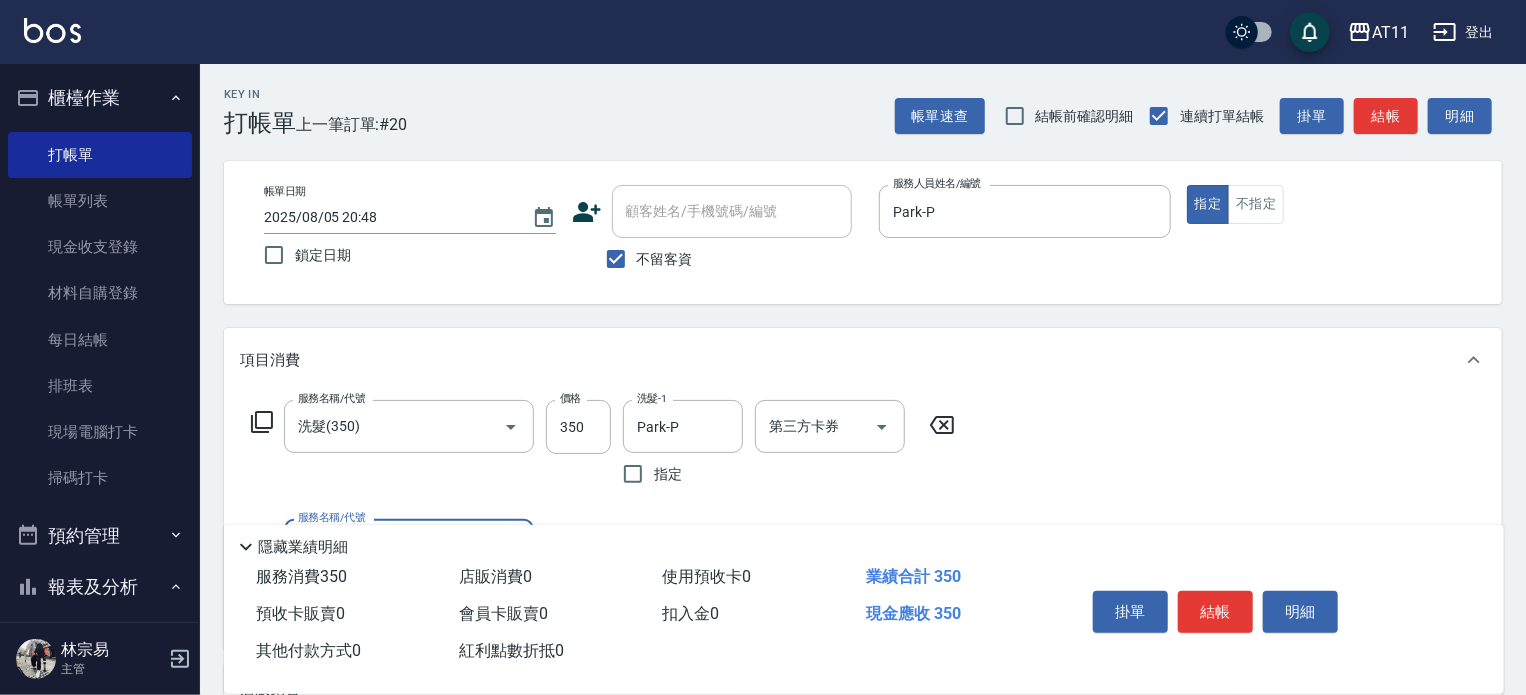 click on "結帳" at bounding box center [1215, 612] 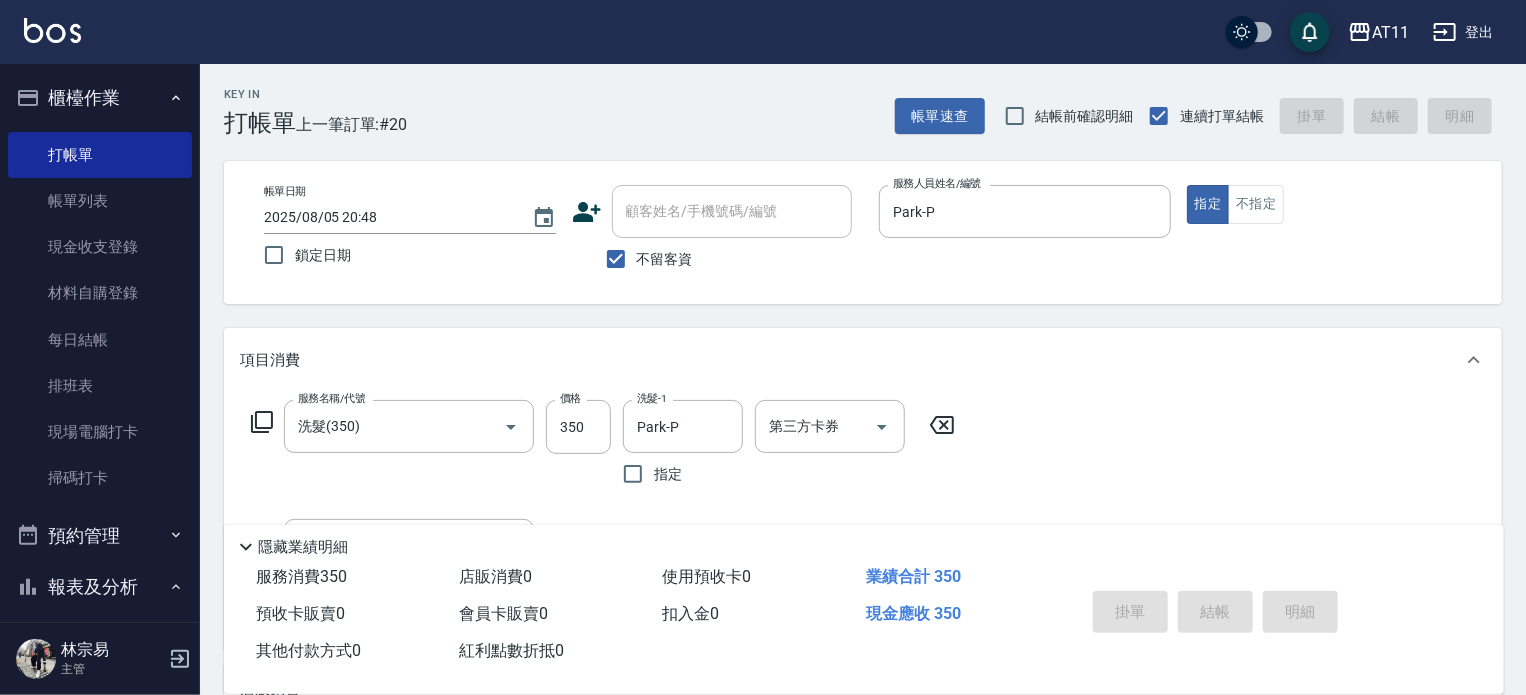 type 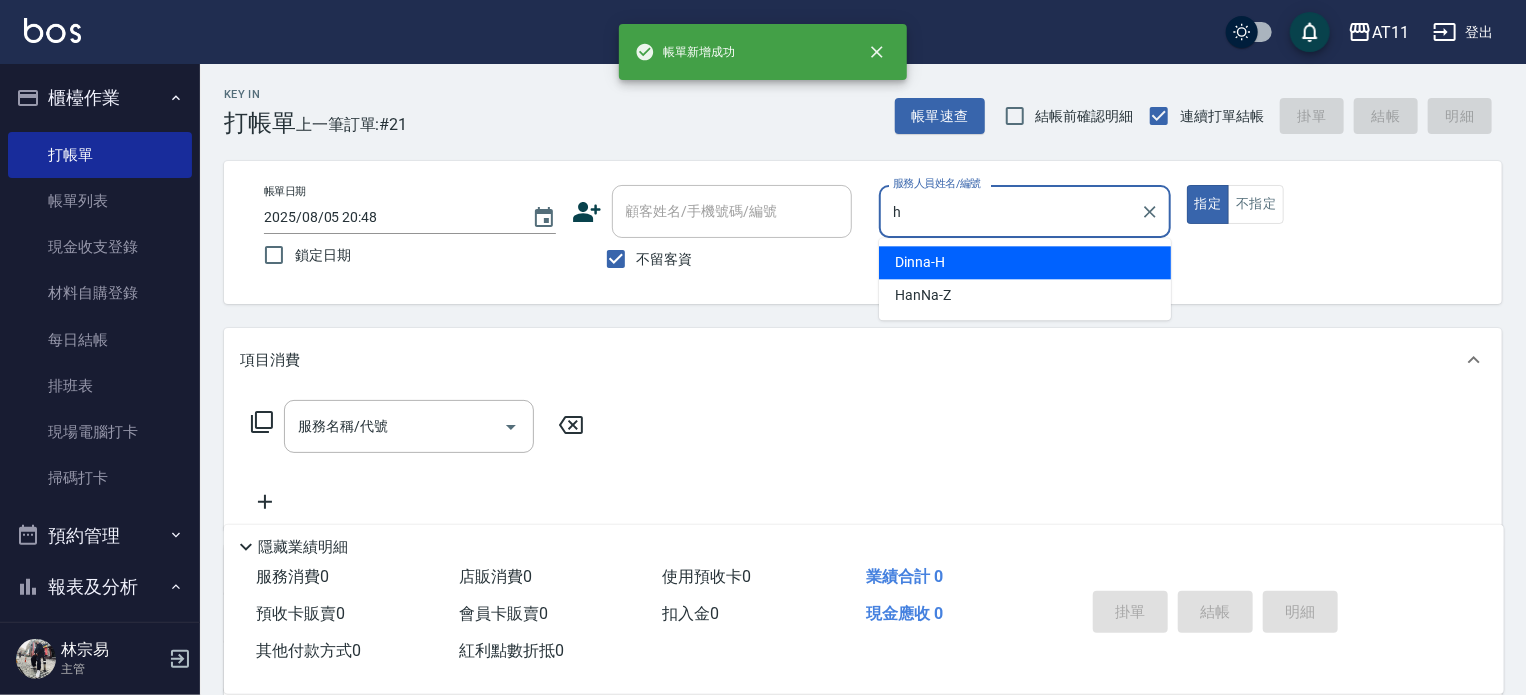 type on "Dinna-H" 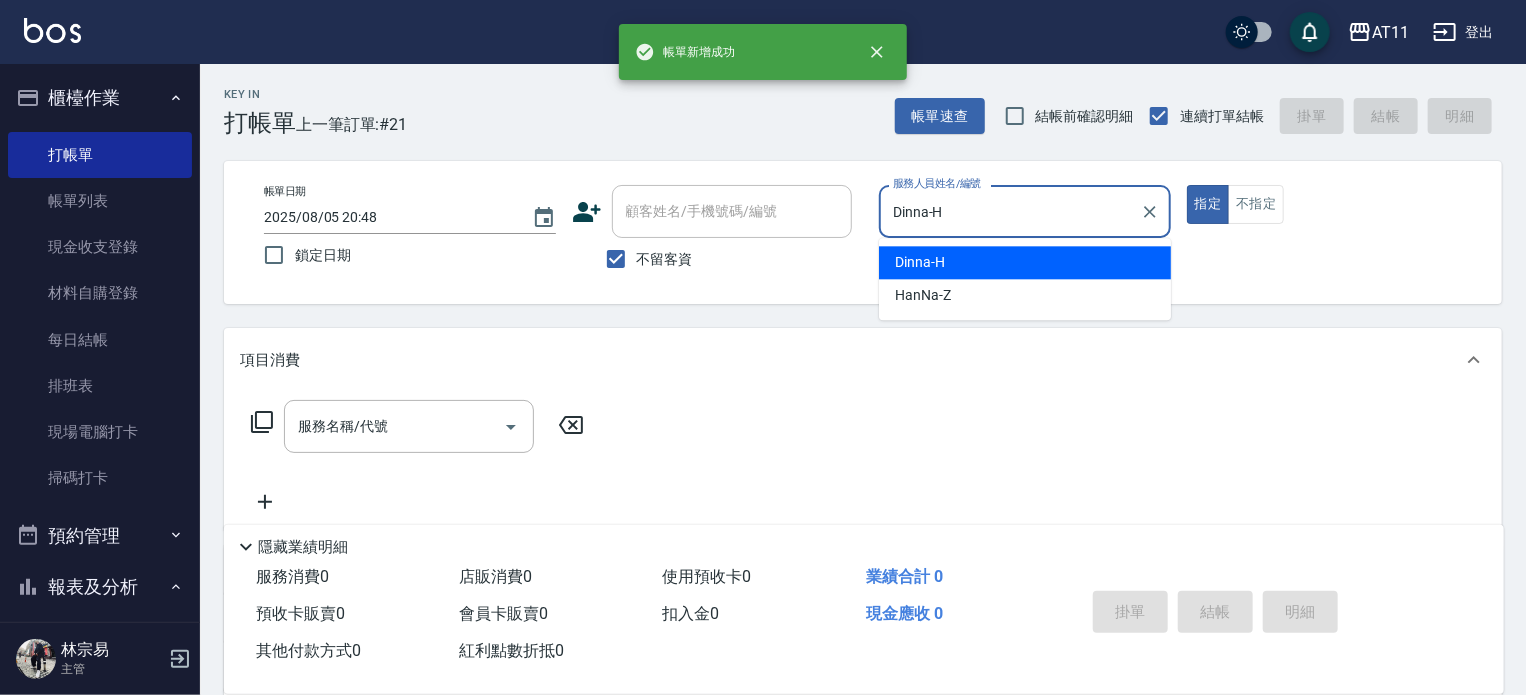 type on "true" 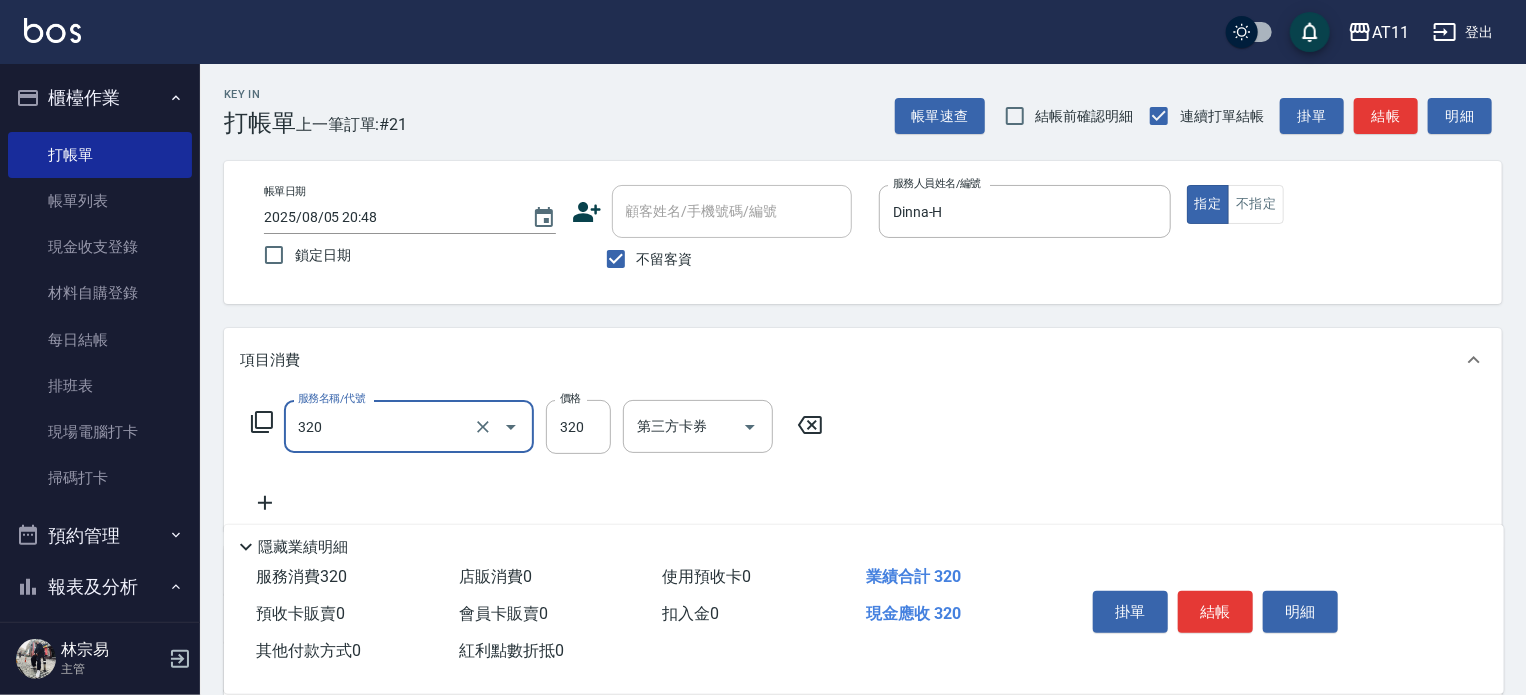 type on "洗剪(320)" 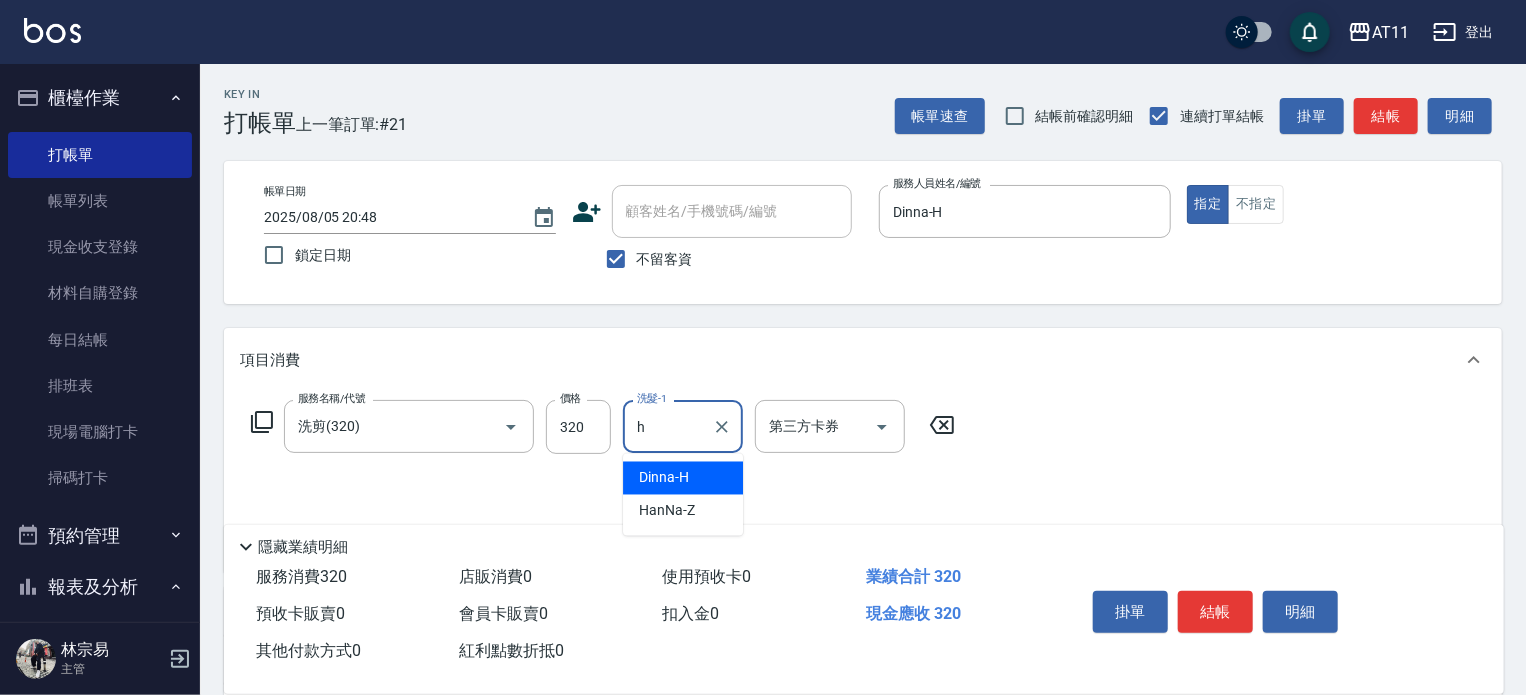 type on "Dinna-H" 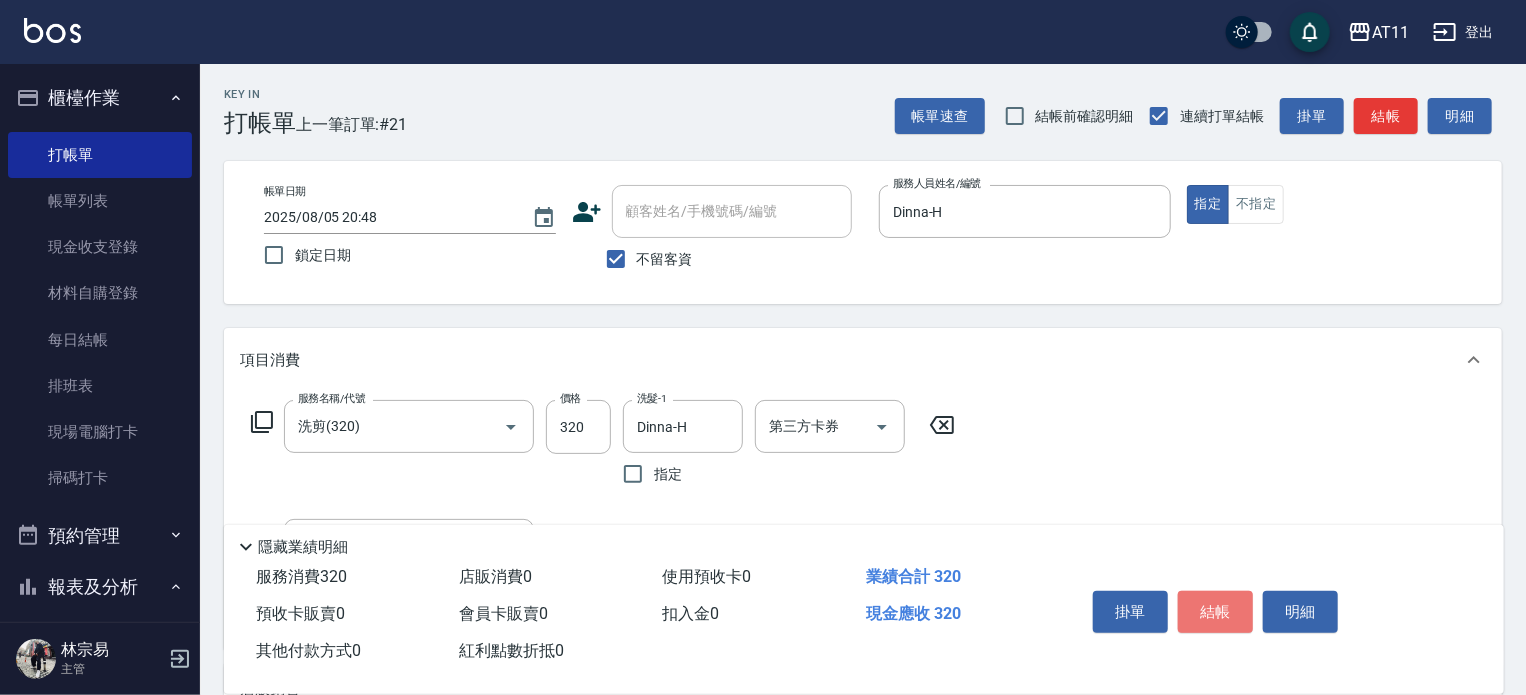 click on "結帳" at bounding box center [1215, 612] 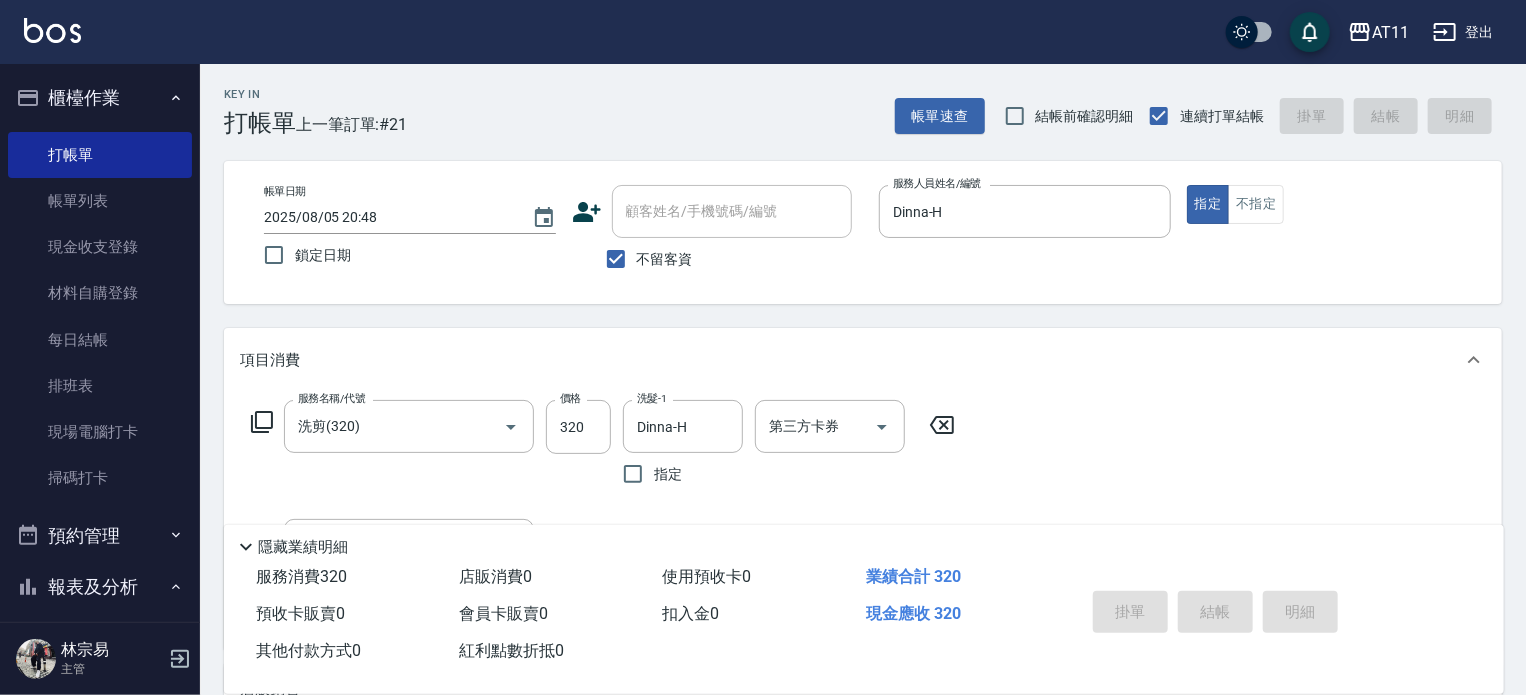 type 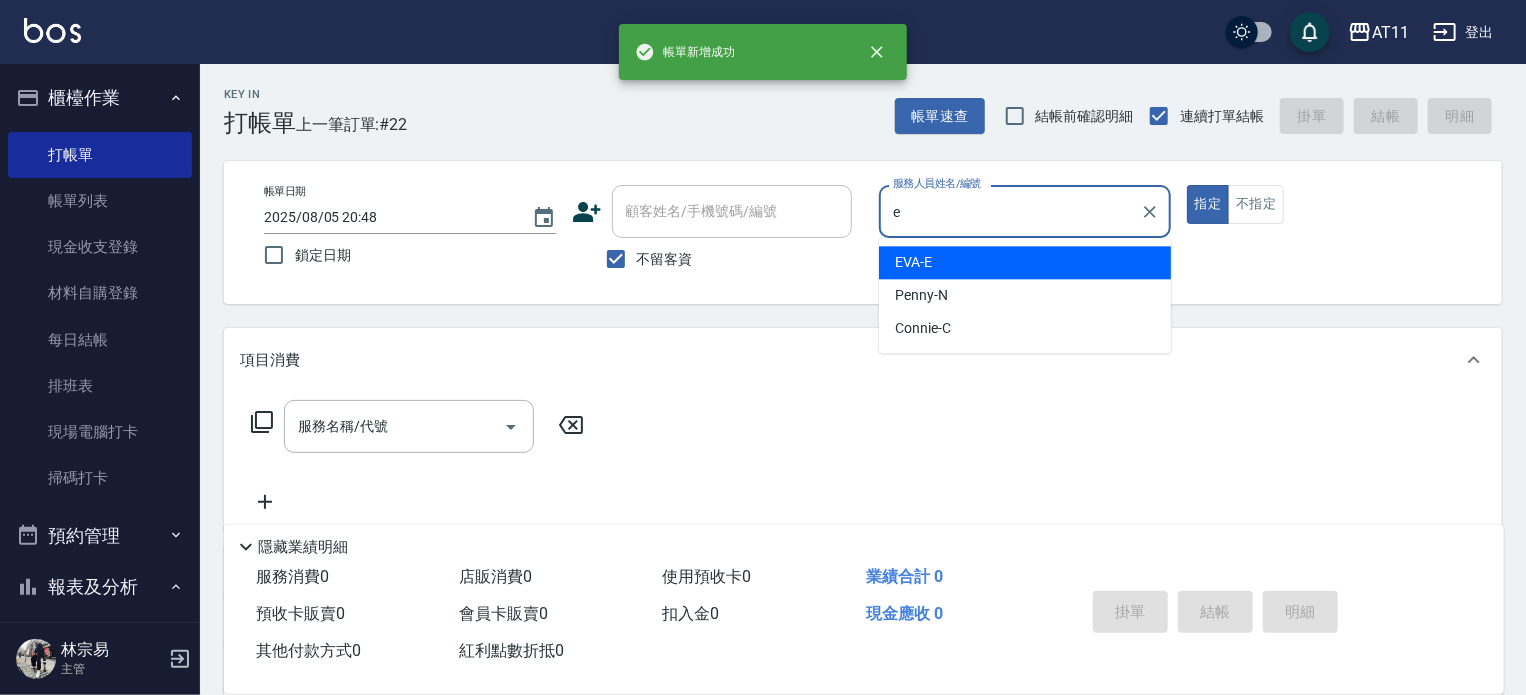 type on "EVA-E" 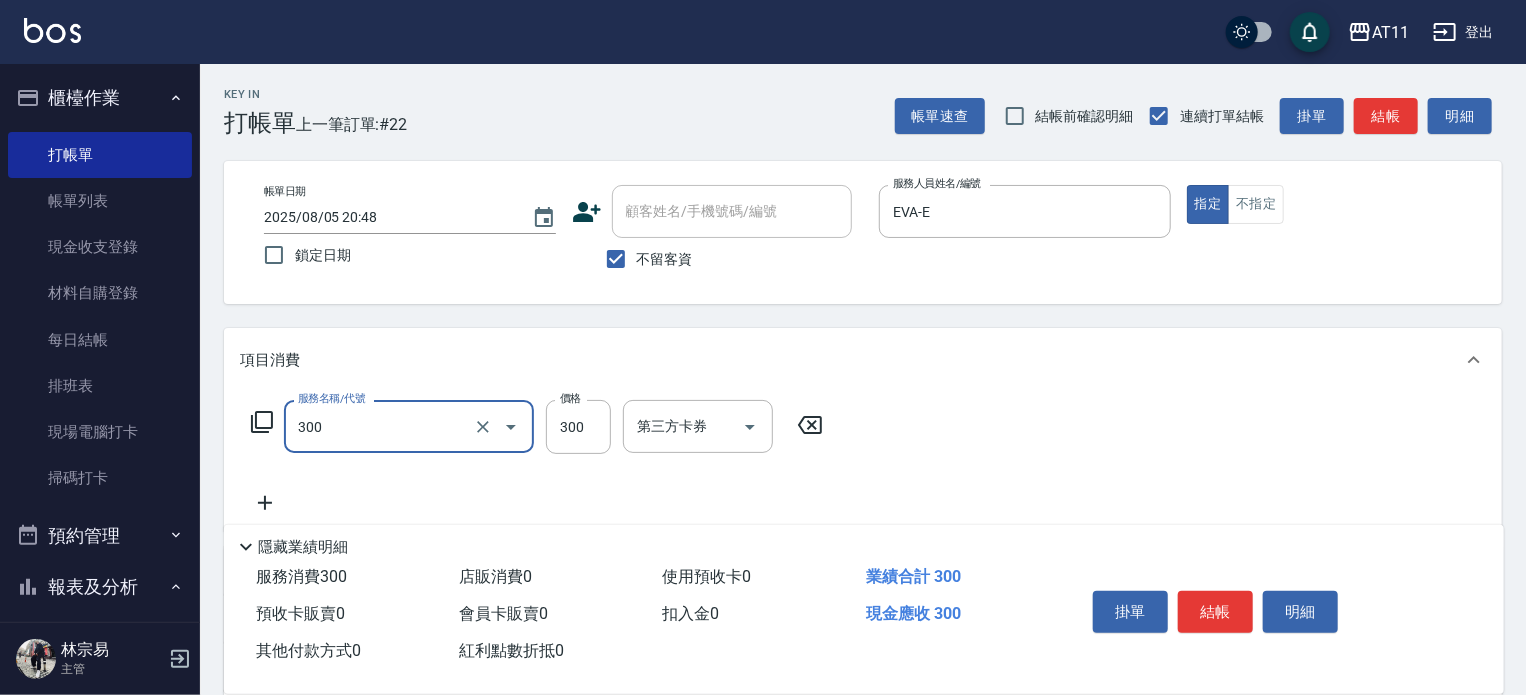 type on "A級剪髮(300)" 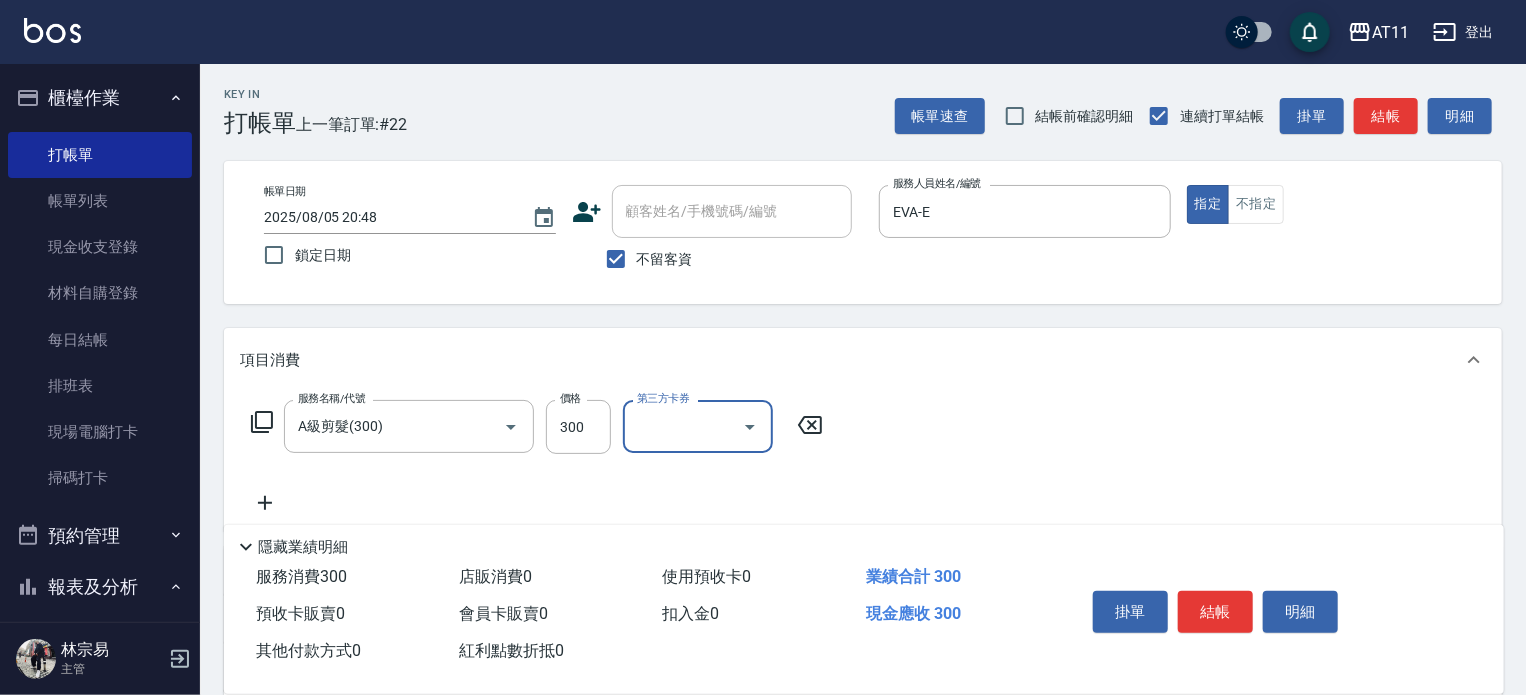 click on "結帳" at bounding box center (1215, 612) 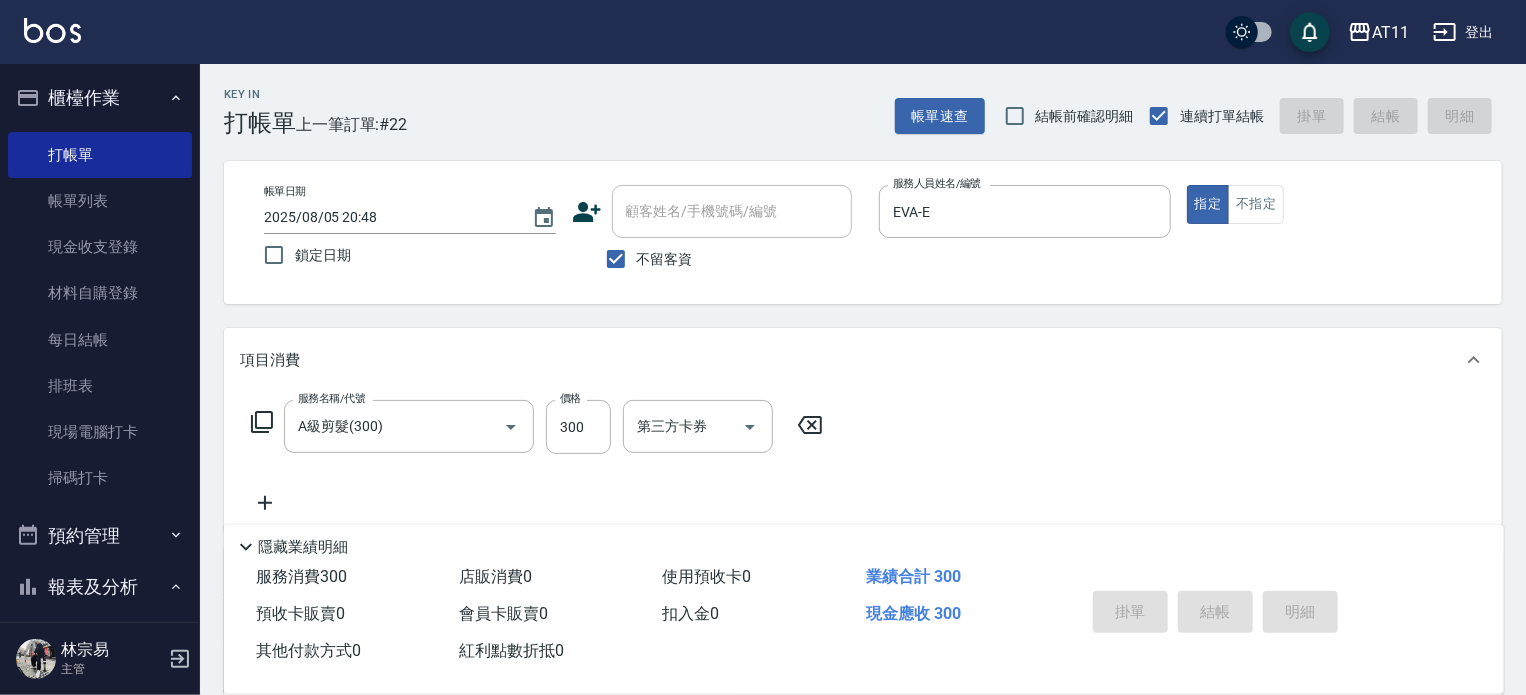 type 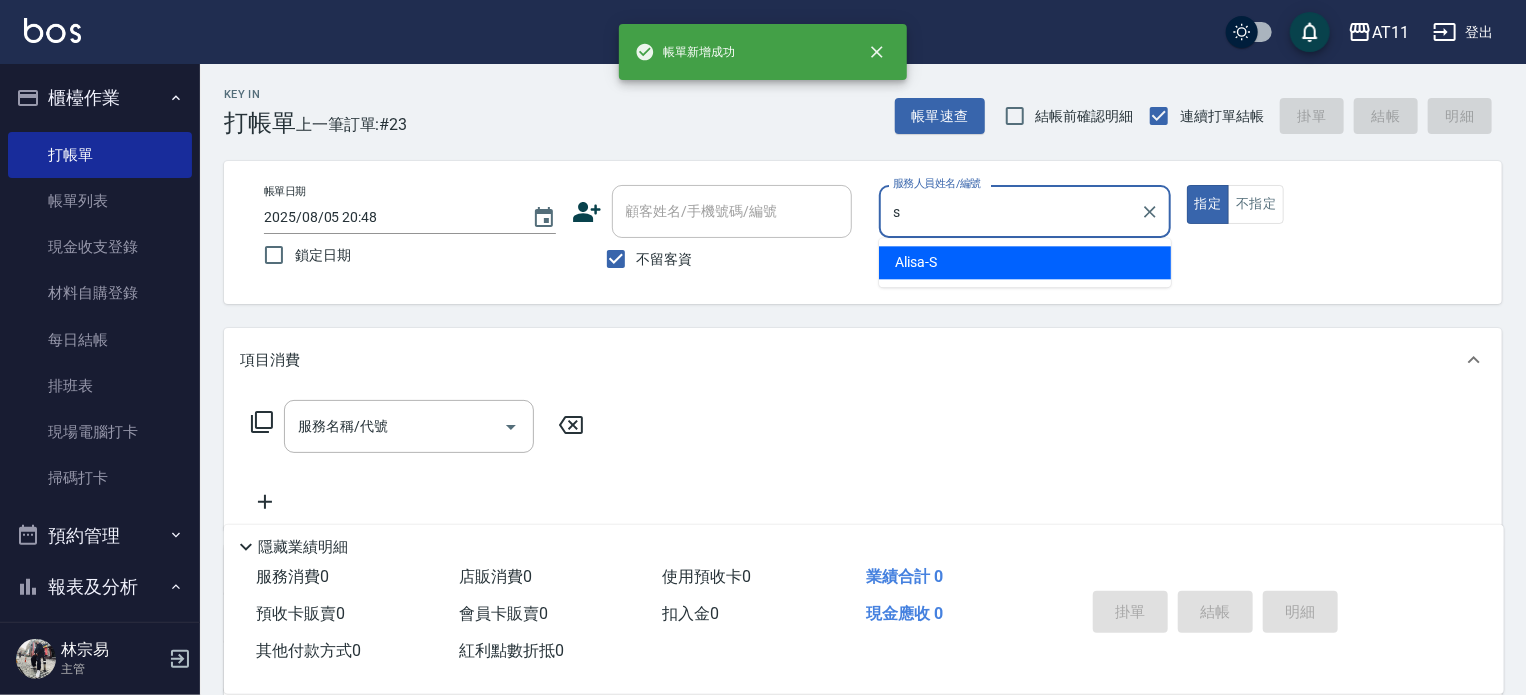 type on "Alisa-S" 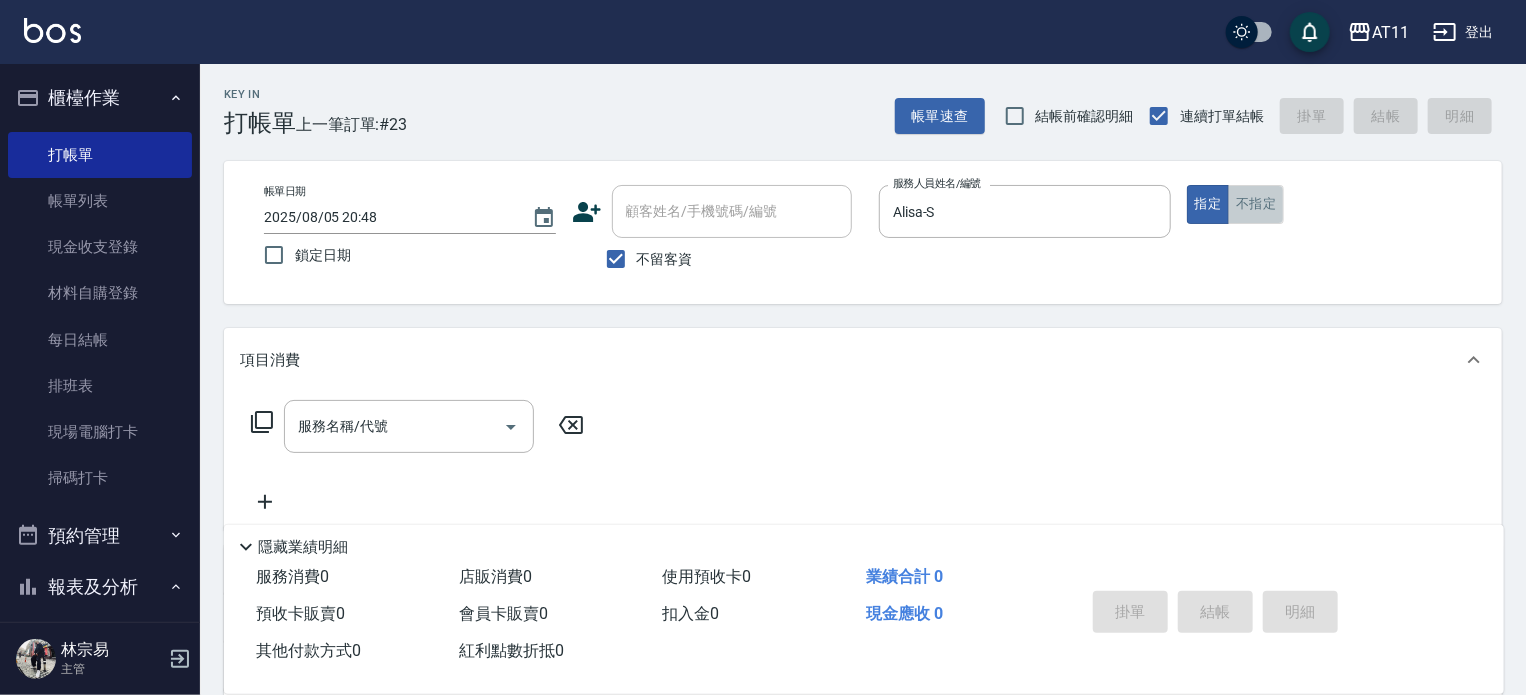 click on "不指定" at bounding box center (1256, 204) 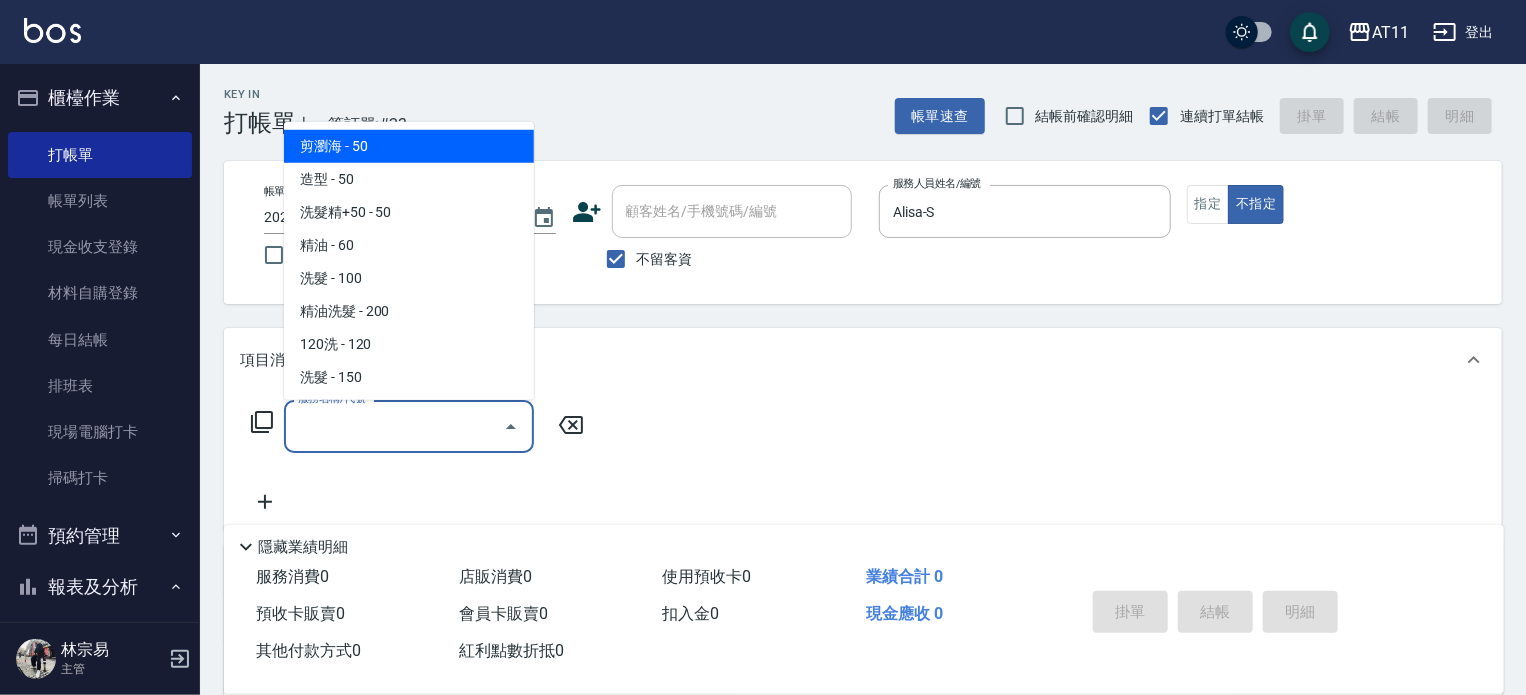click on "服務名稱/代號" at bounding box center [394, 426] 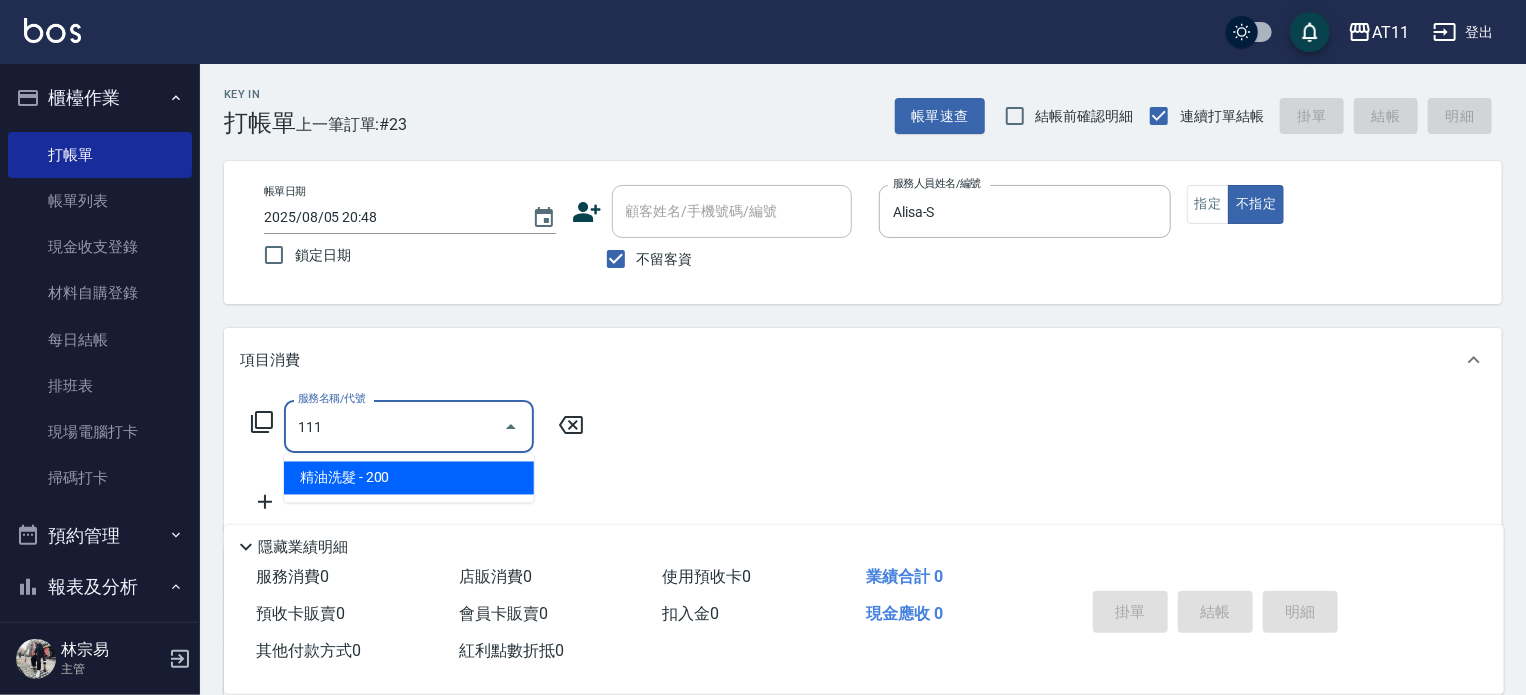type on "精油洗髮(111)" 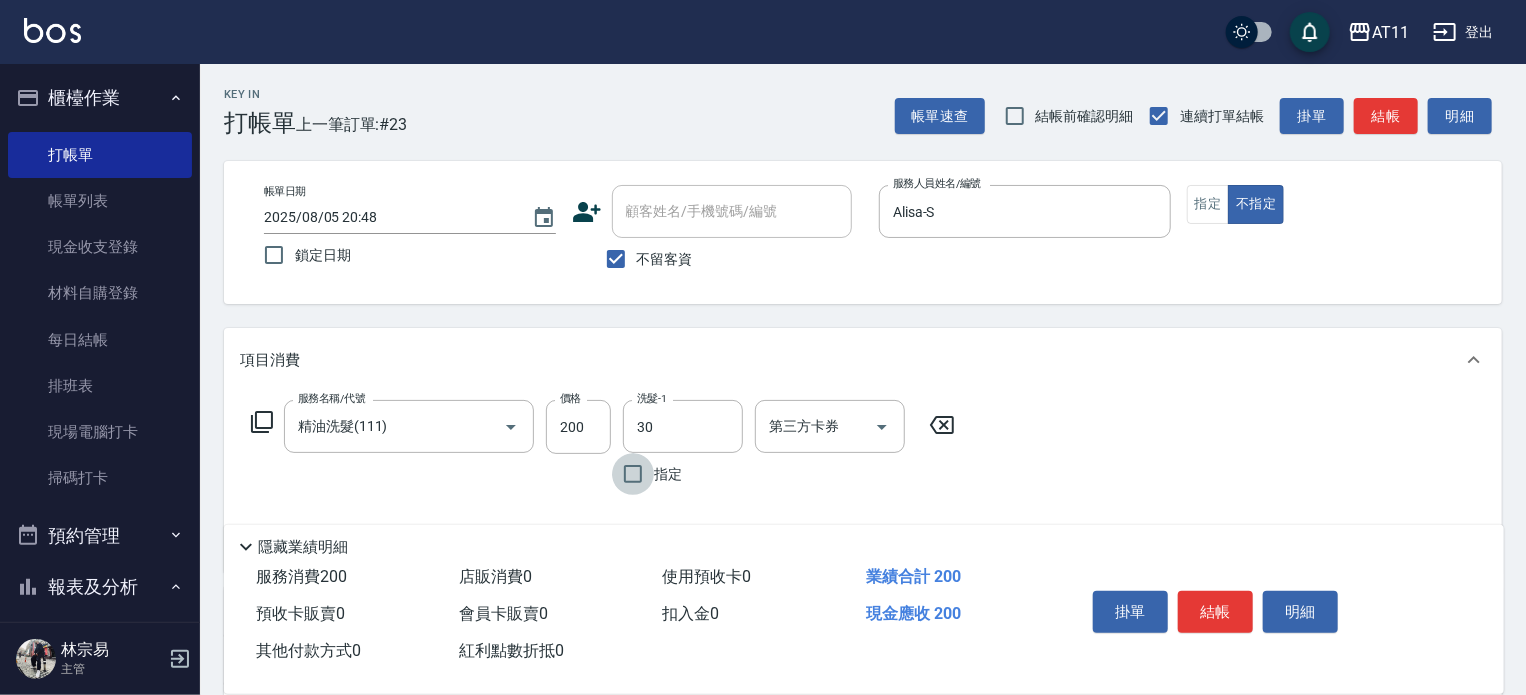 type on "30-30" 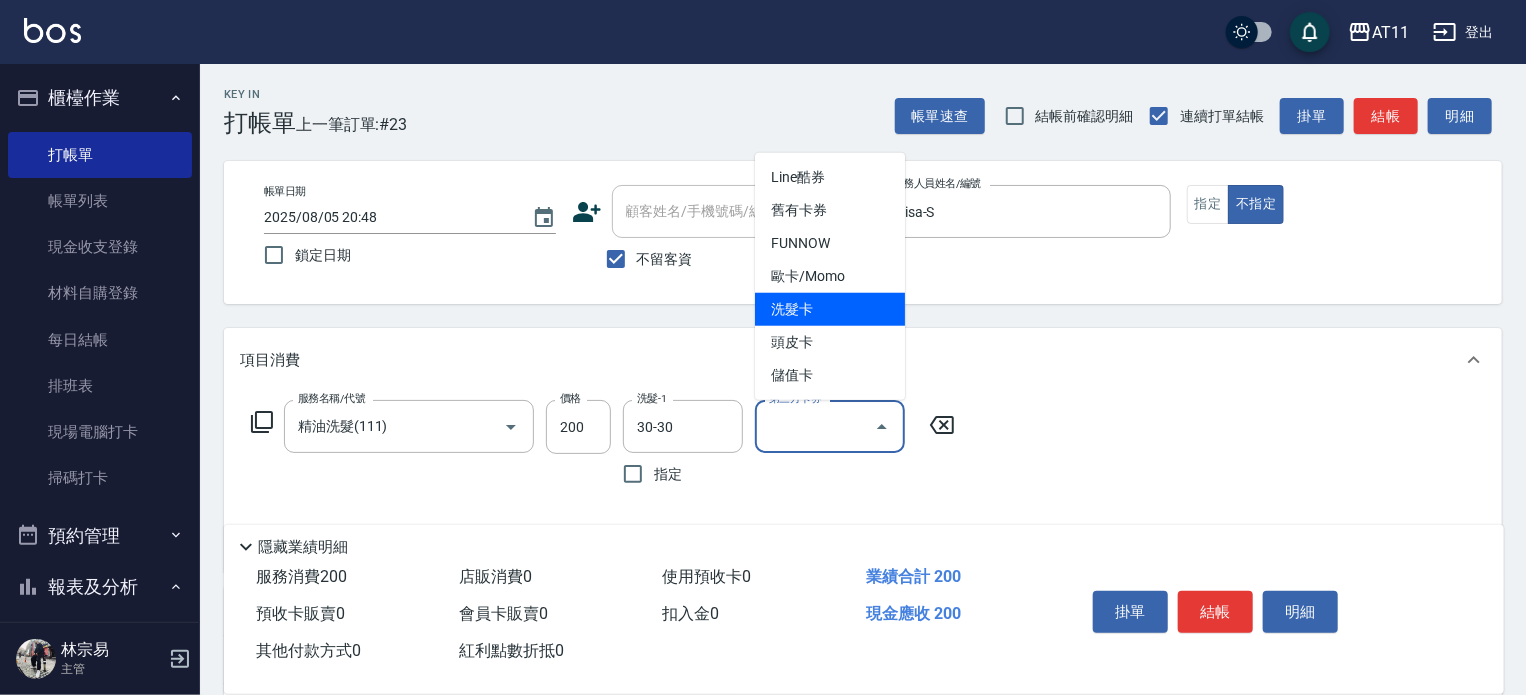 type on "洗髮卡" 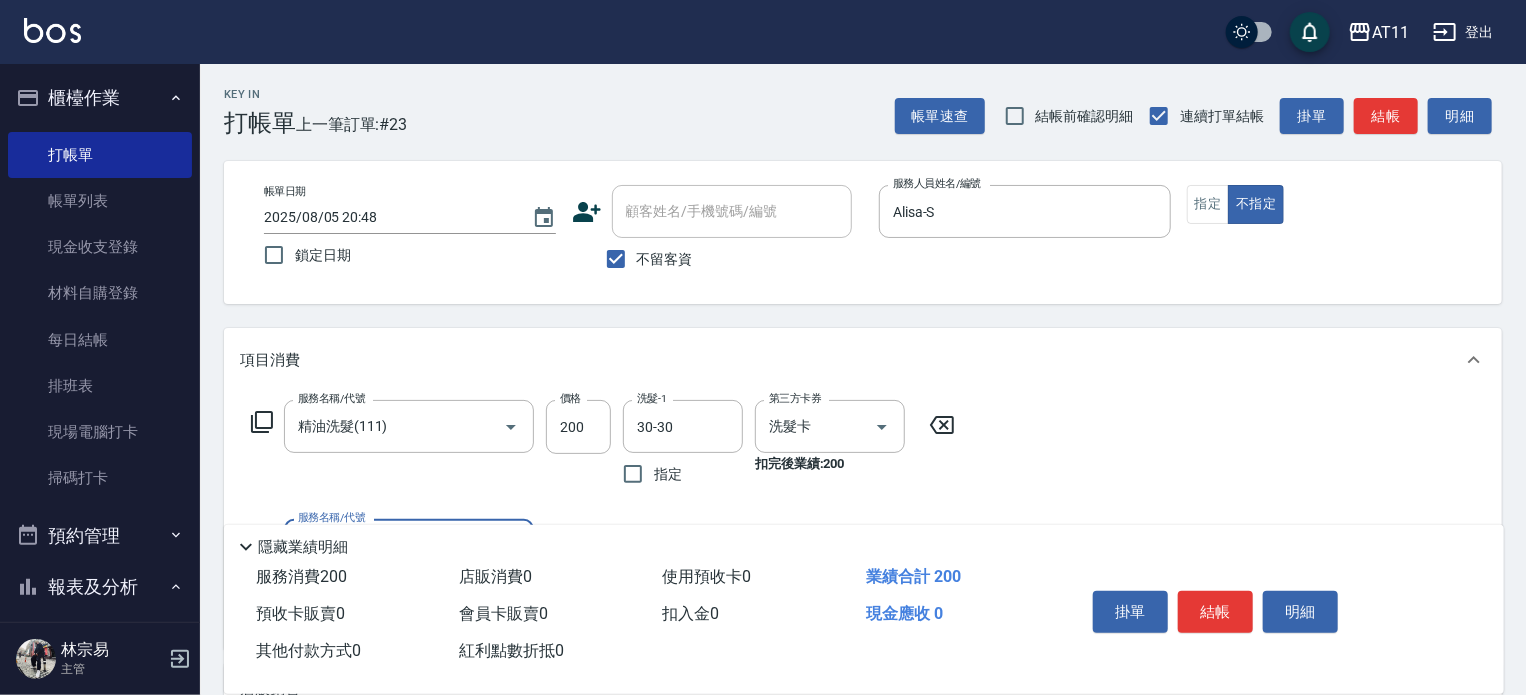 click on "結帳" at bounding box center [1215, 612] 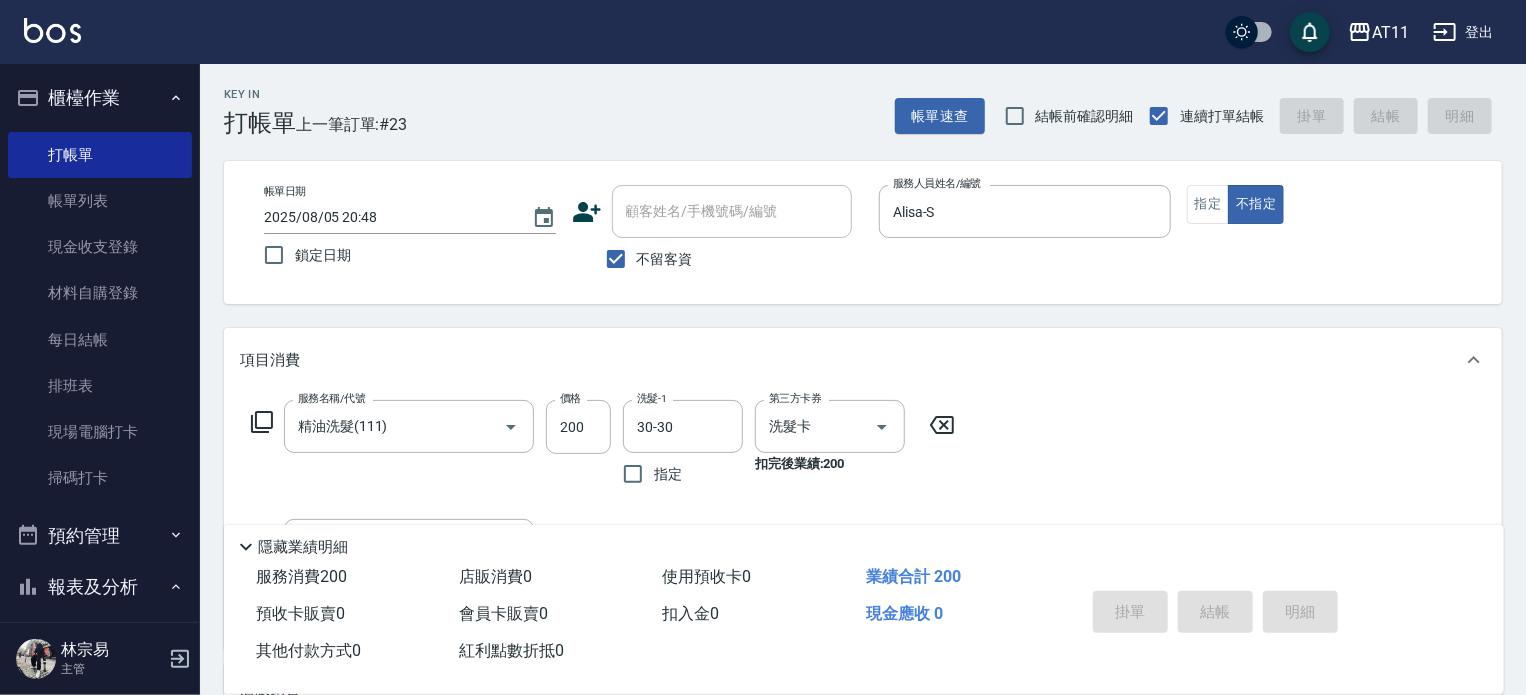 type 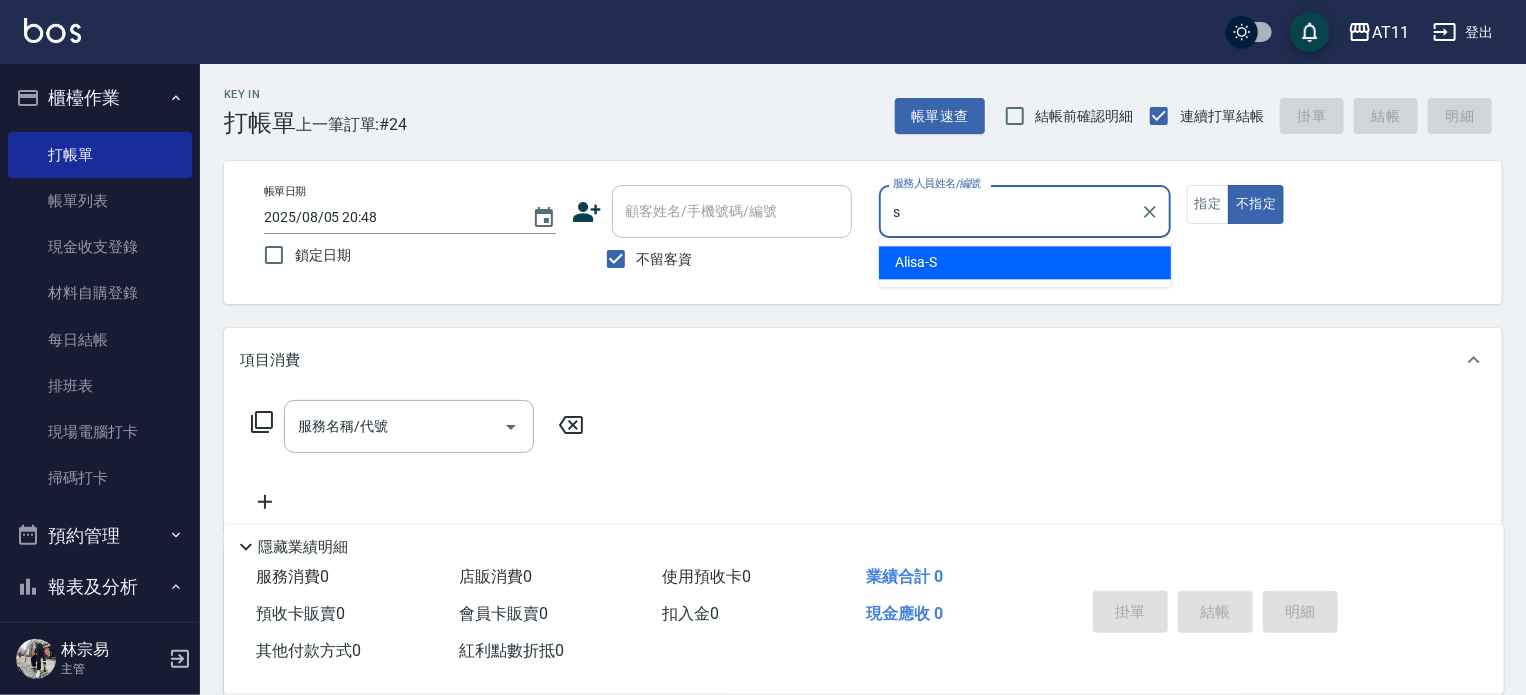 type on "Alisa-S" 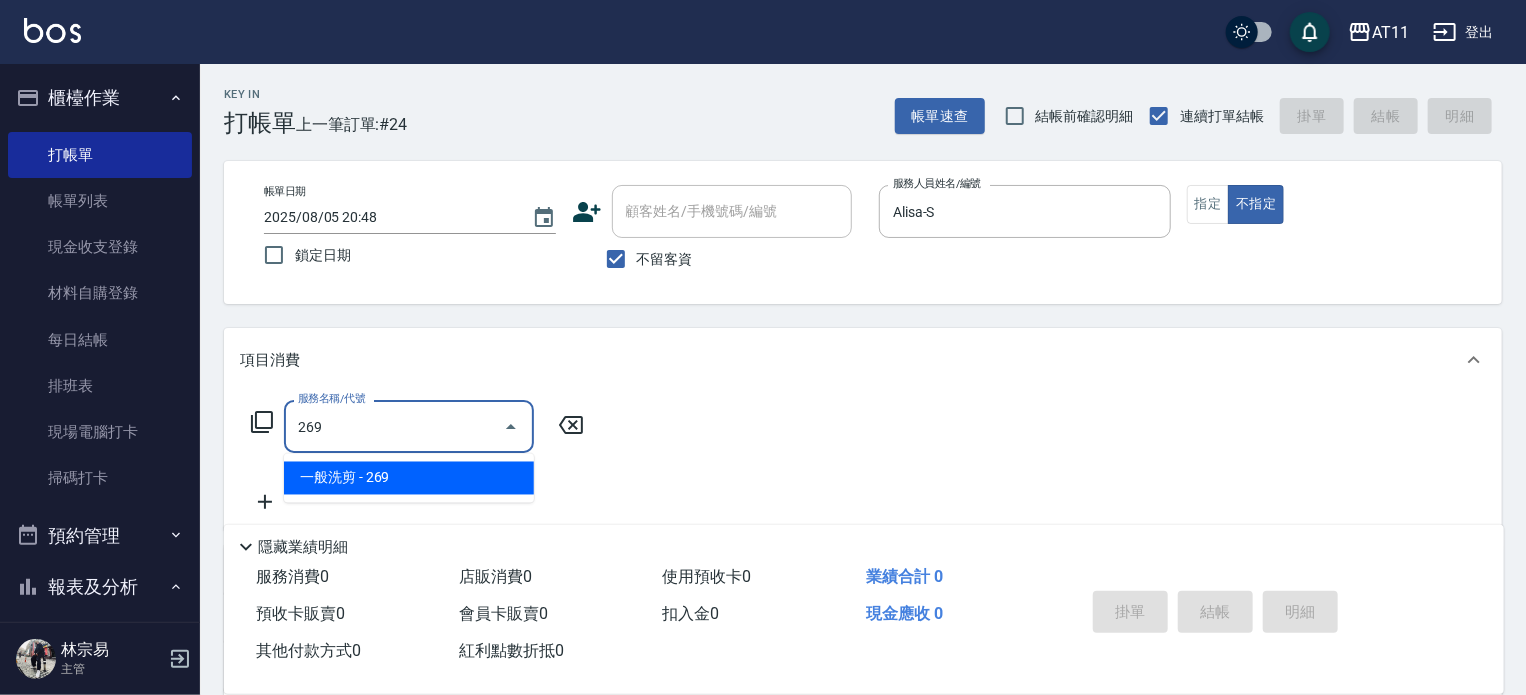 type on "一般洗剪(269)" 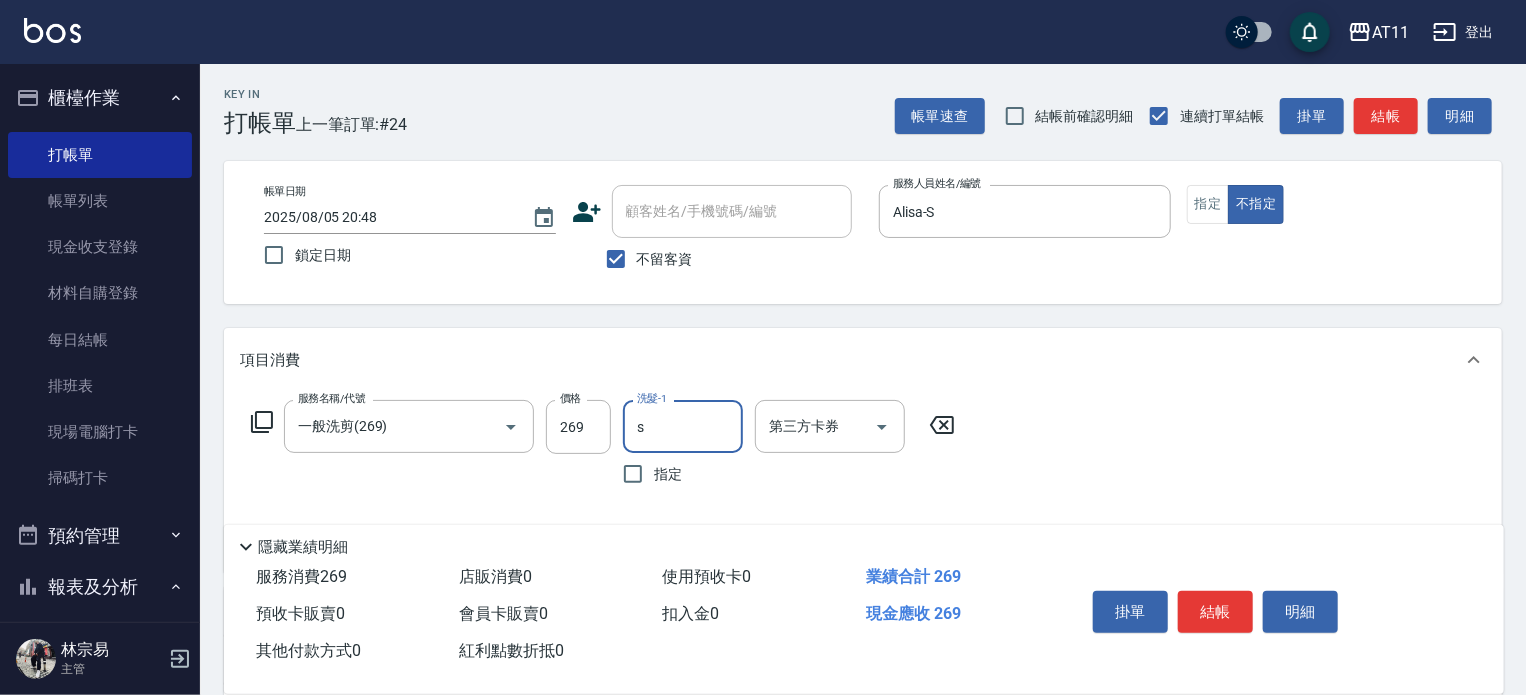 type on "Alisa-S" 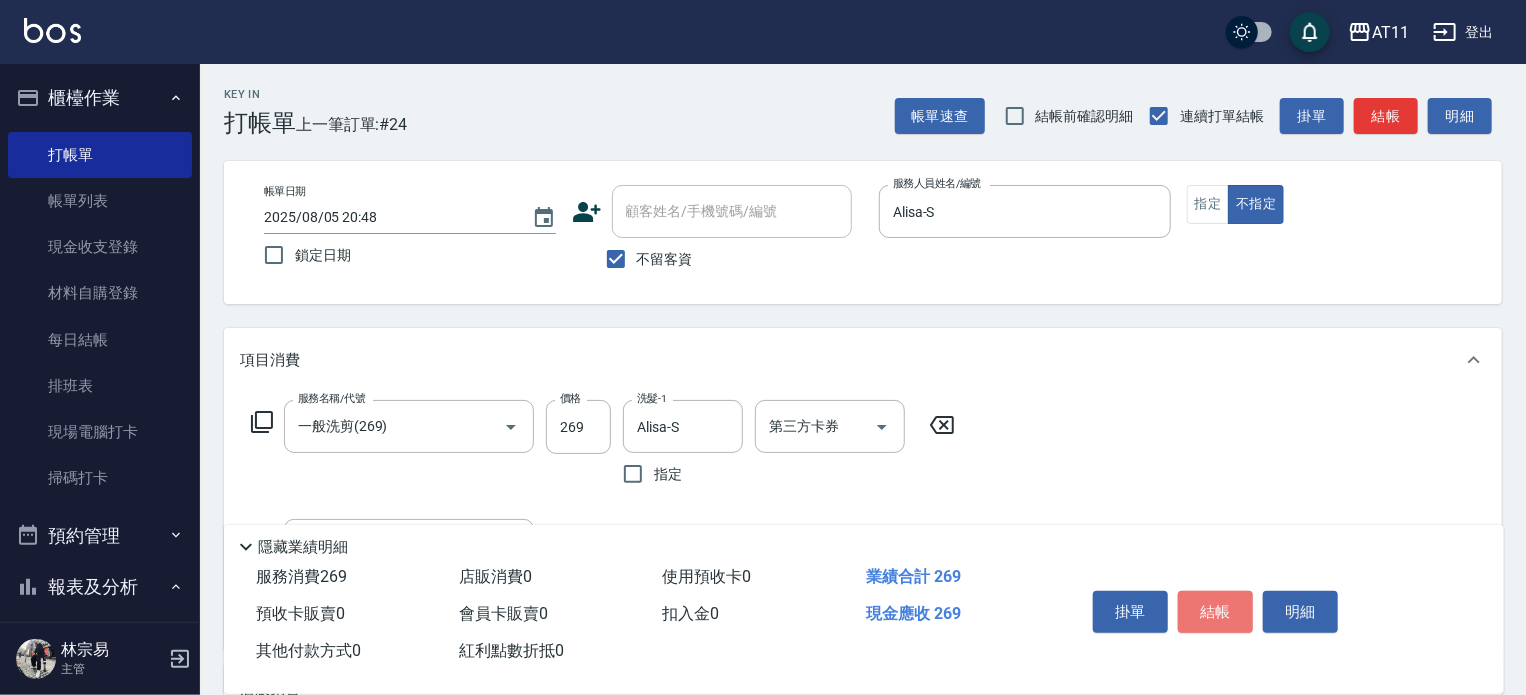 click on "結帳" at bounding box center [1215, 612] 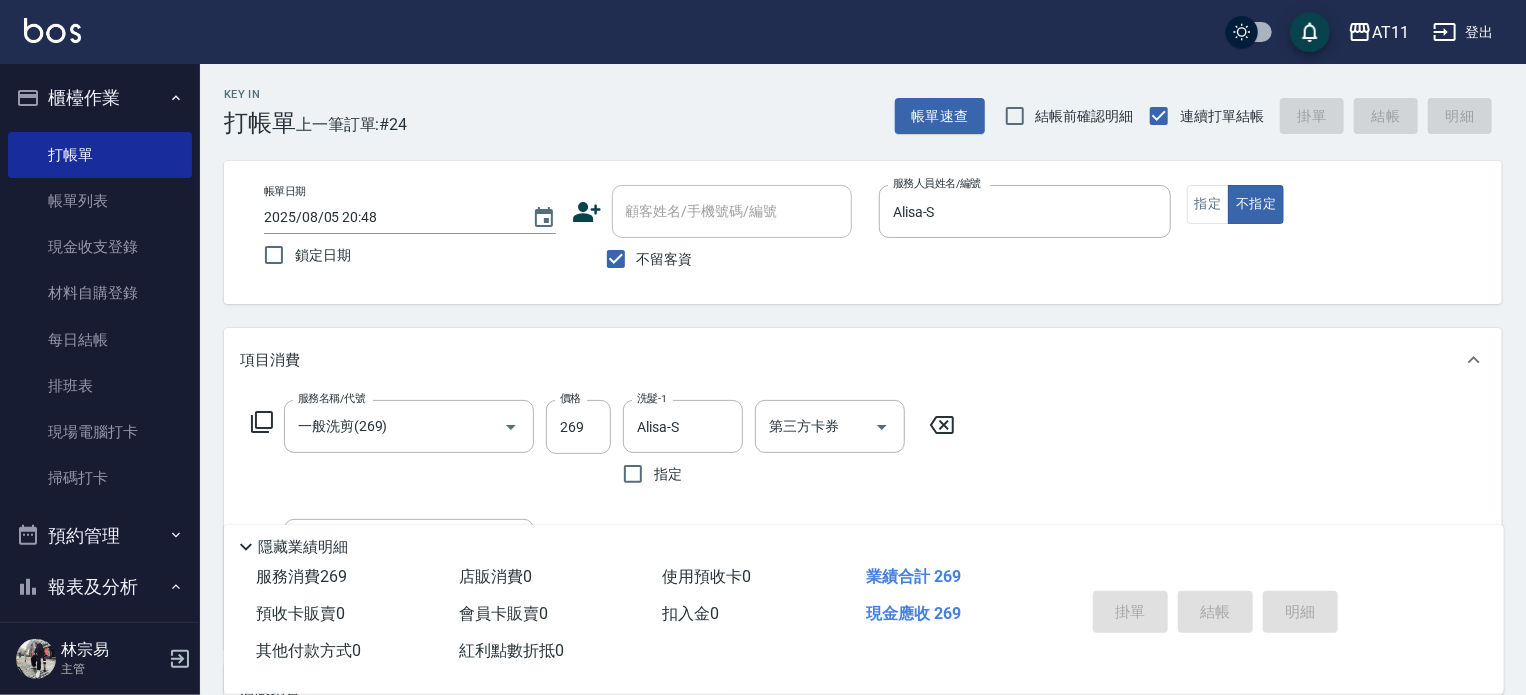 type on "2025/08/05 20:53" 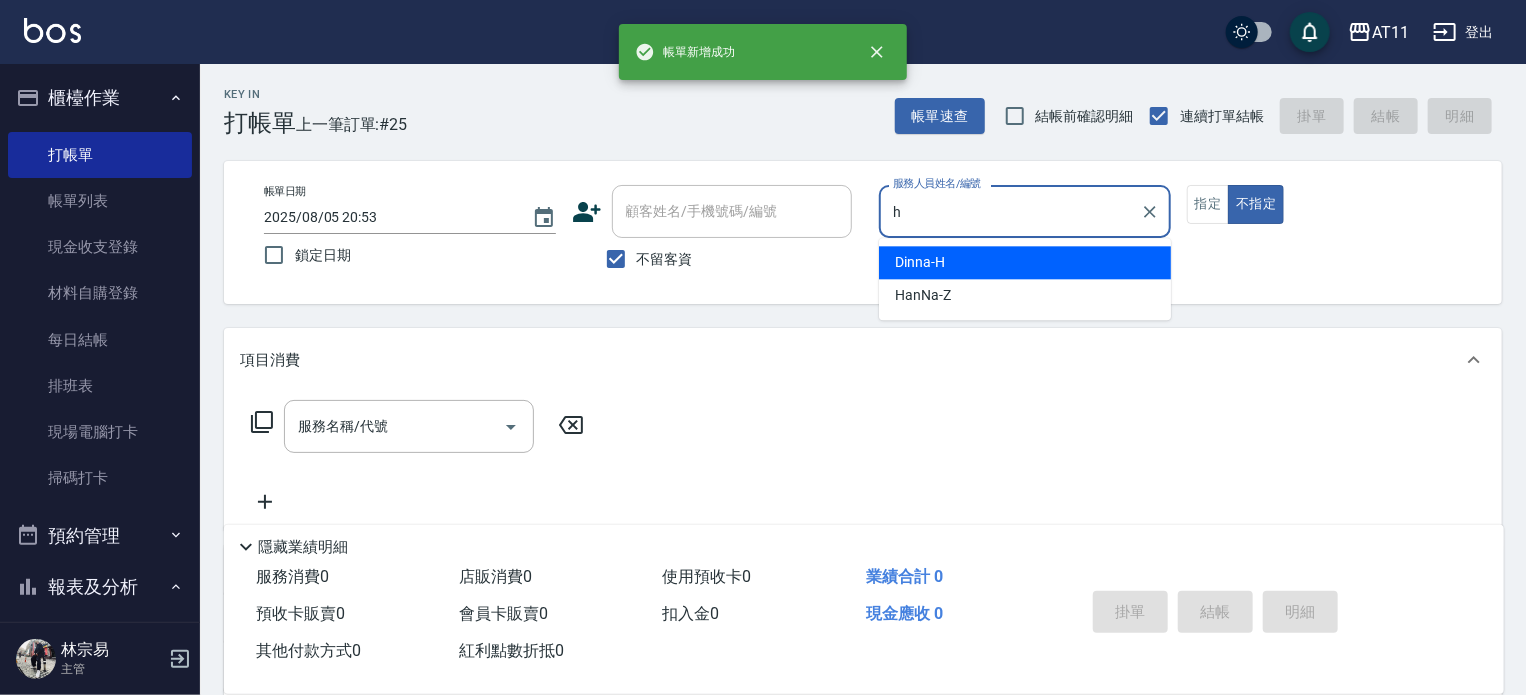 type on "Dinna-H" 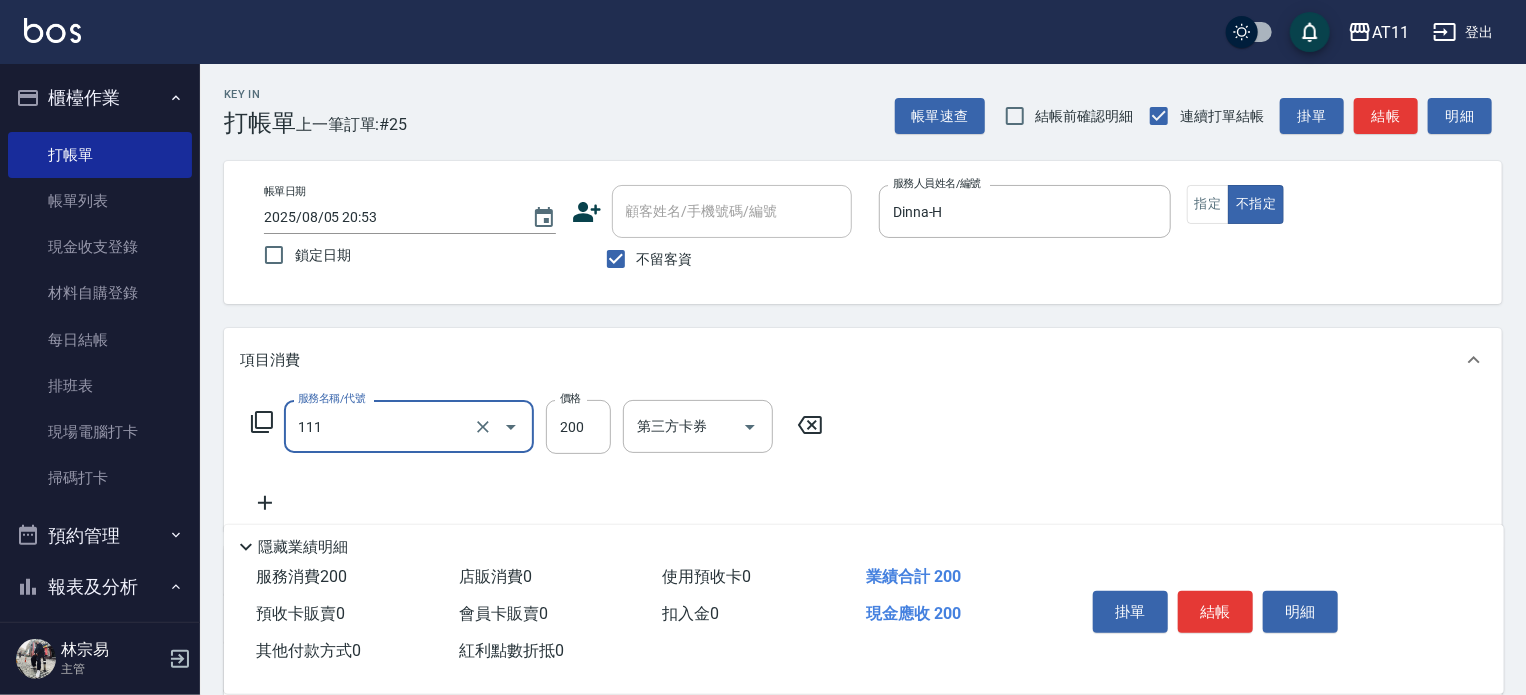 type on "精油洗髮(111)" 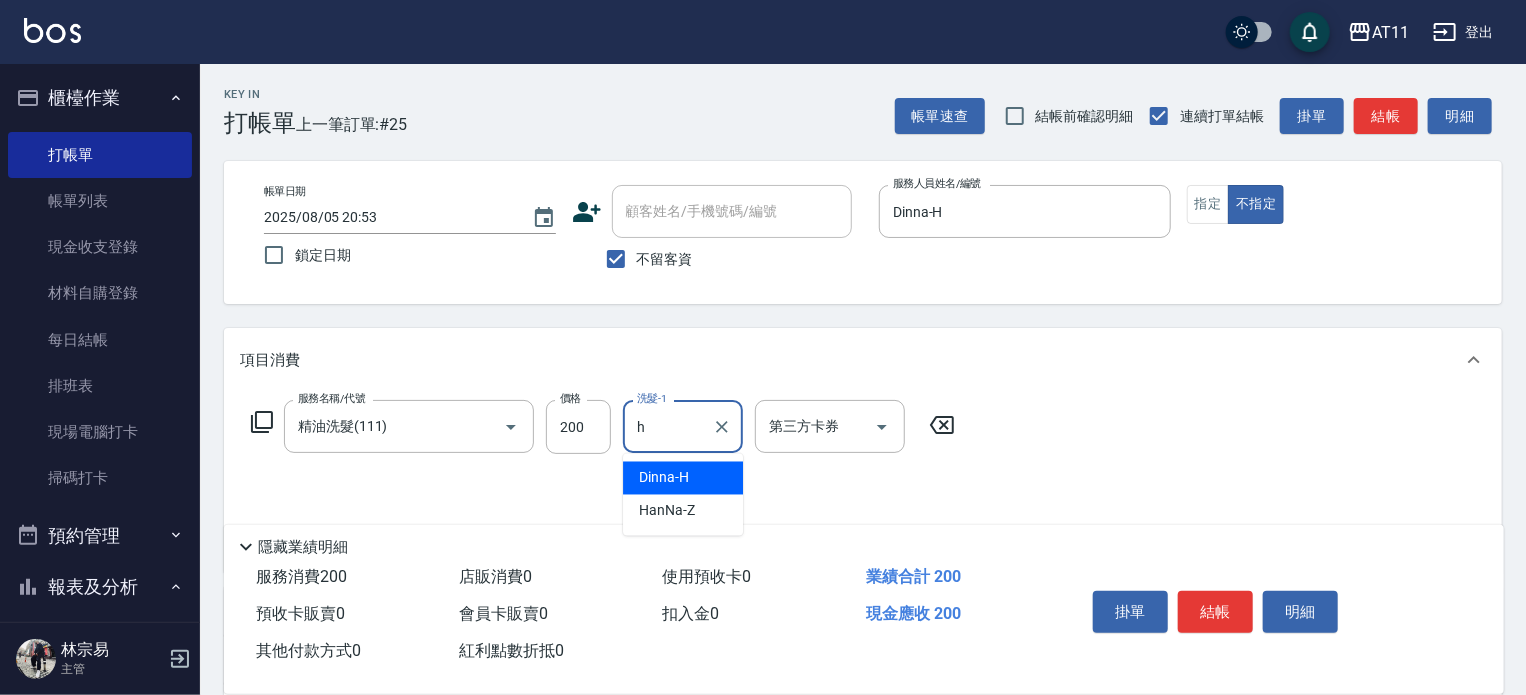 type on "Dinna-H" 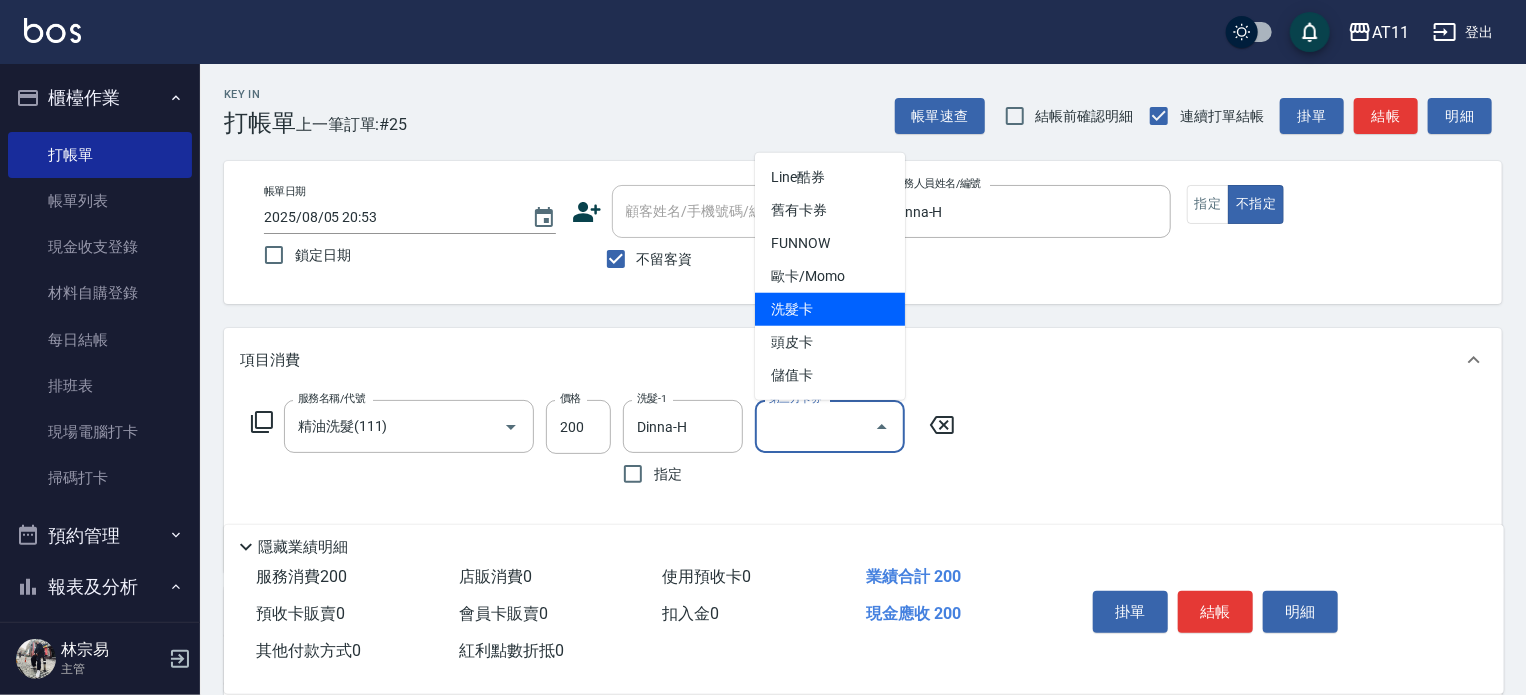 type on "洗髮卡" 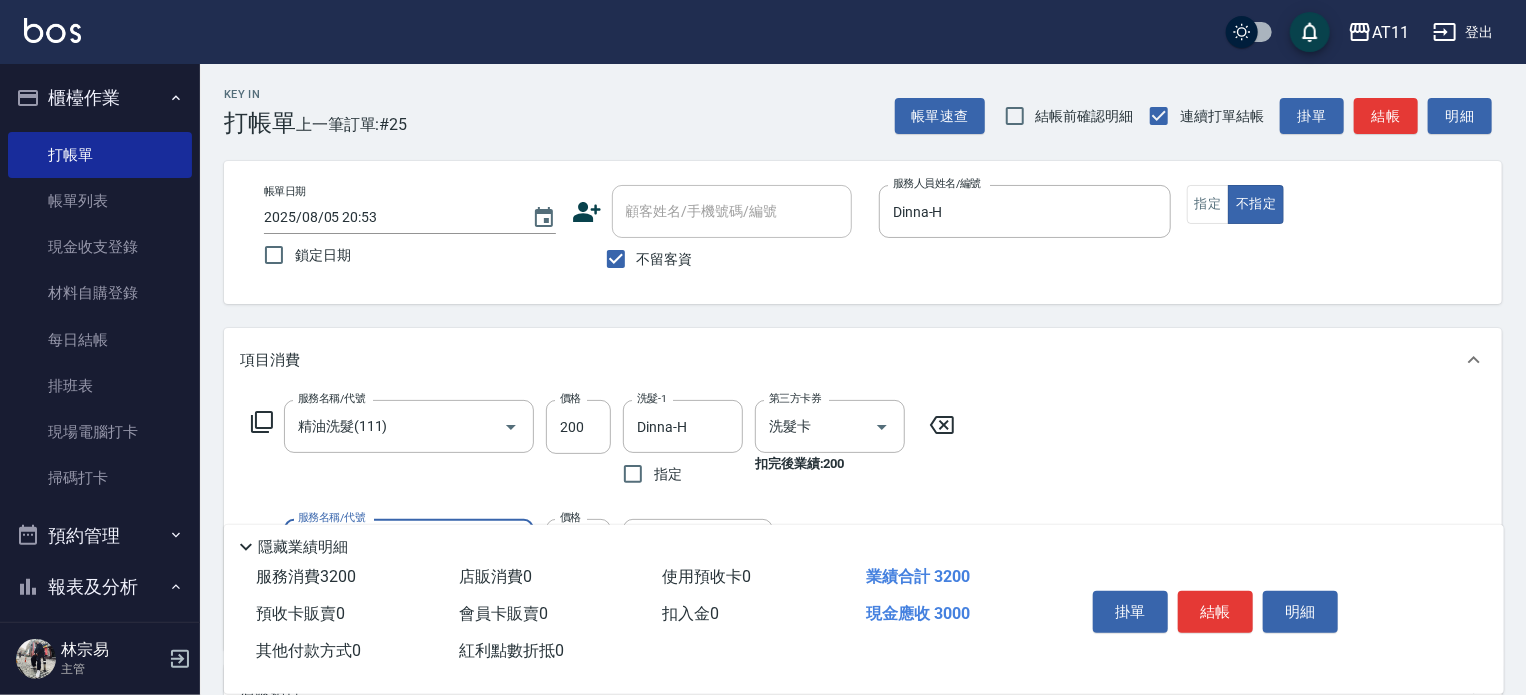 type on "頂級豪華OVC3(3000)" 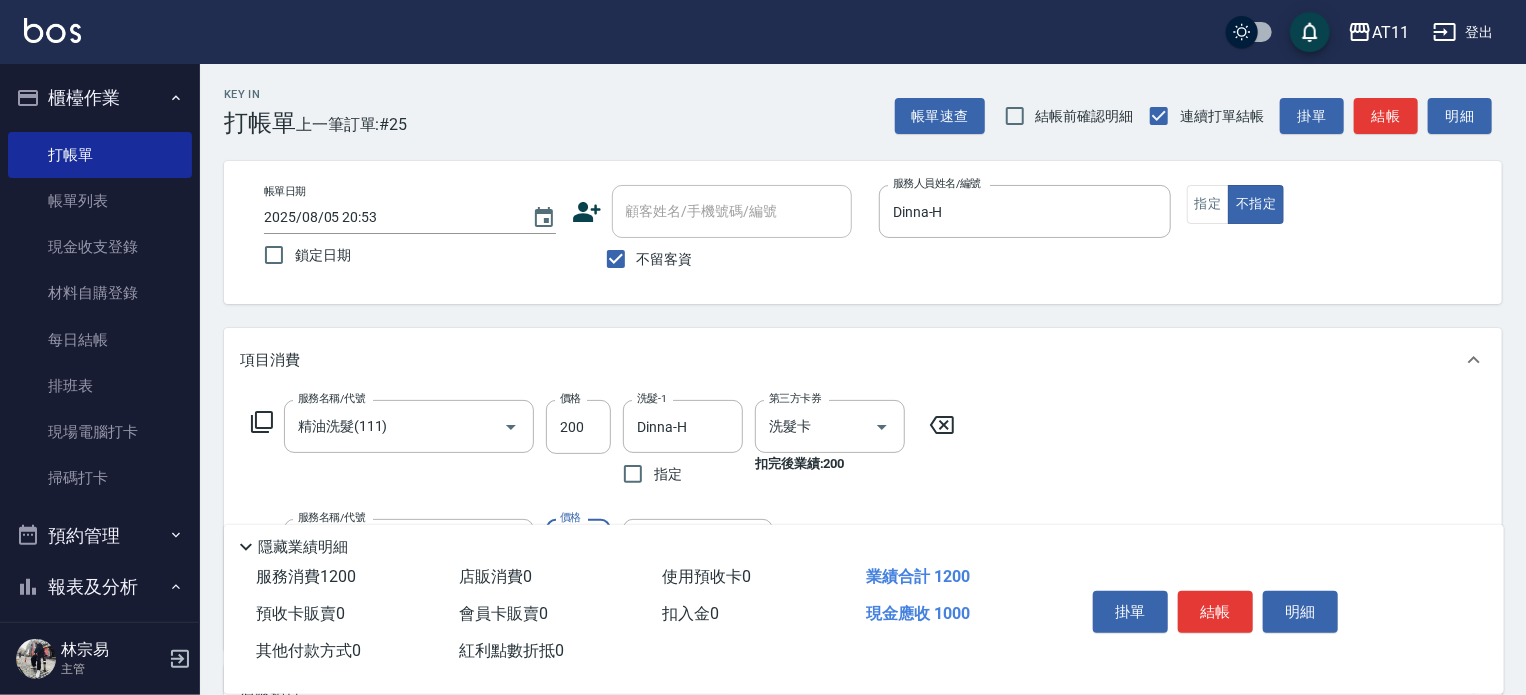 type on "1000" 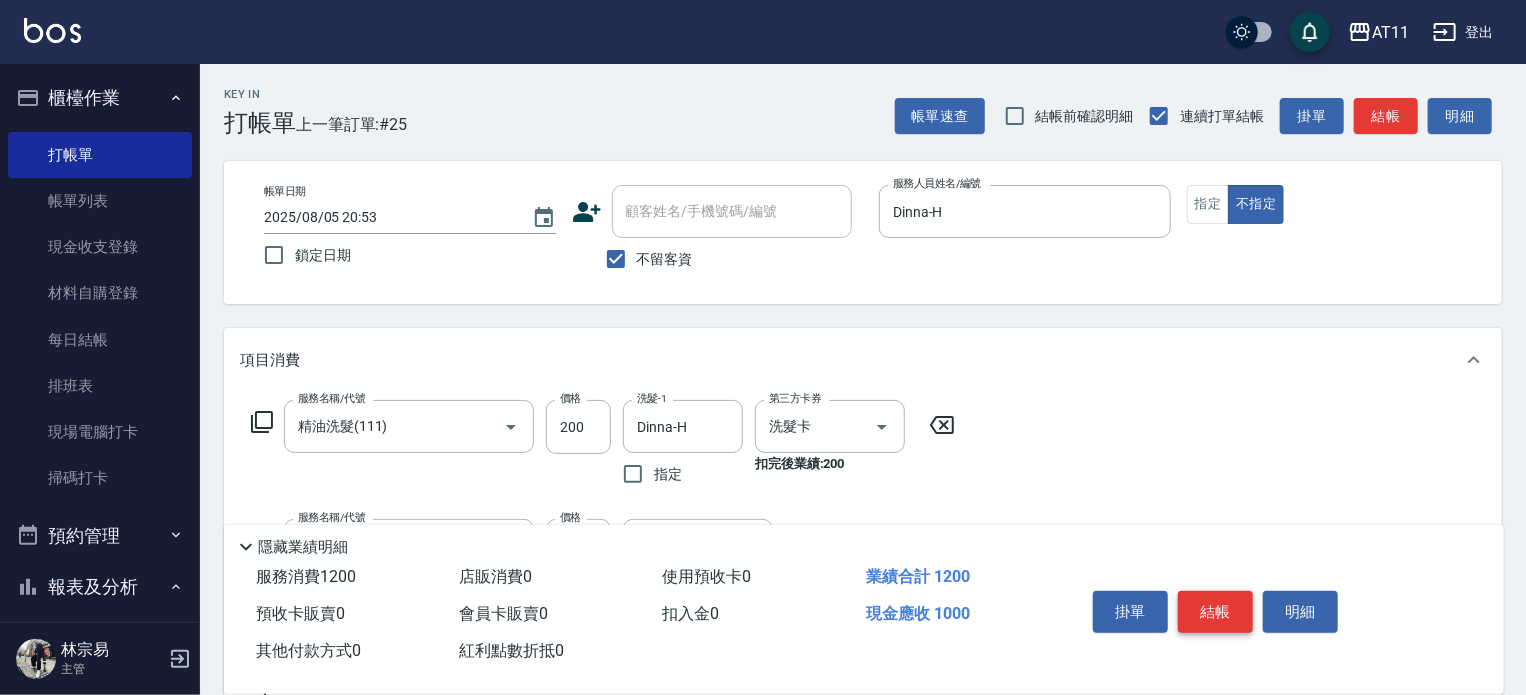 click on "結帳" at bounding box center [1215, 612] 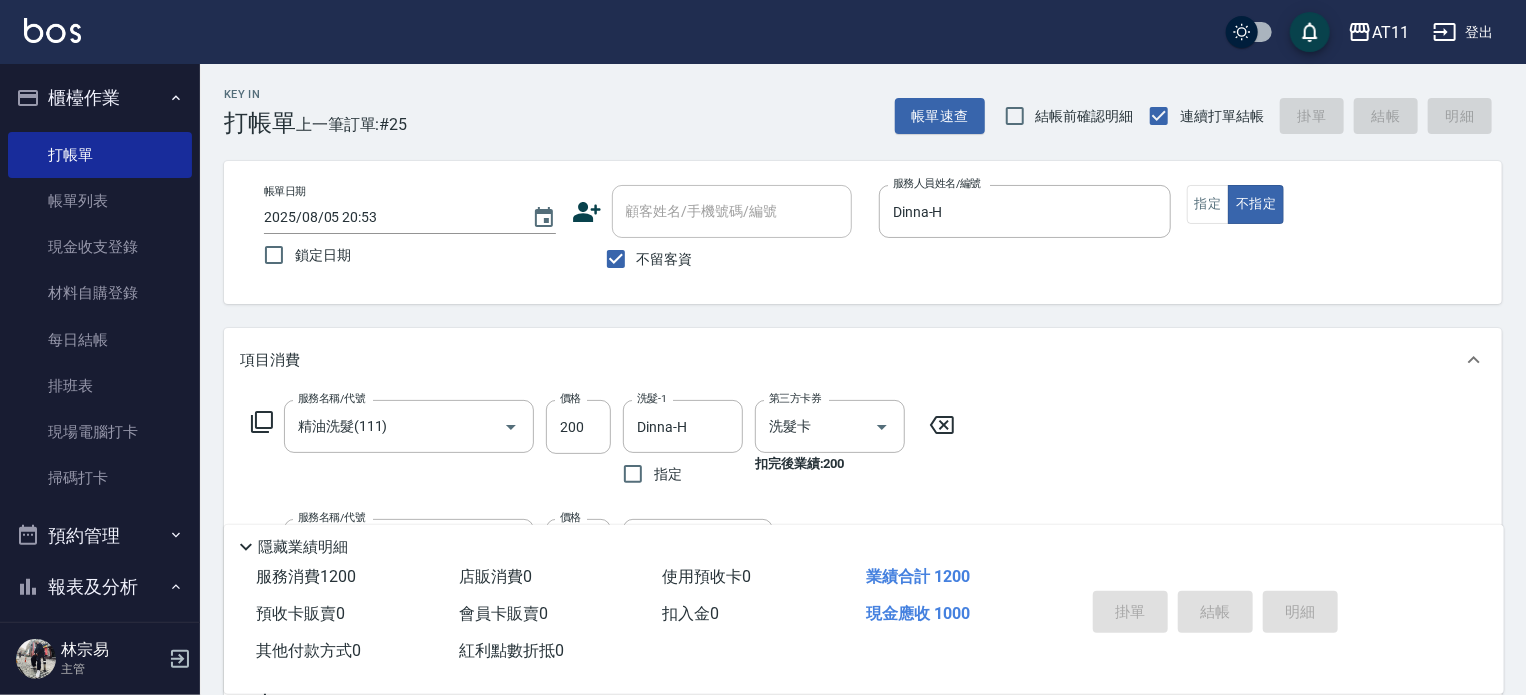 type 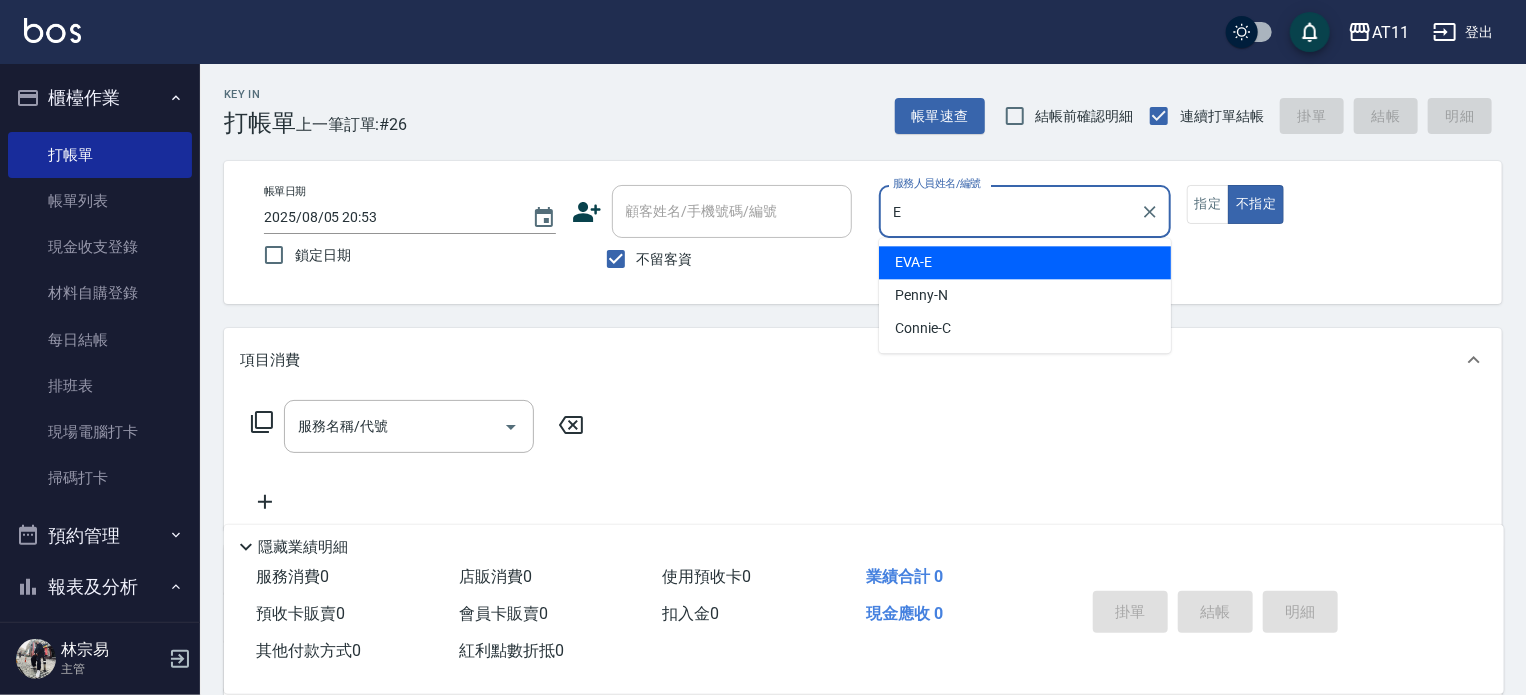 type on "EVA-E" 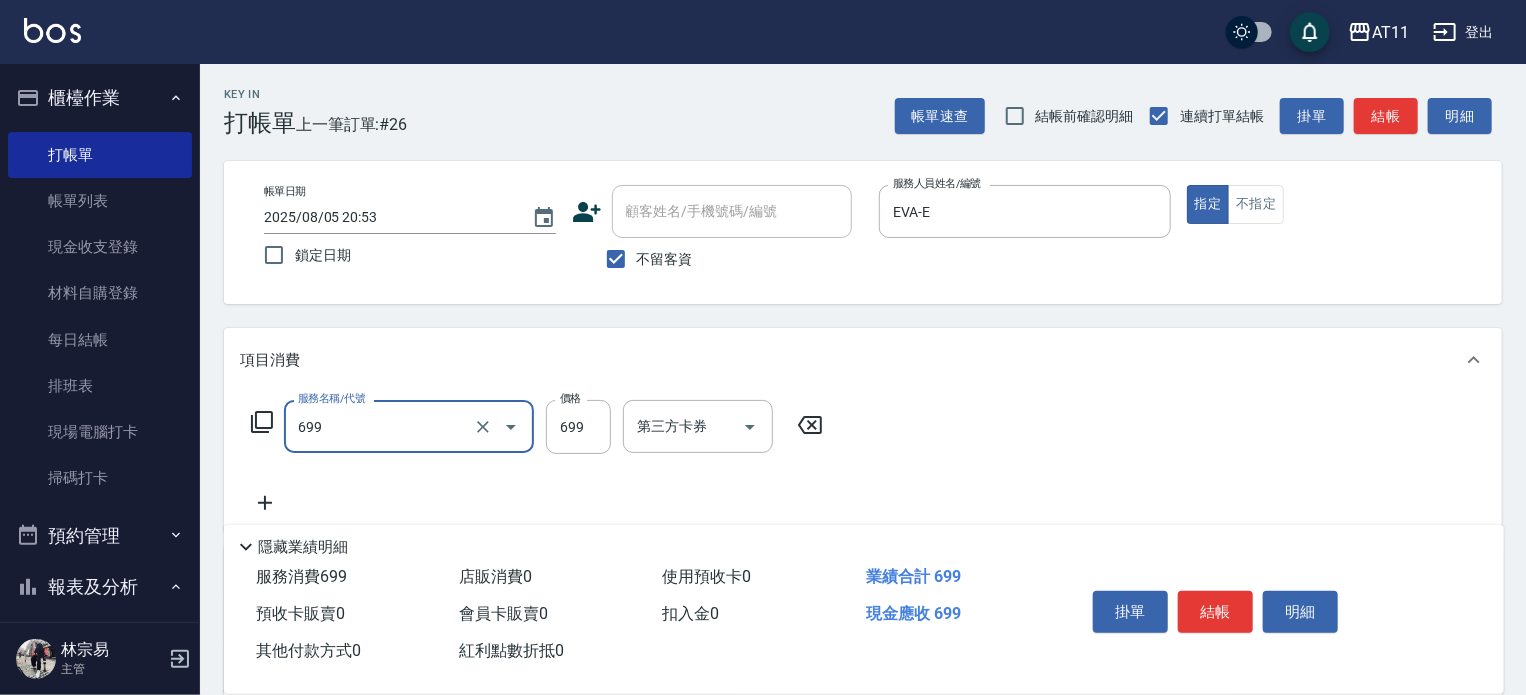 type on "SPA699(699)" 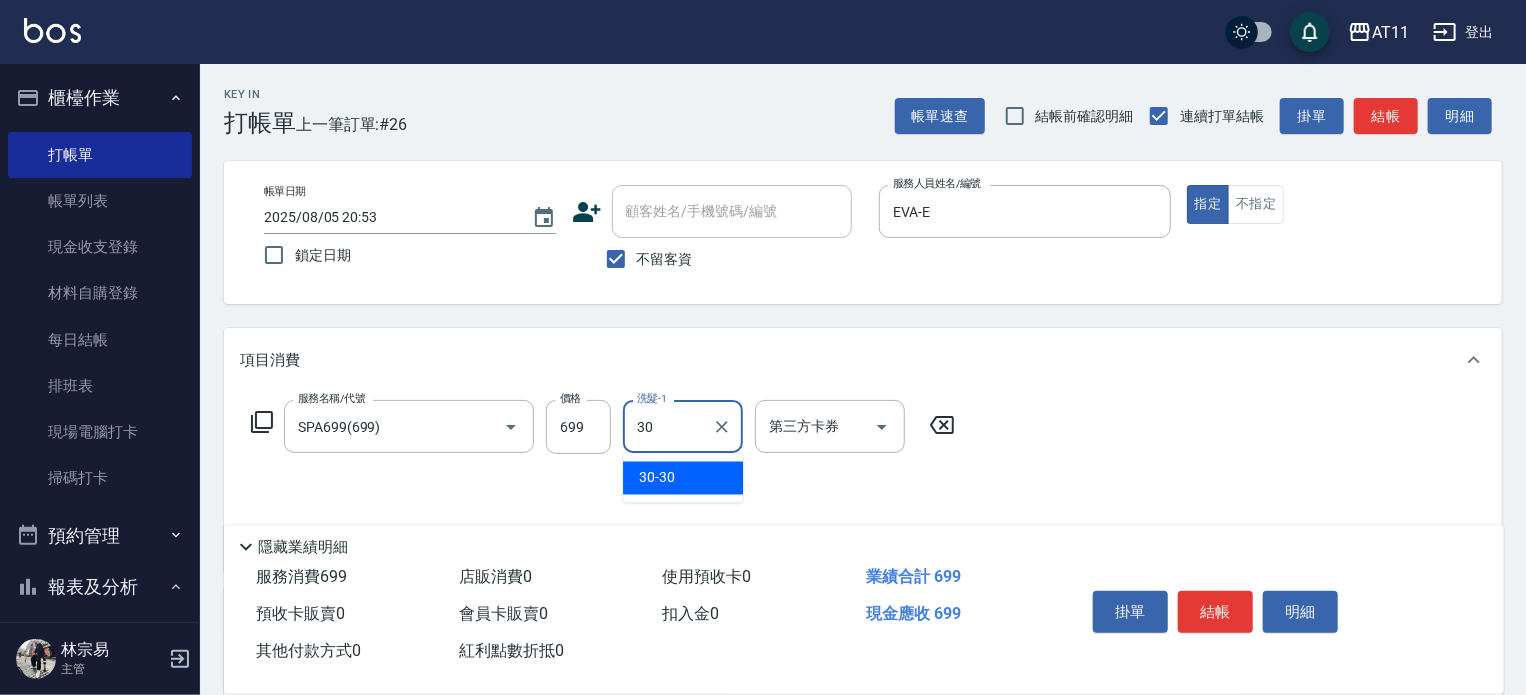 type on "30-30" 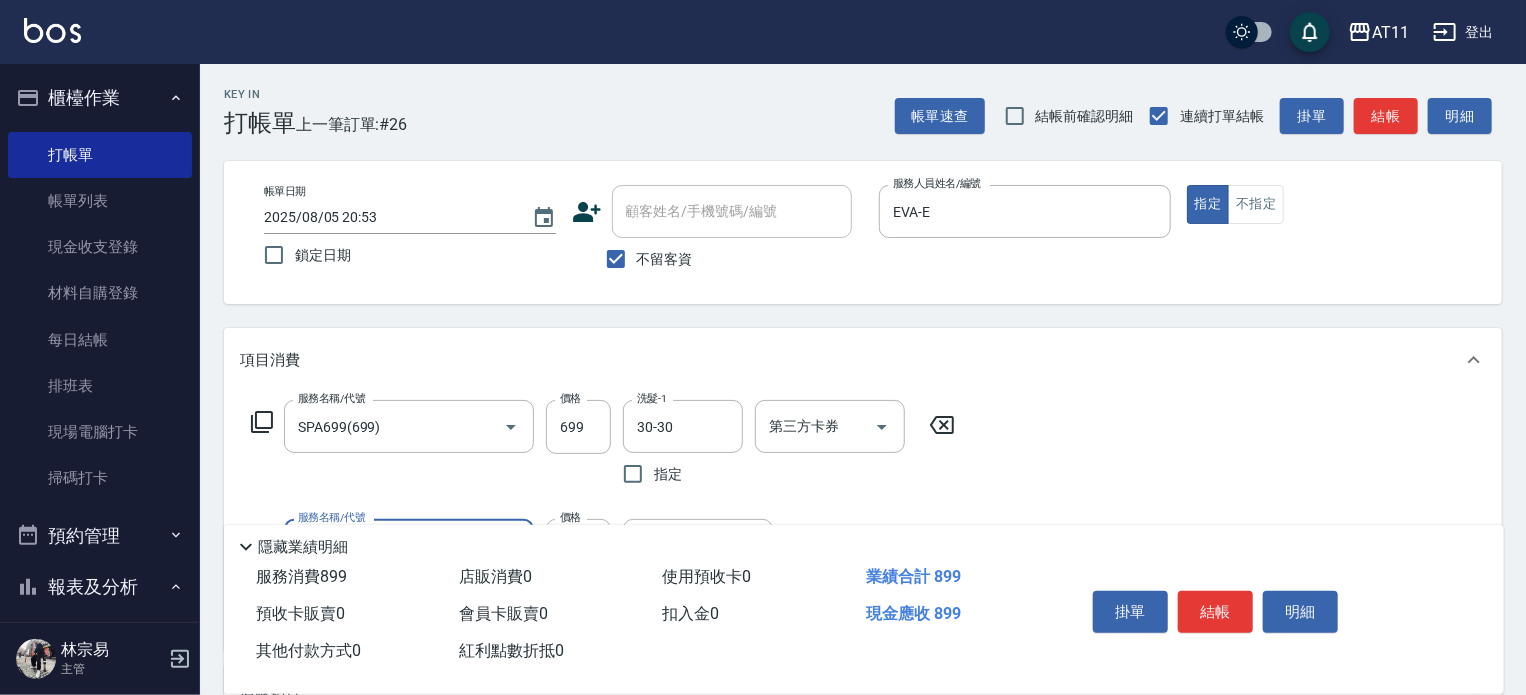 type on "剪髮(200)" 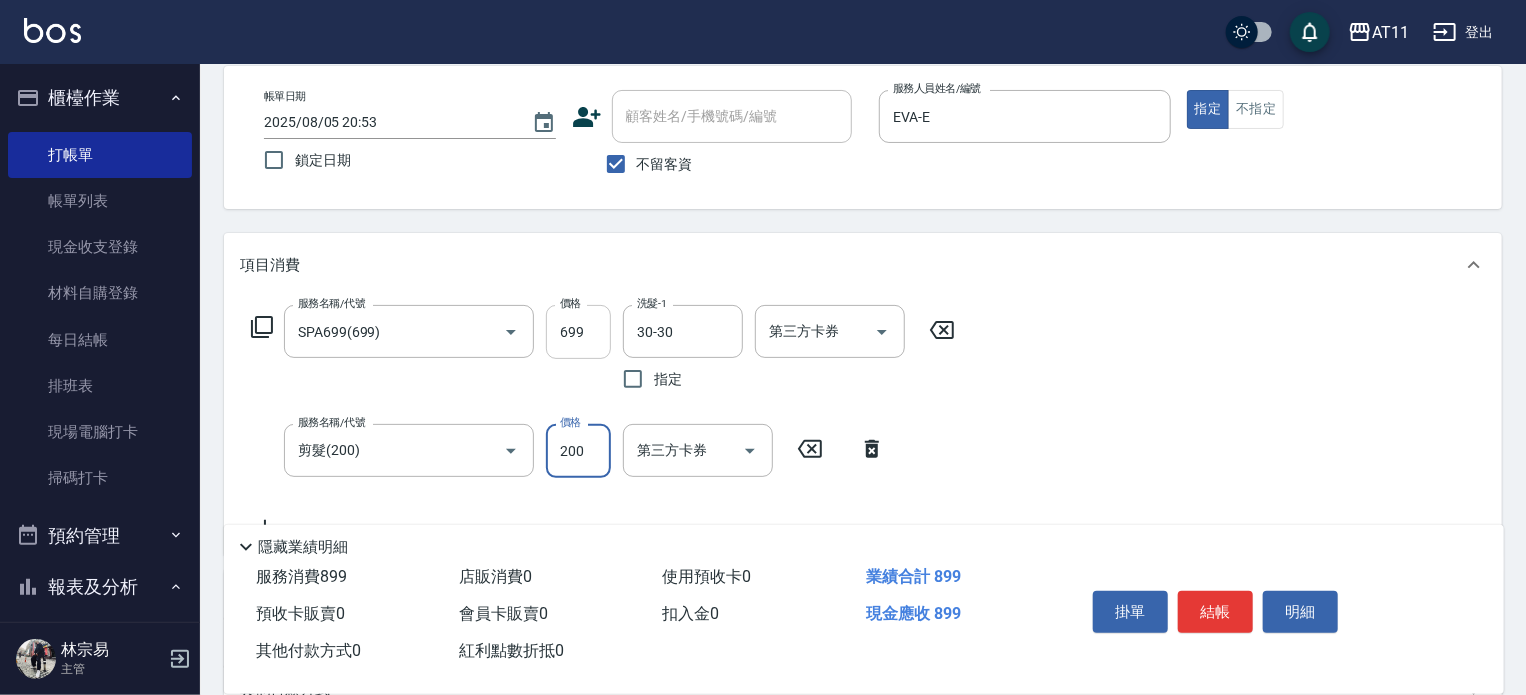 scroll, scrollTop: 100, scrollLeft: 0, axis: vertical 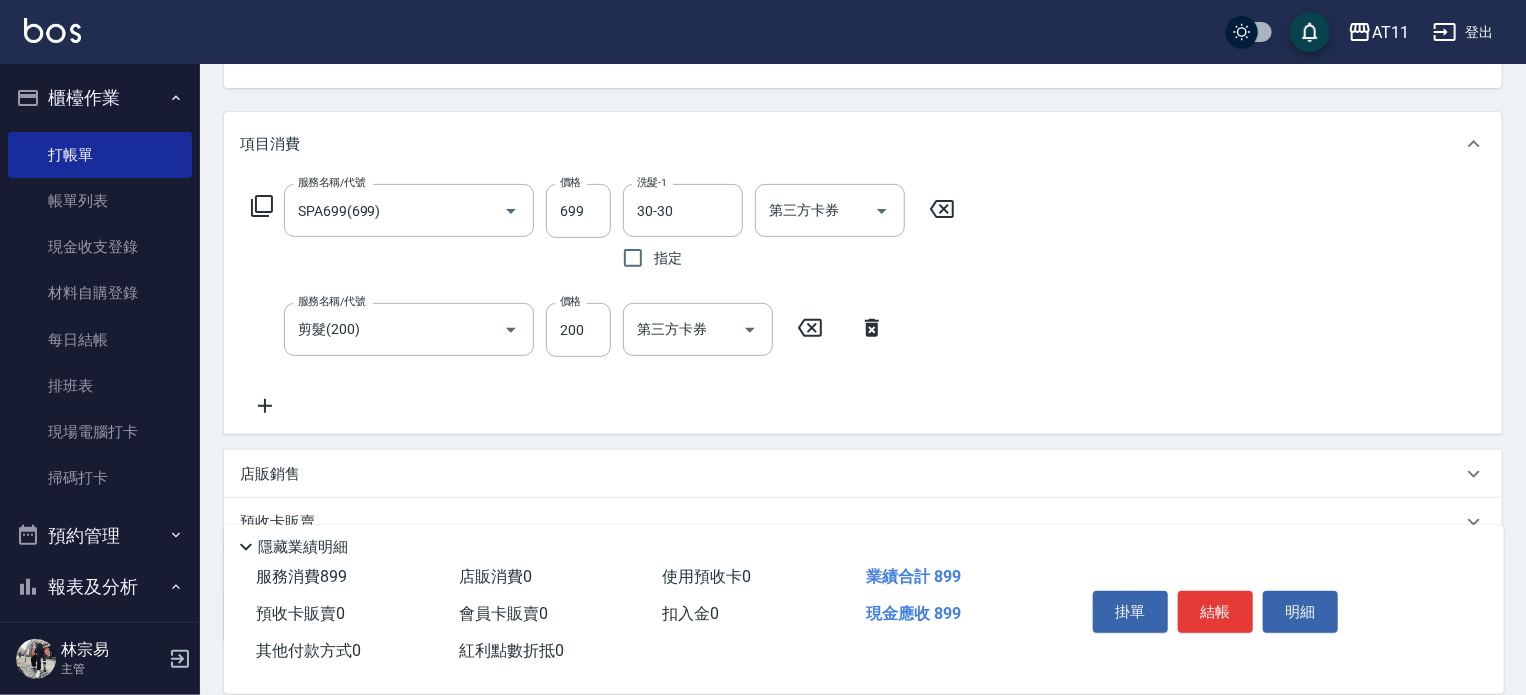 click on "店販銷售" at bounding box center [851, 474] 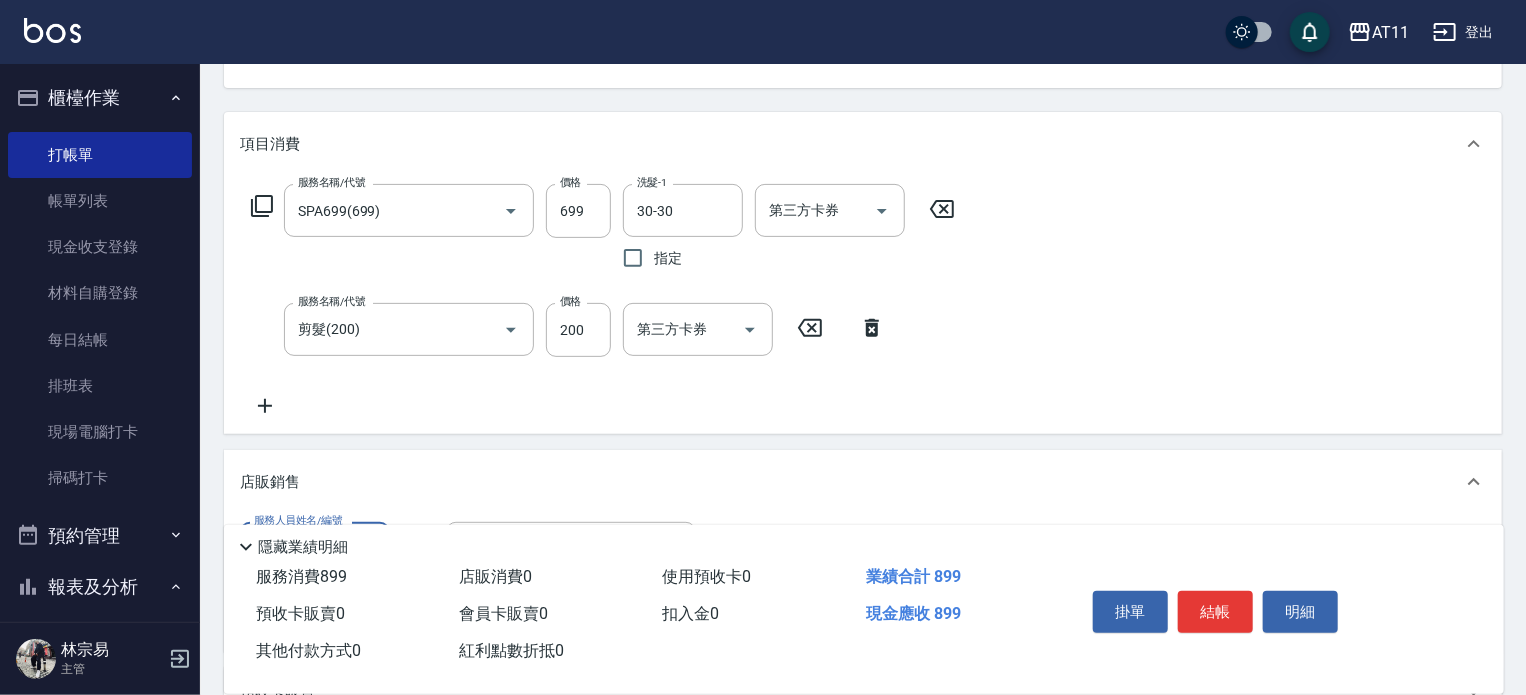 scroll, scrollTop: 0, scrollLeft: 0, axis: both 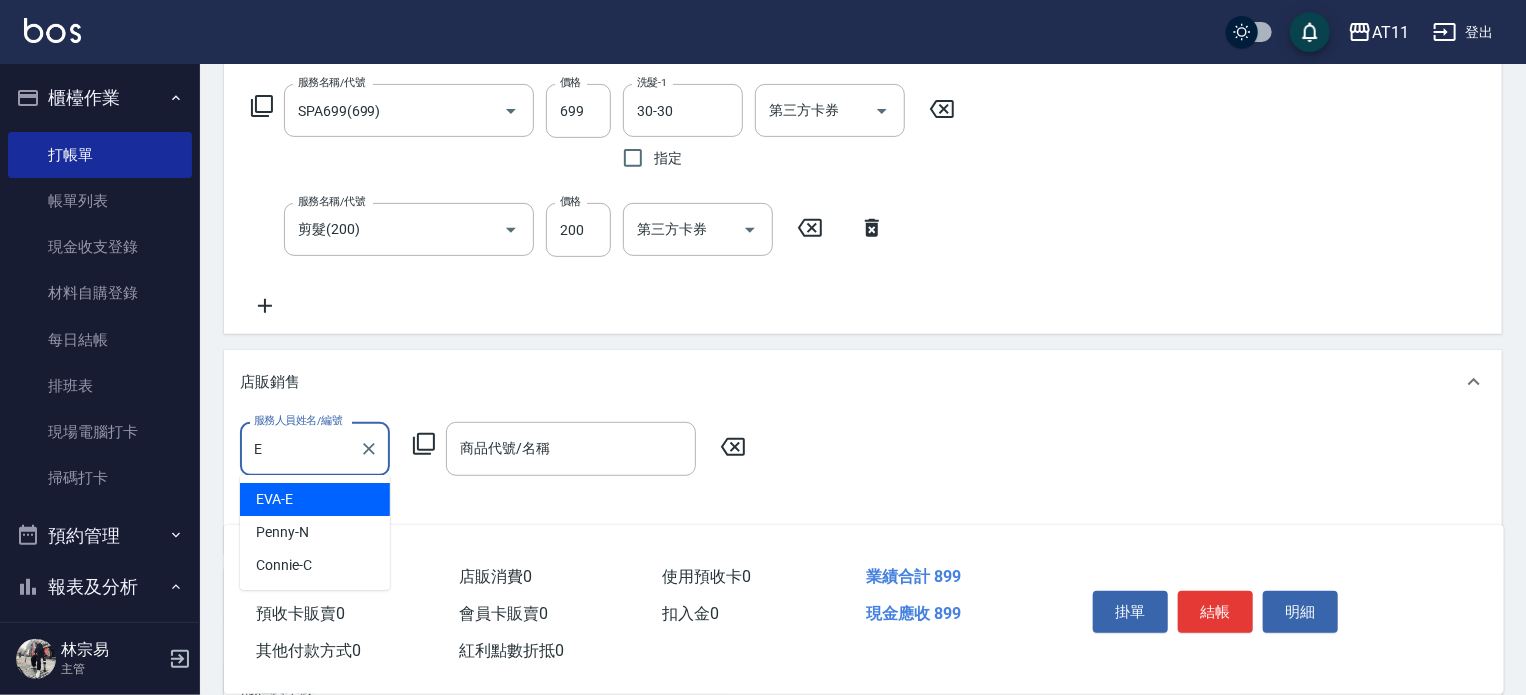 type on "EVA-E" 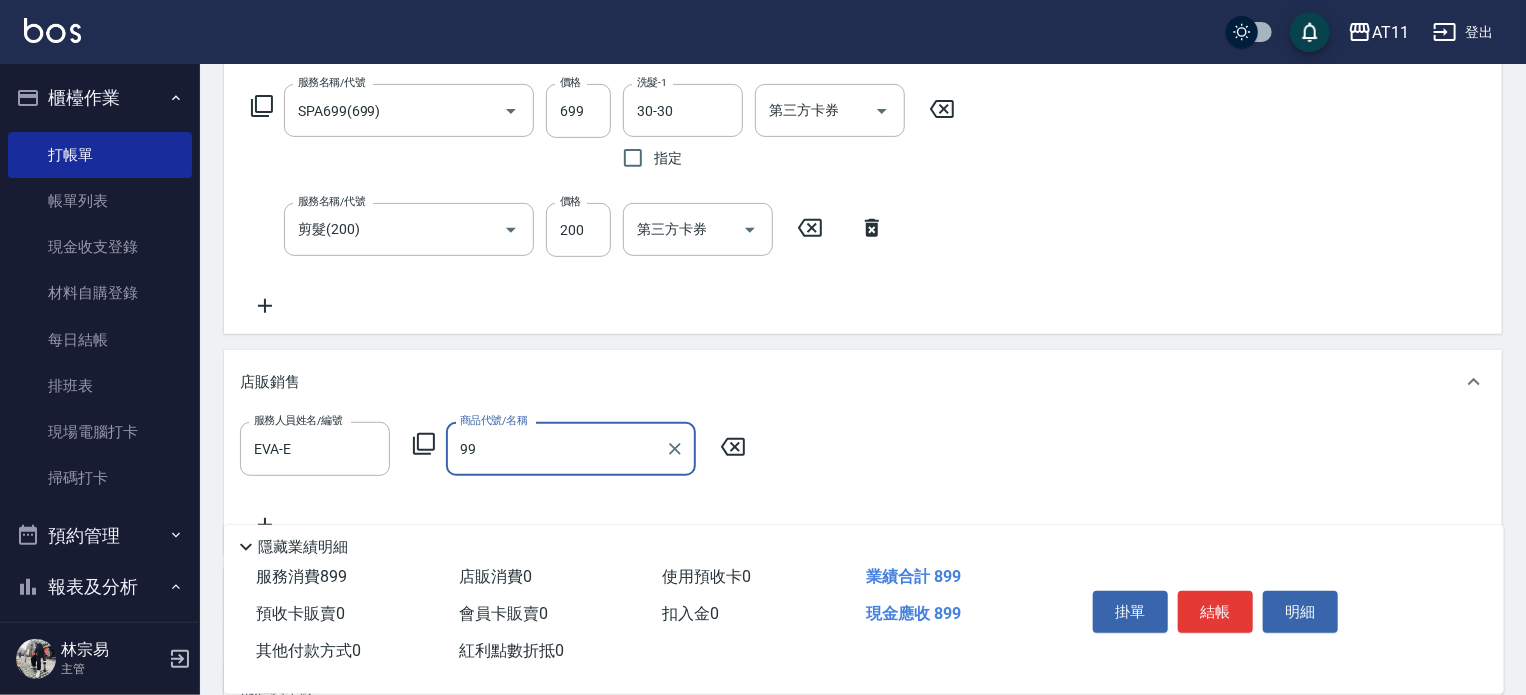 type on "9" 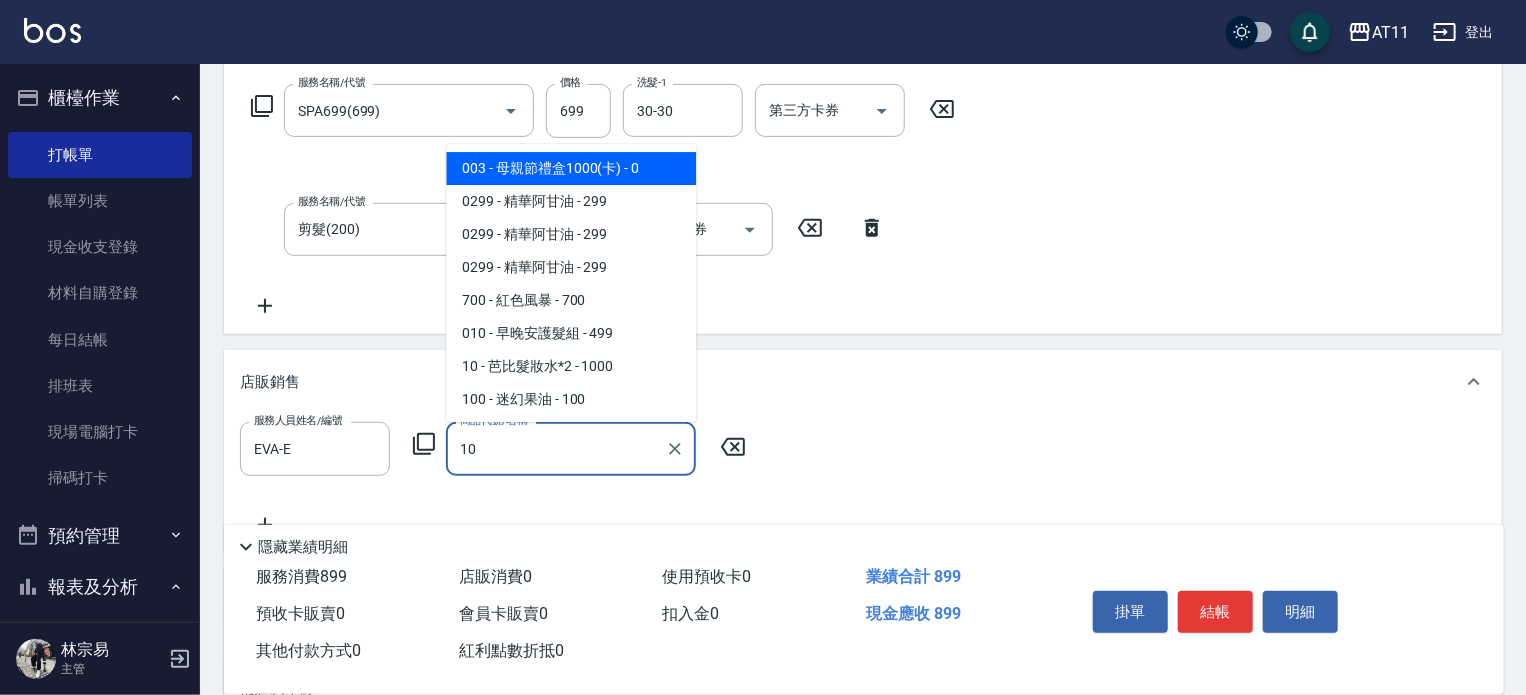 type on "1" 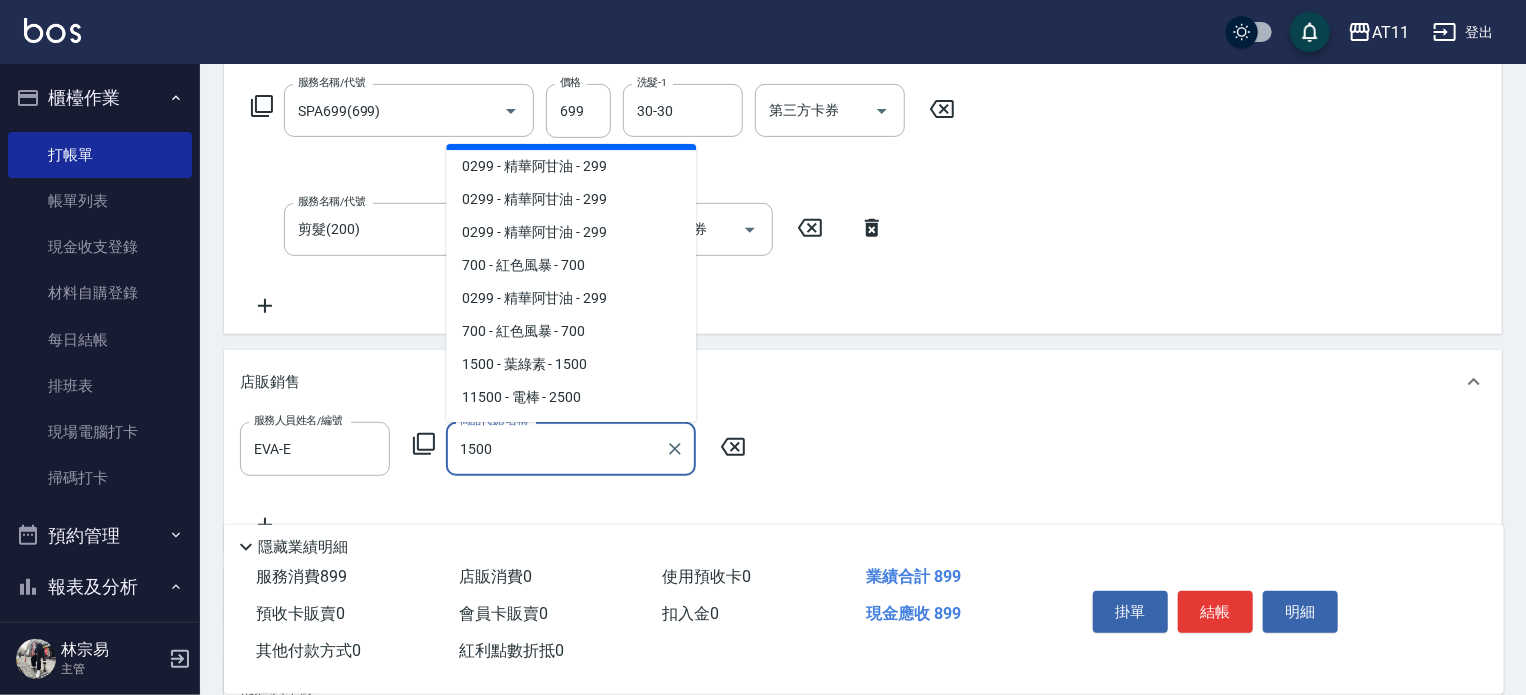 scroll, scrollTop: 8, scrollLeft: 0, axis: vertical 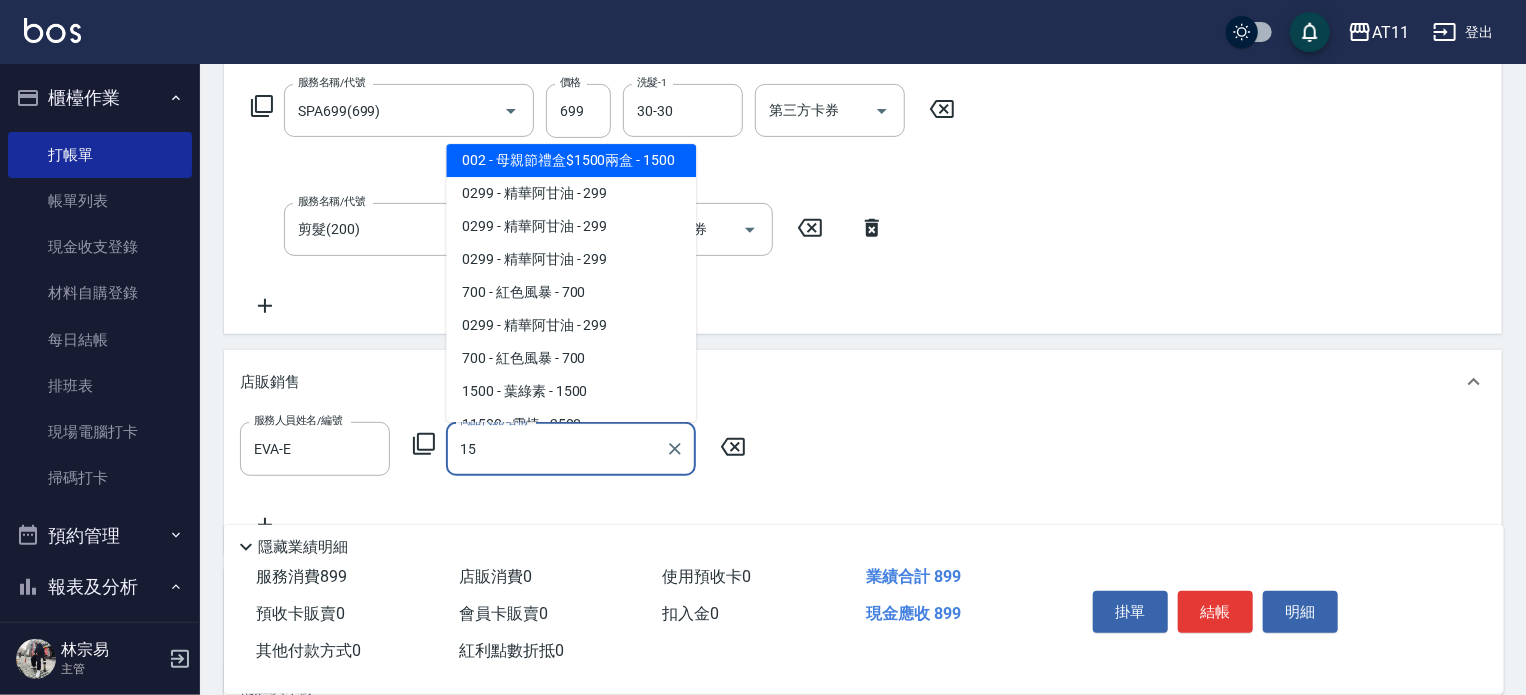 type on "1" 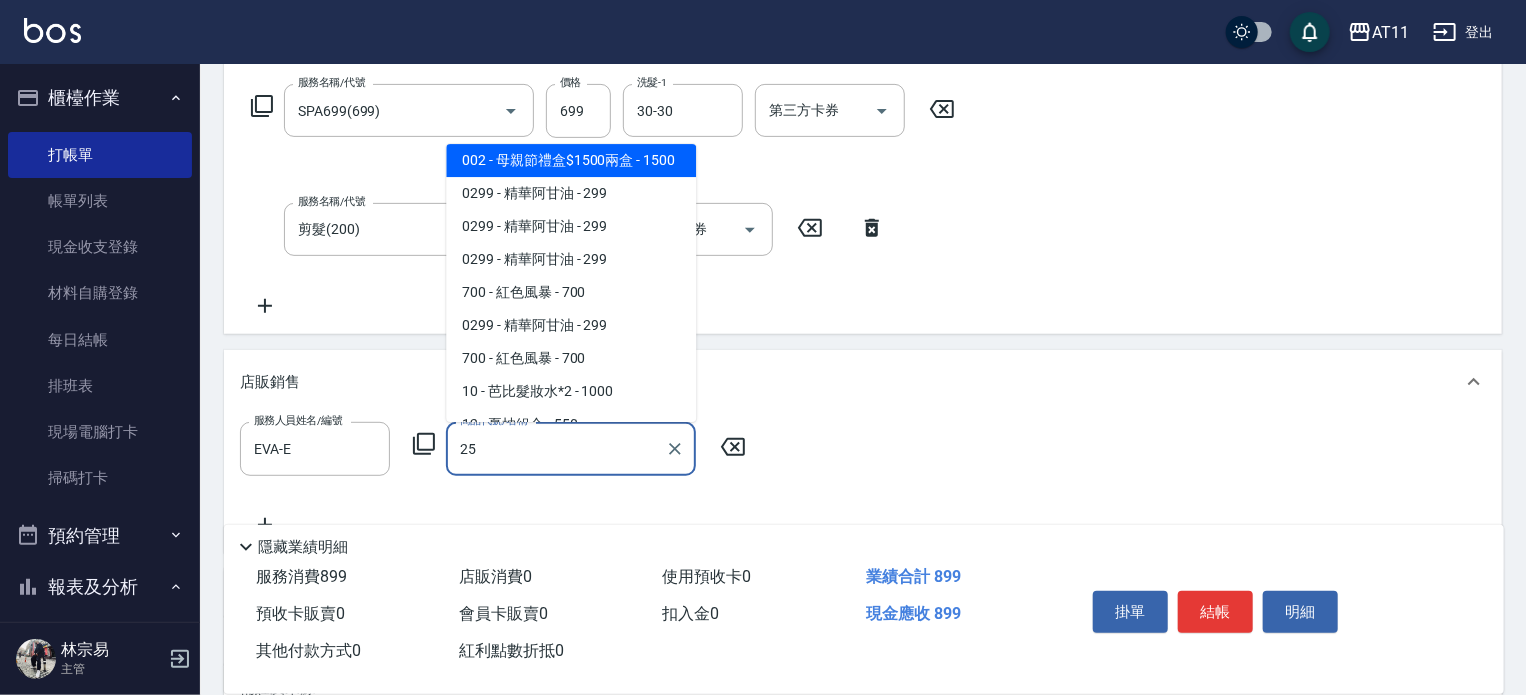 scroll, scrollTop: 0, scrollLeft: 0, axis: both 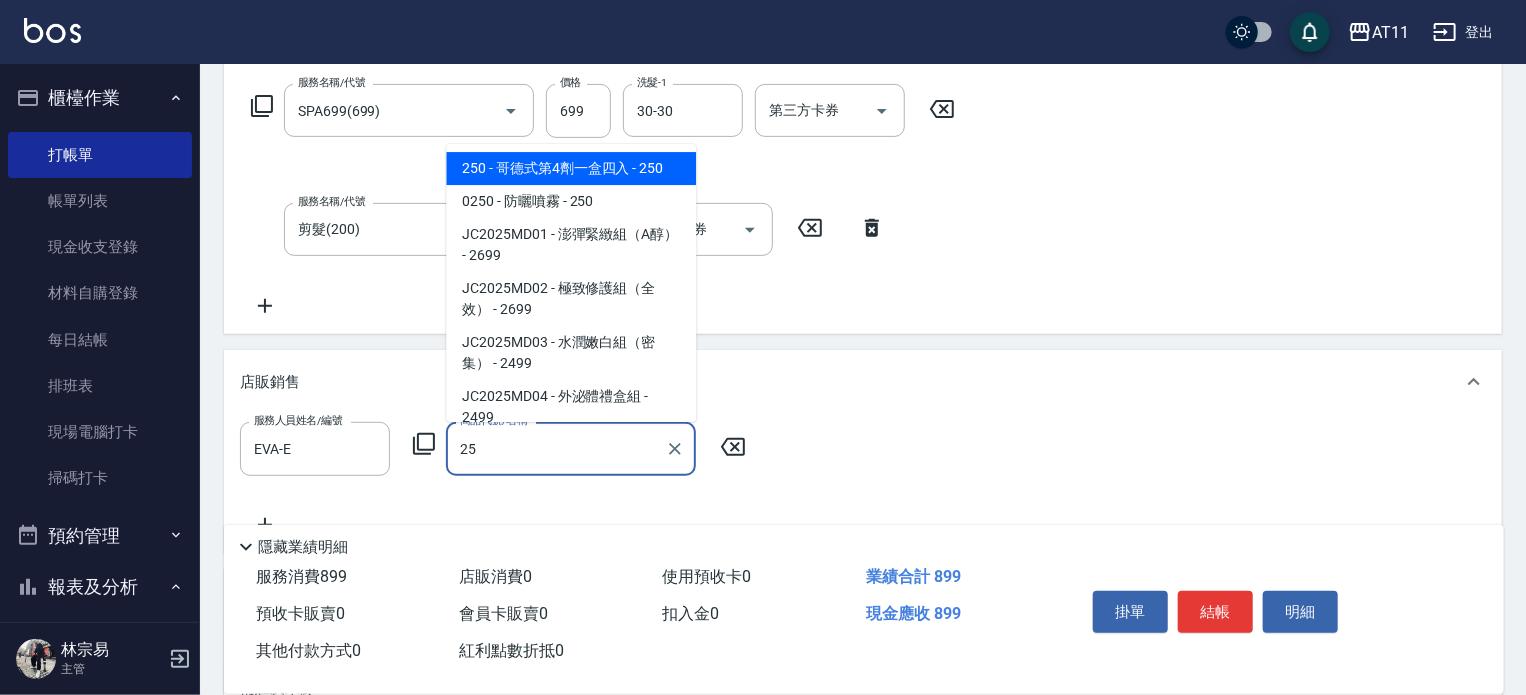 type on "2" 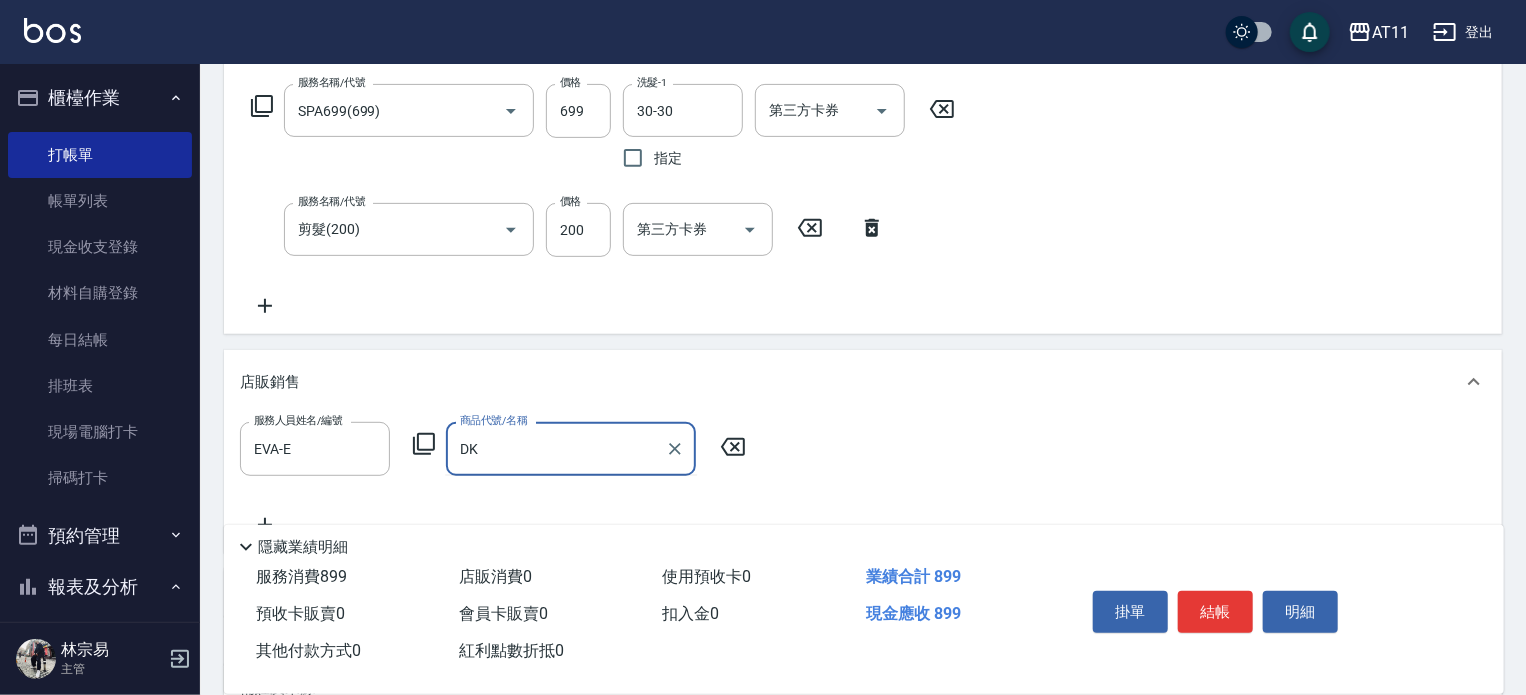 type on "D" 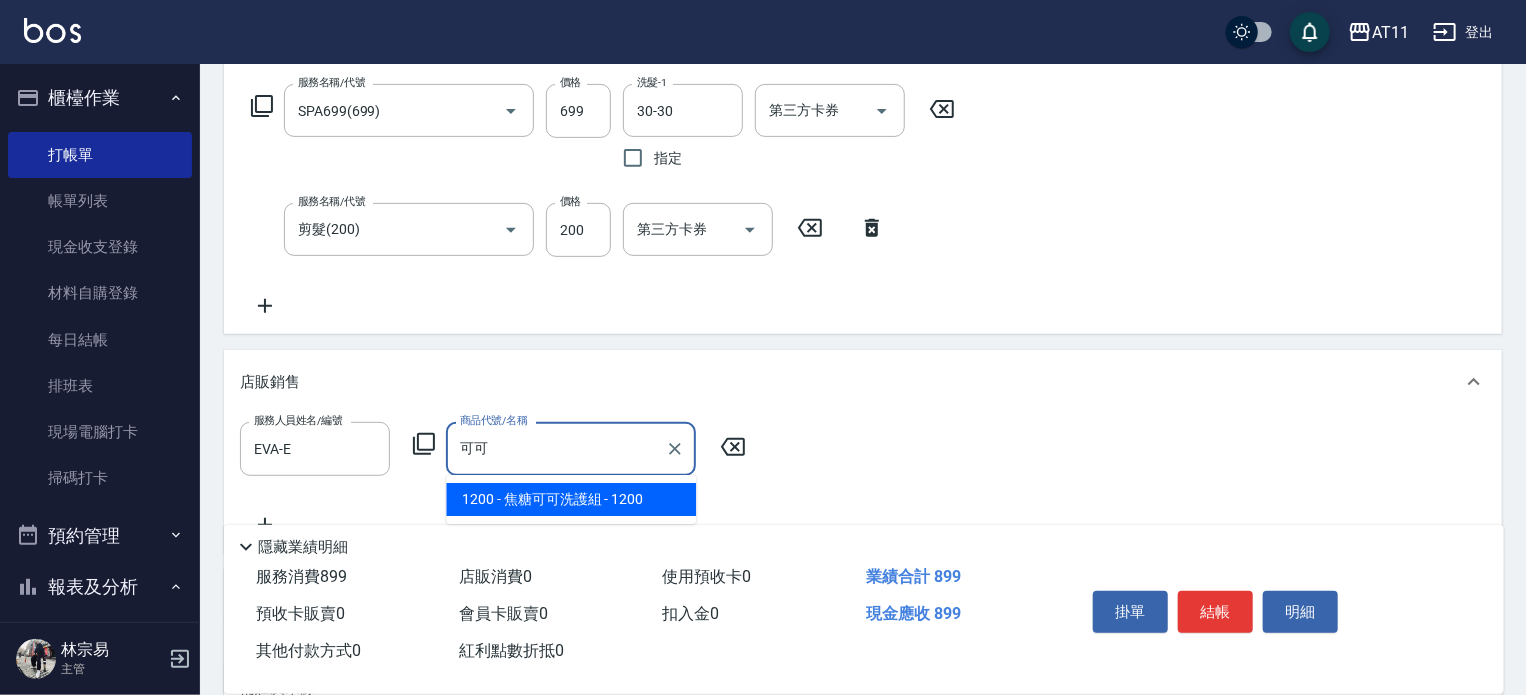 click on "1200 - 焦糖可可洗護組 - 1200" at bounding box center [571, 499] 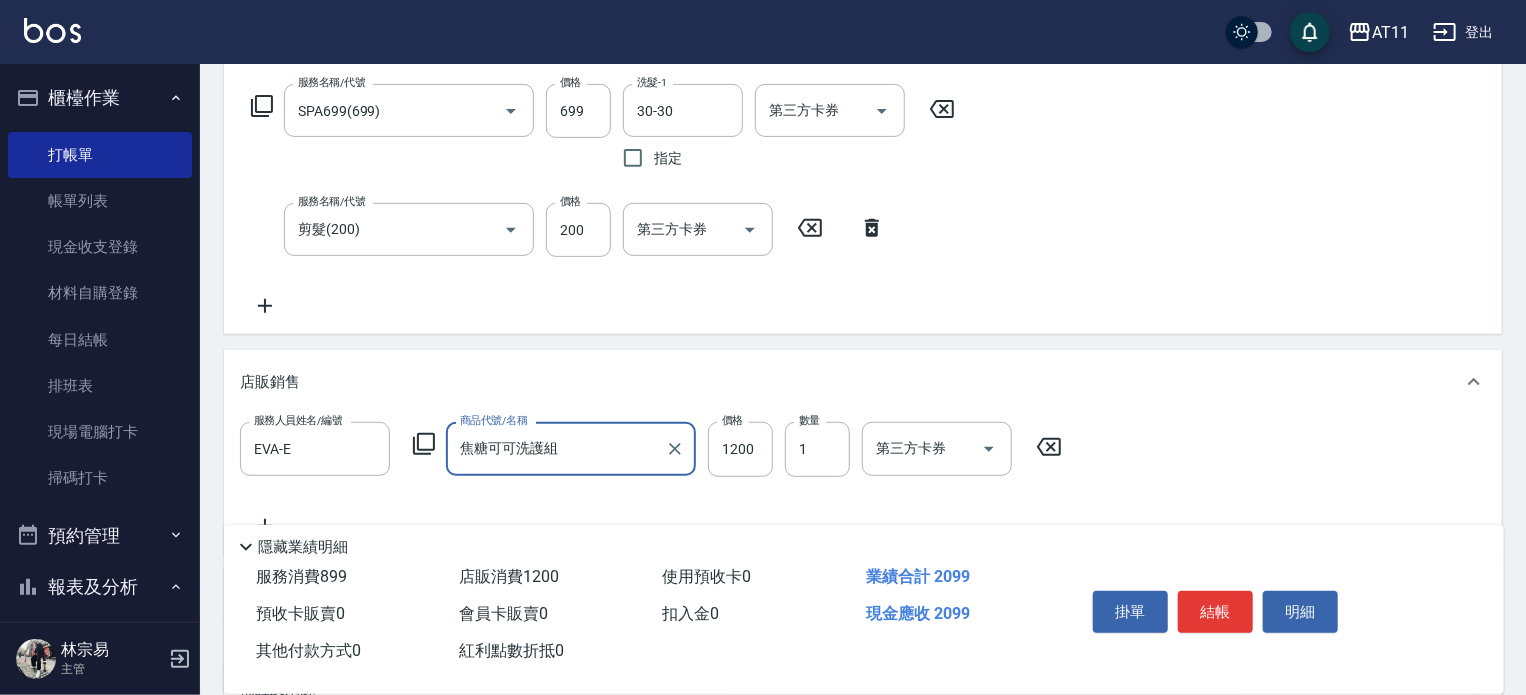 type on "焦糖可可洗護組" 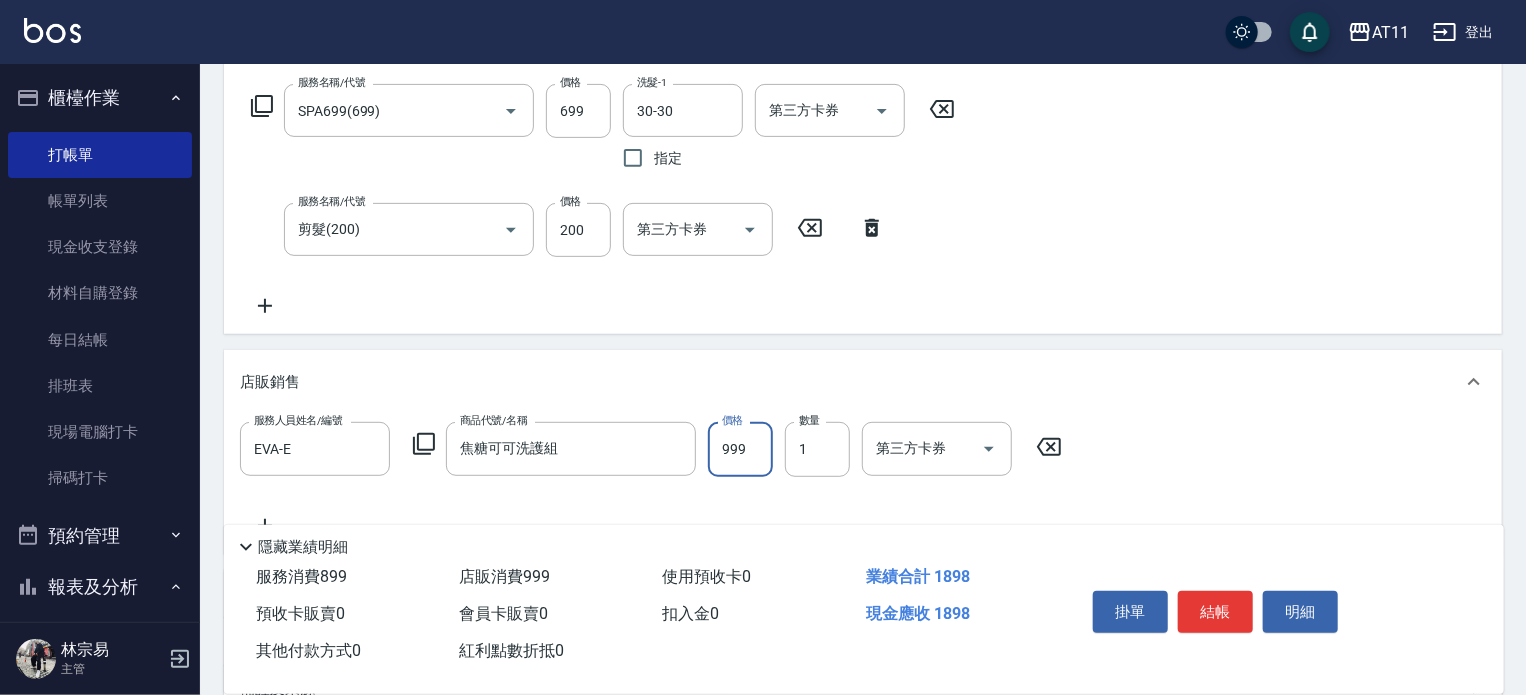 type on "999" 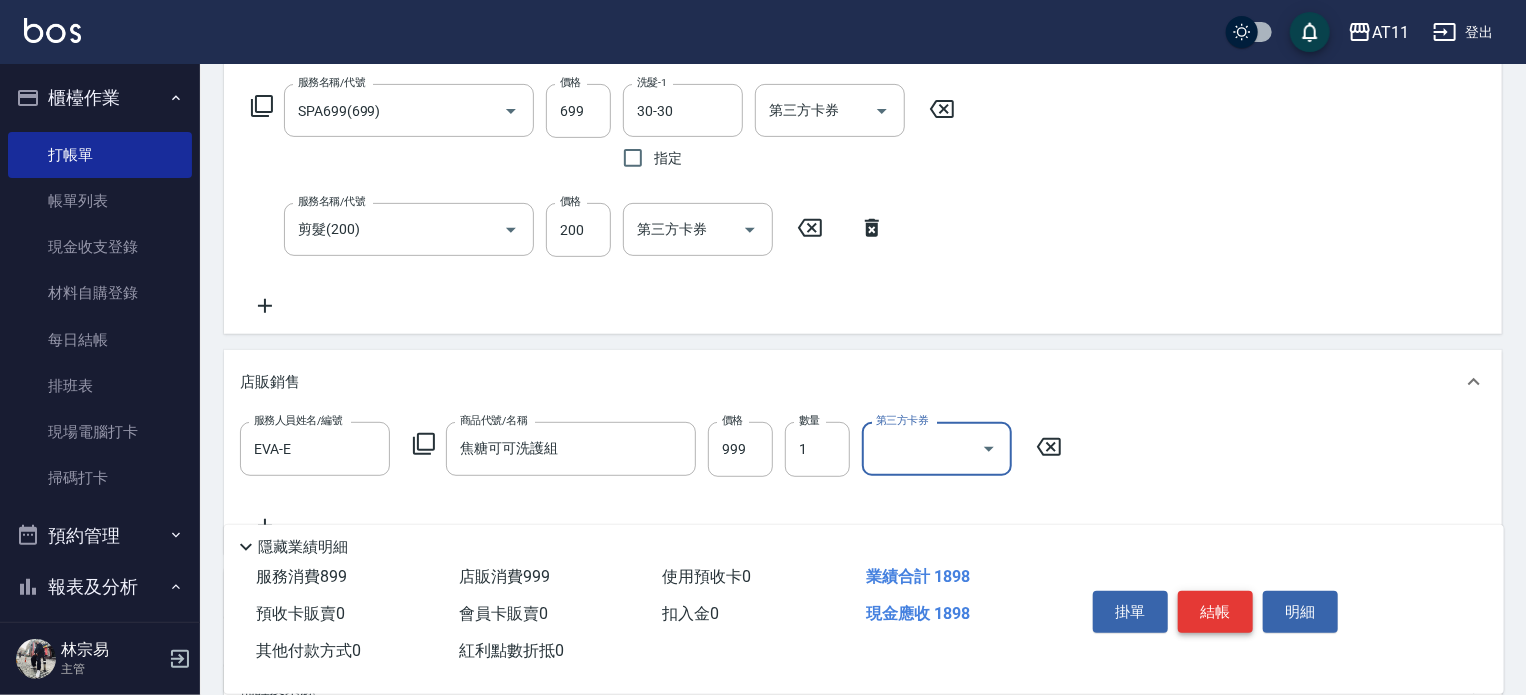 click on "結帳" at bounding box center (1215, 612) 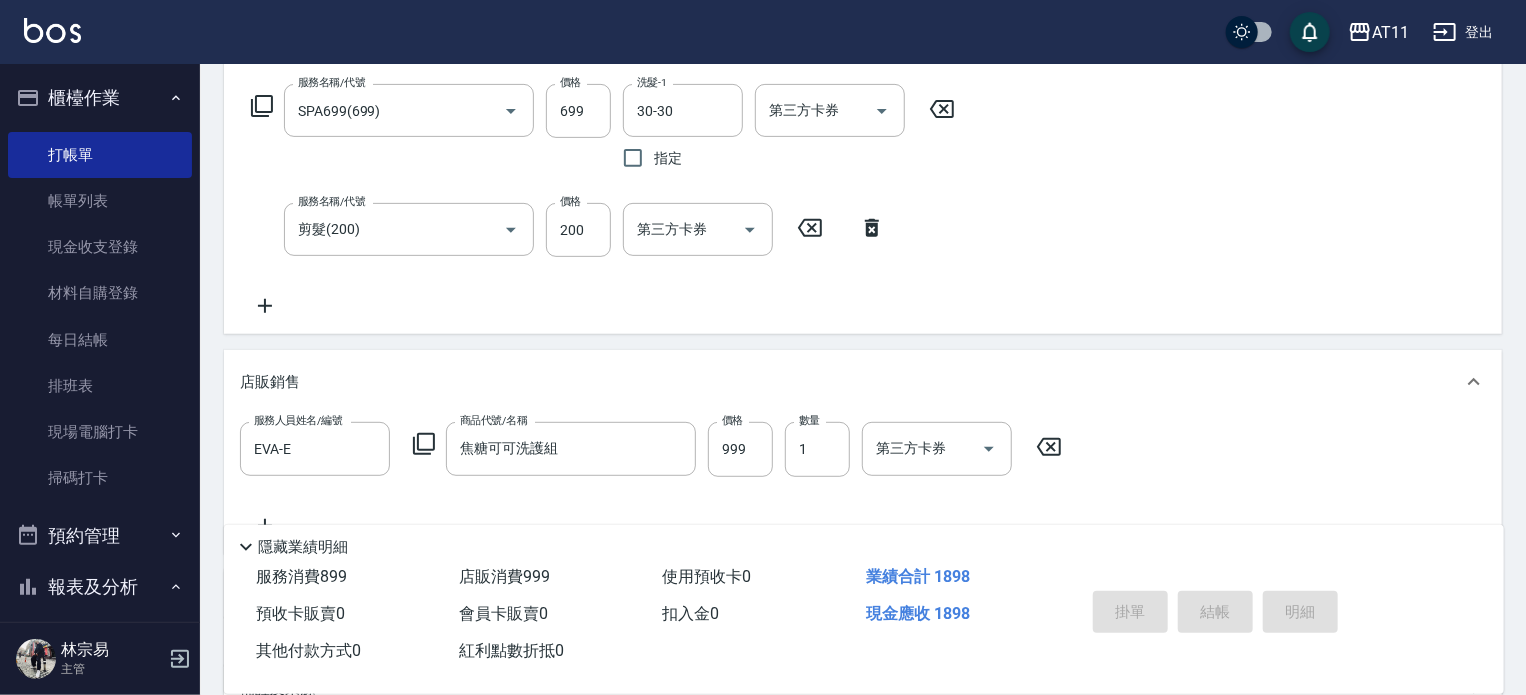 type on "2025/08/05 21:00" 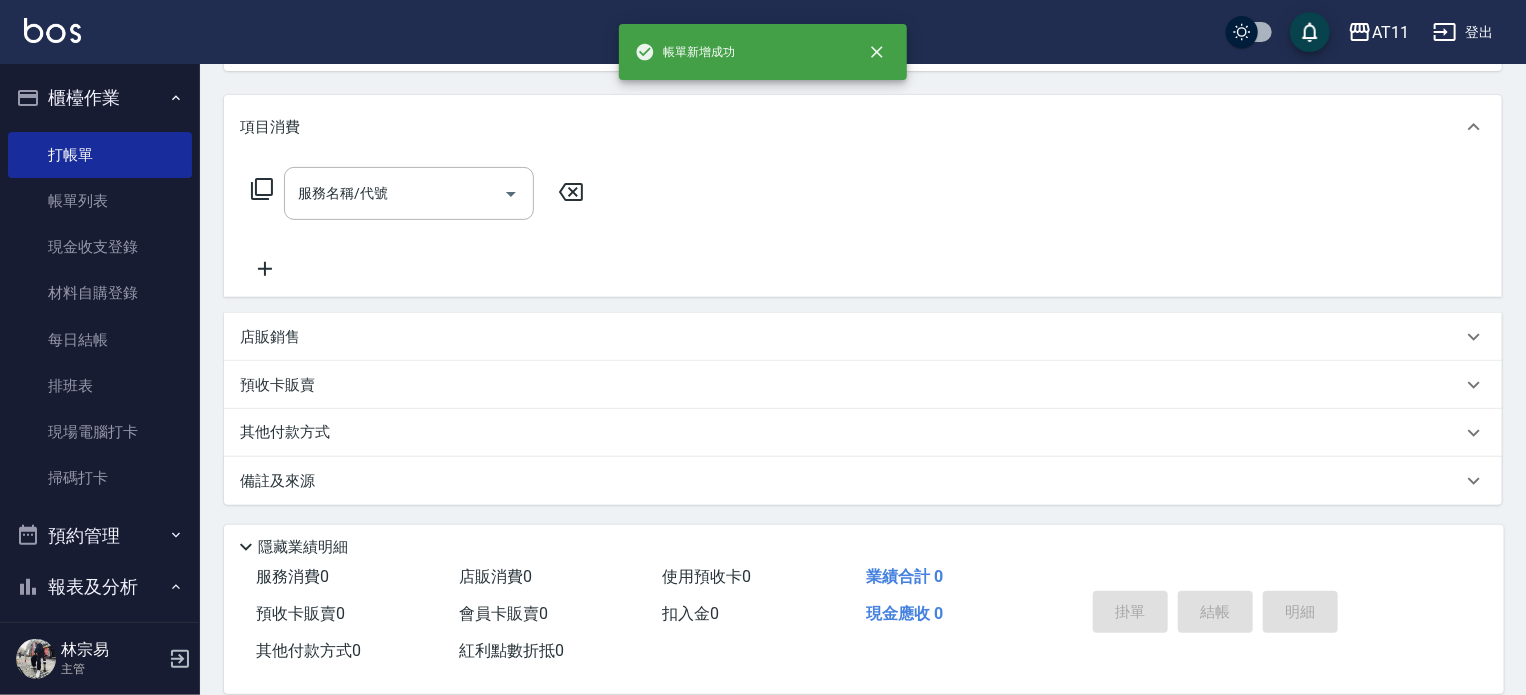 scroll, scrollTop: 0, scrollLeft: 0, axis: both 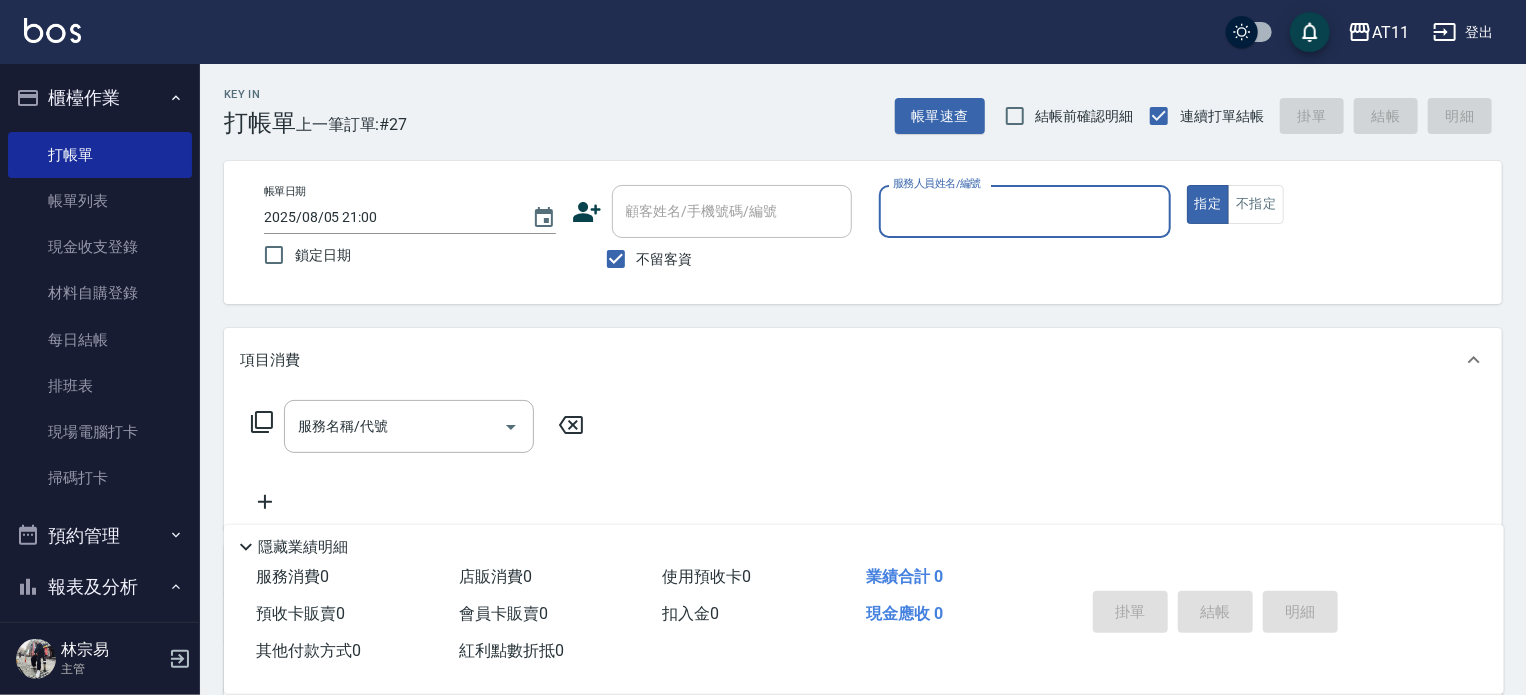 type on "ㄍ" 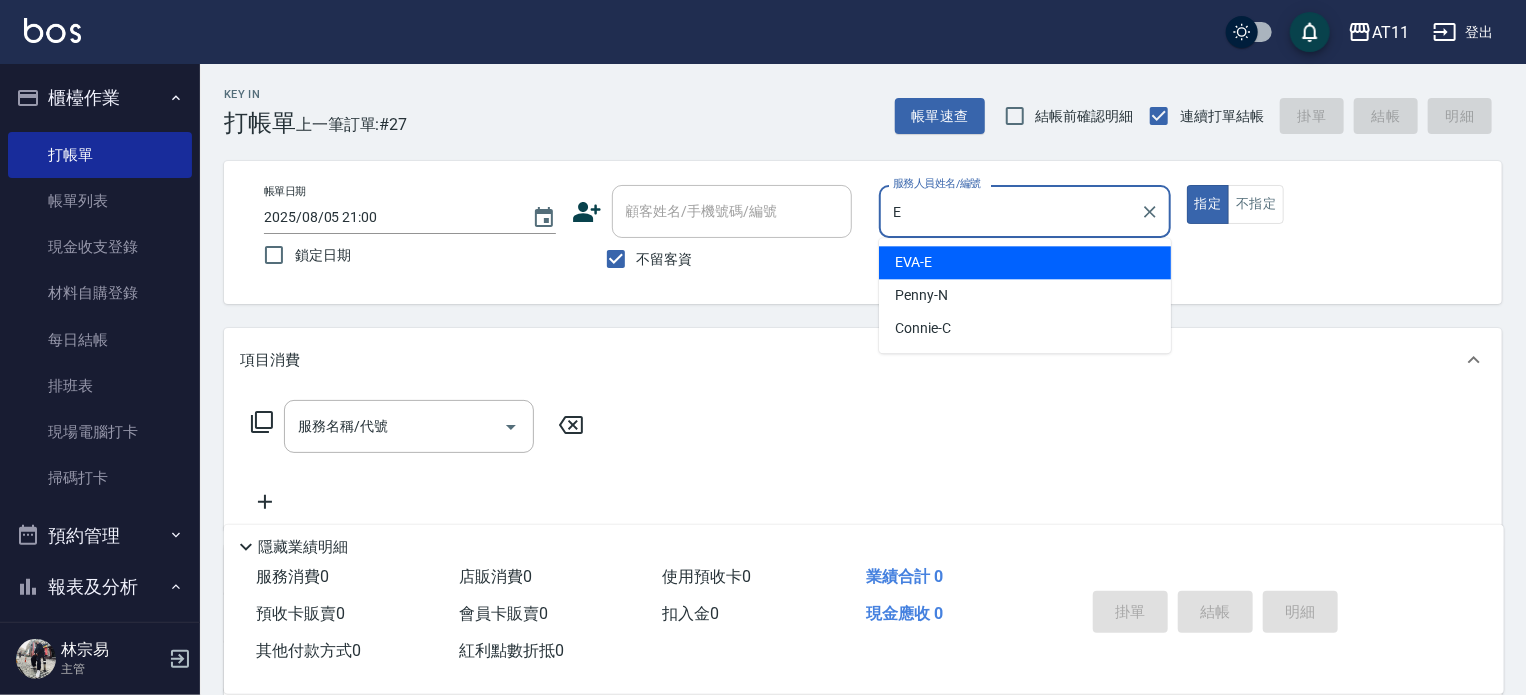 type on "EVA-E" 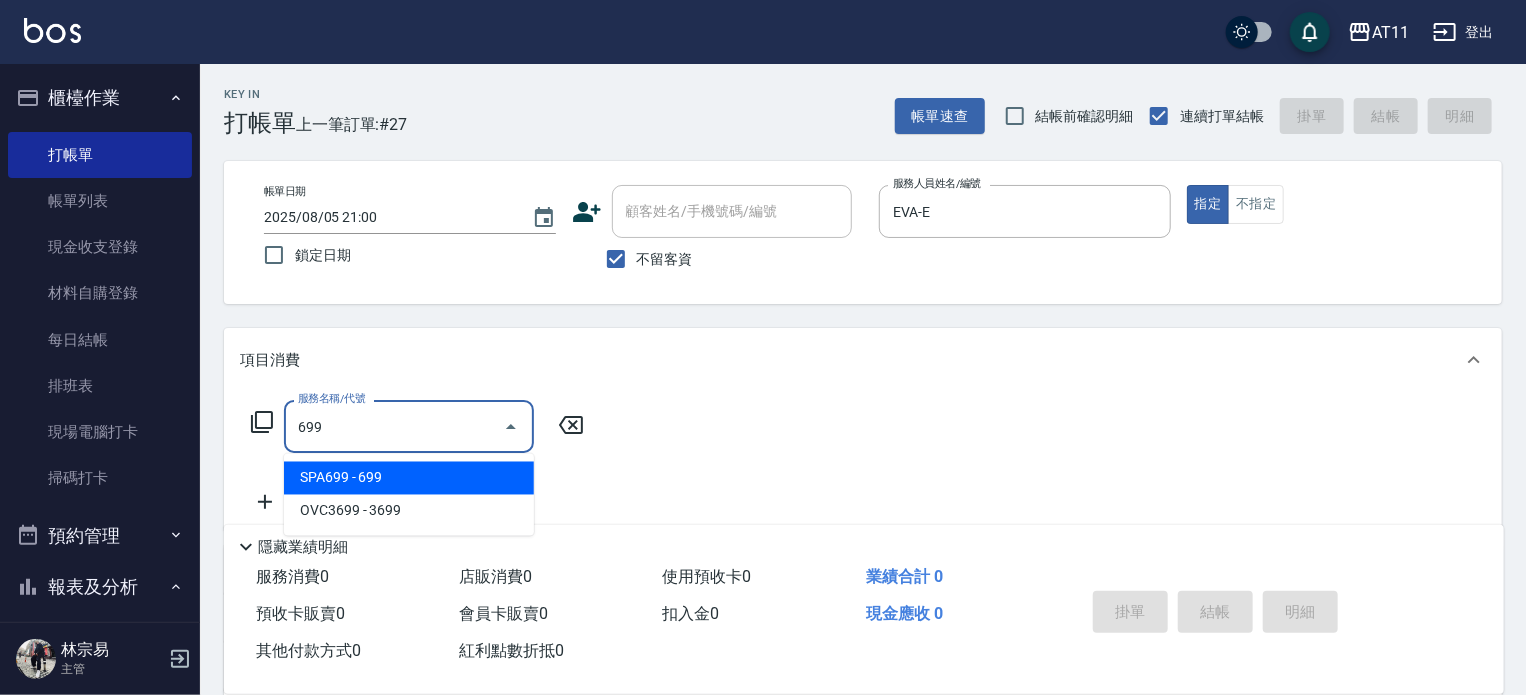 type on "SPA699(699)" 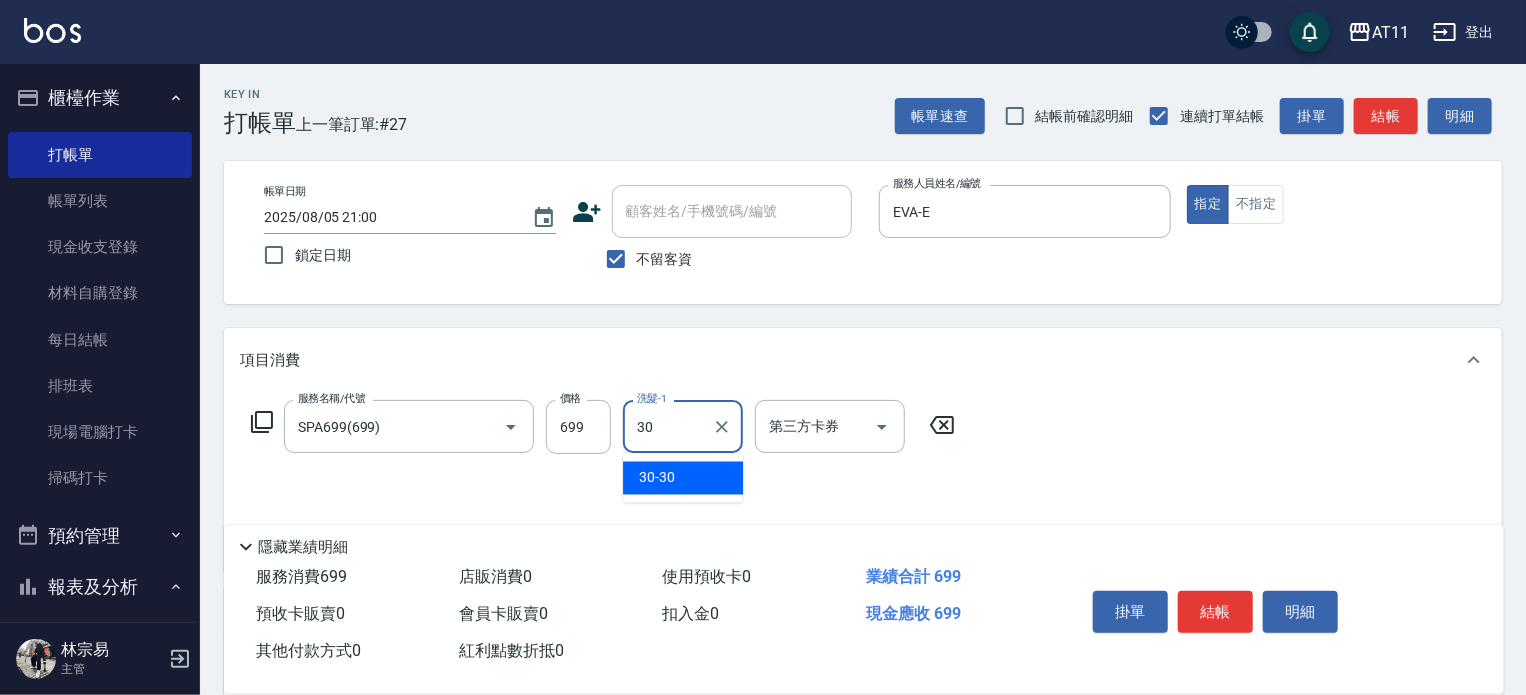type on "30-30" 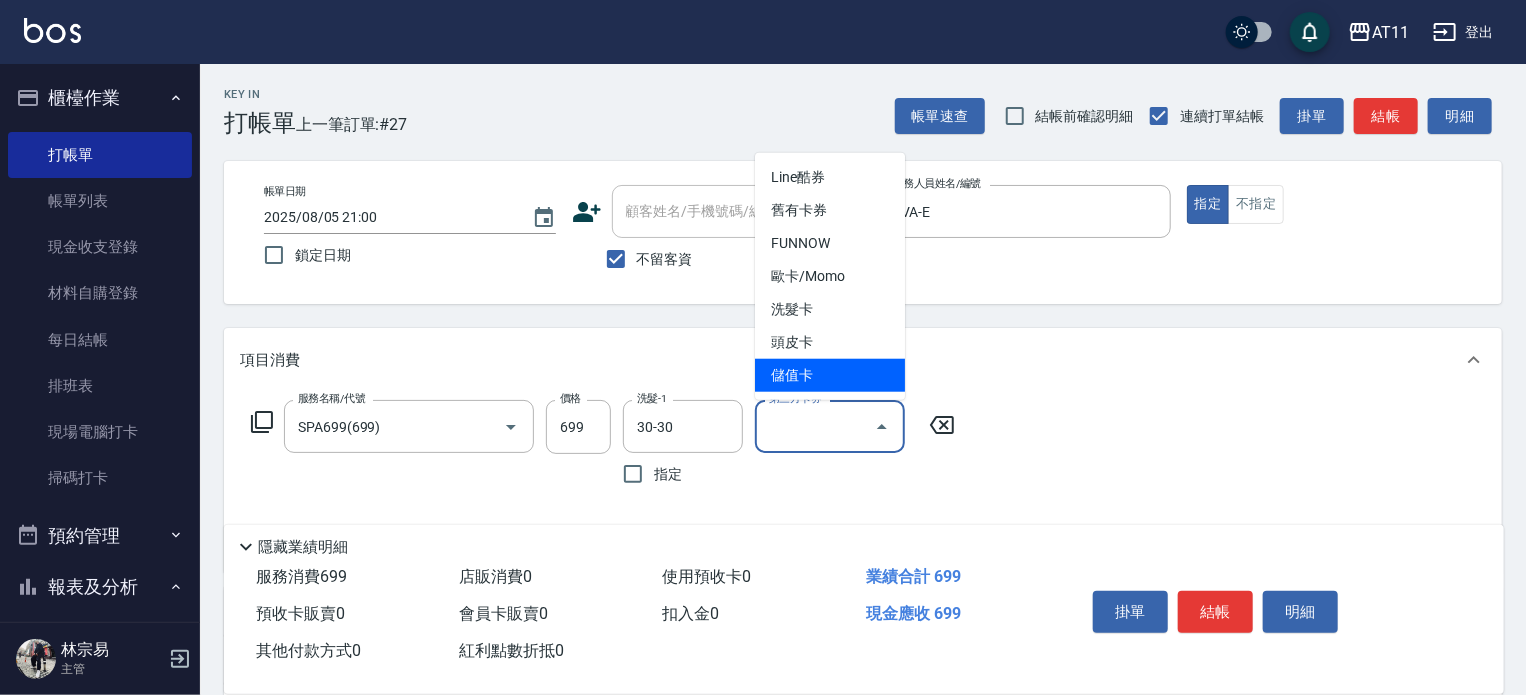 type on "儲值卡" 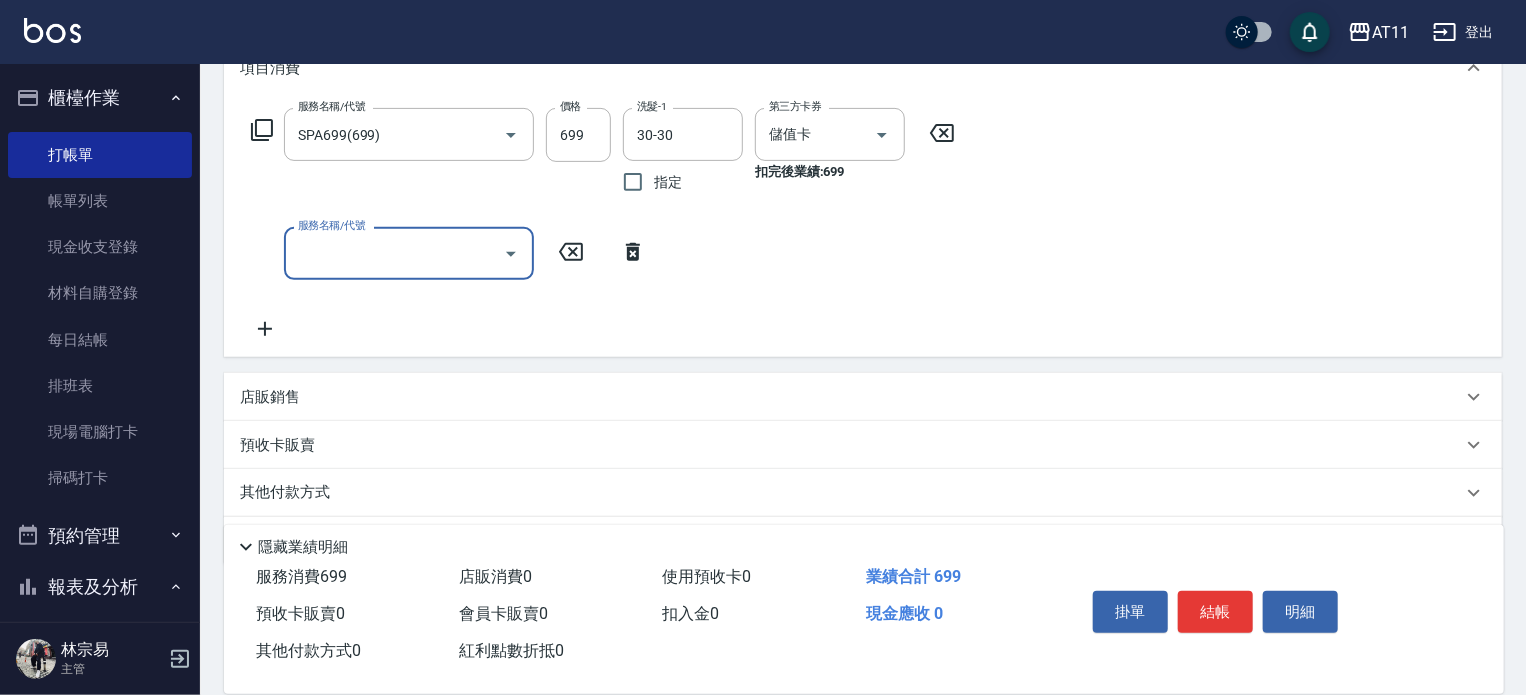 scroll, scrollTop: 300, scrollLeft: 0, axis: vertical 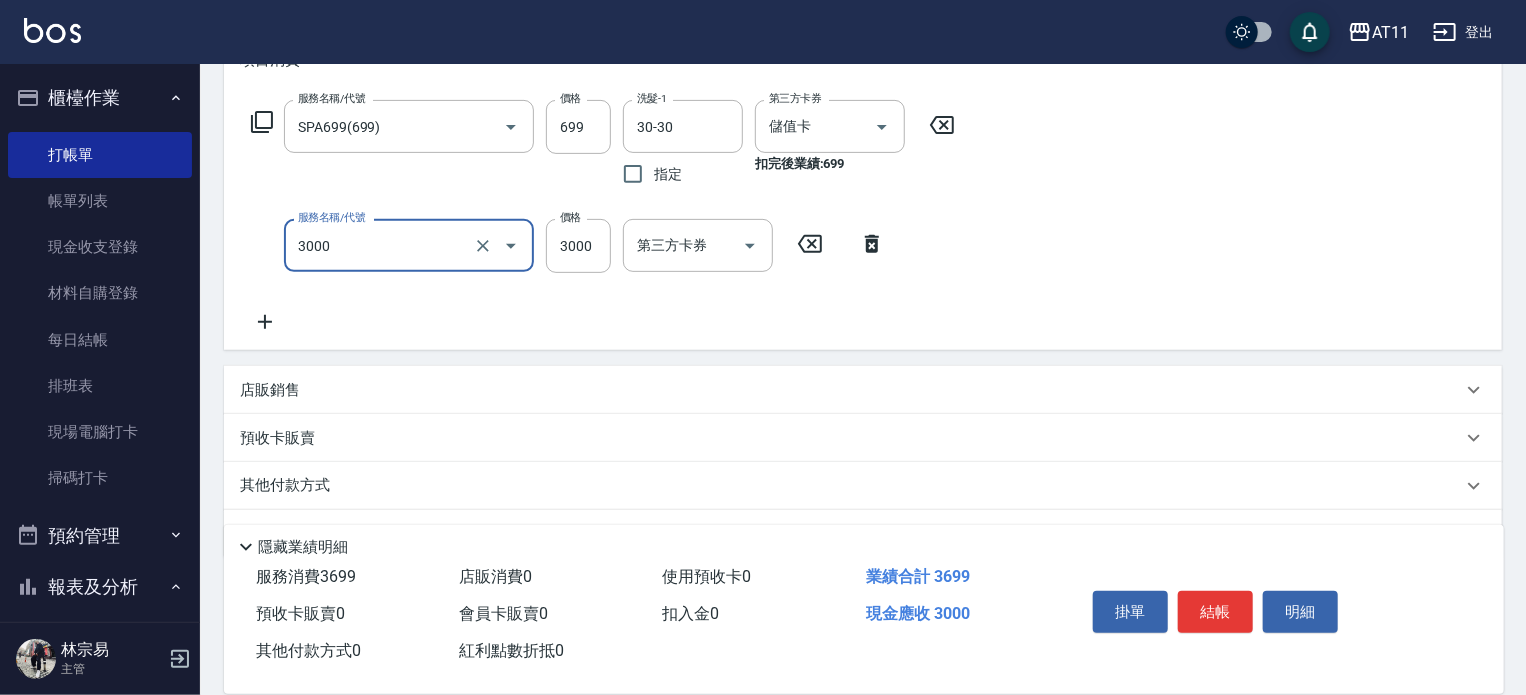 type on "頂級豪華OVC3(3000)" 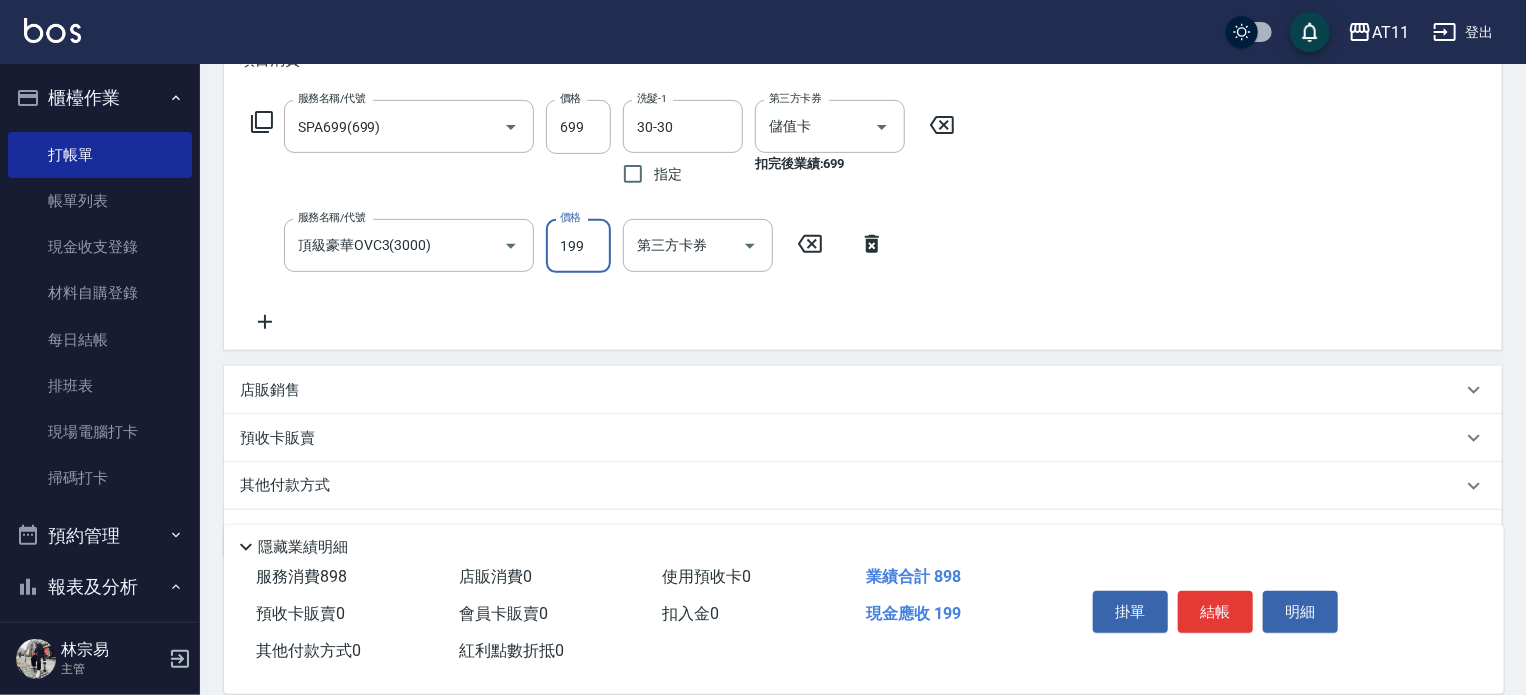 type on "199" 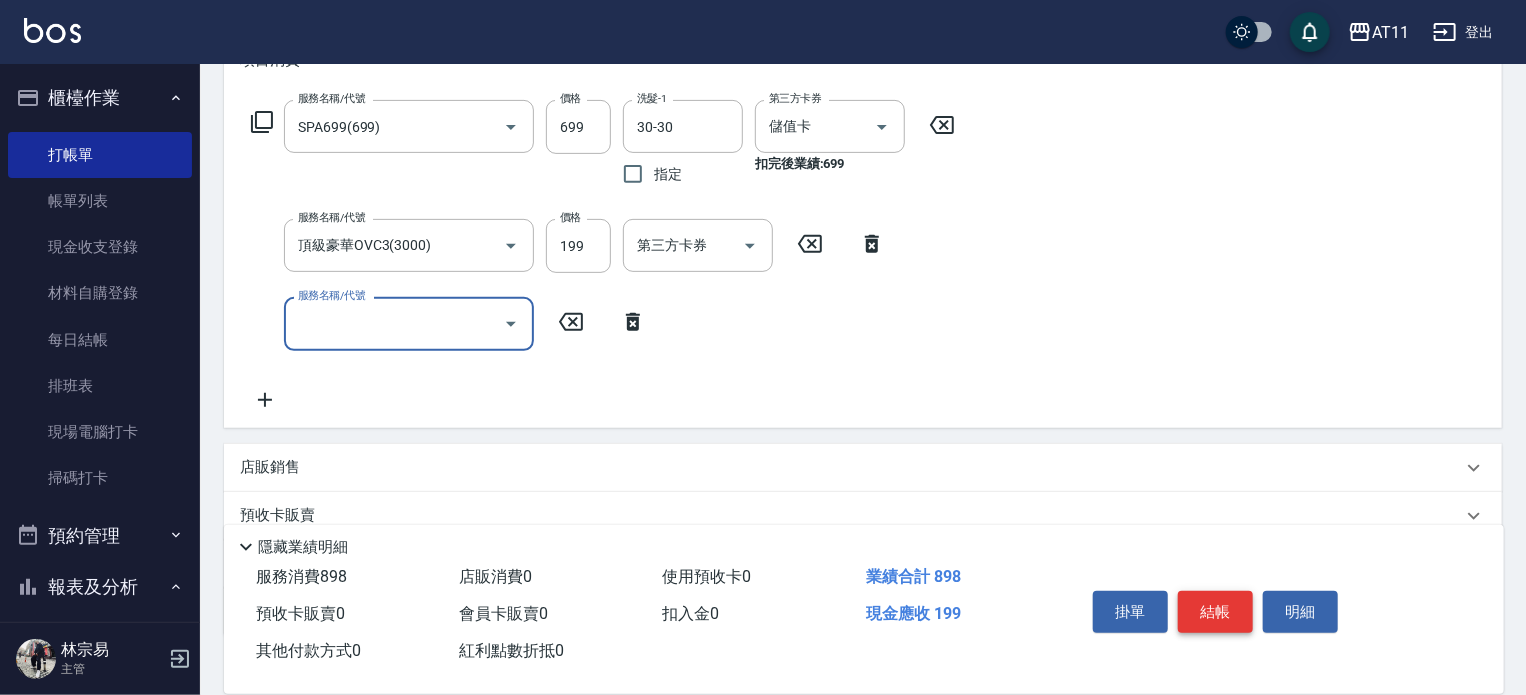click on "結帳" at bounding box center (1215, 612) 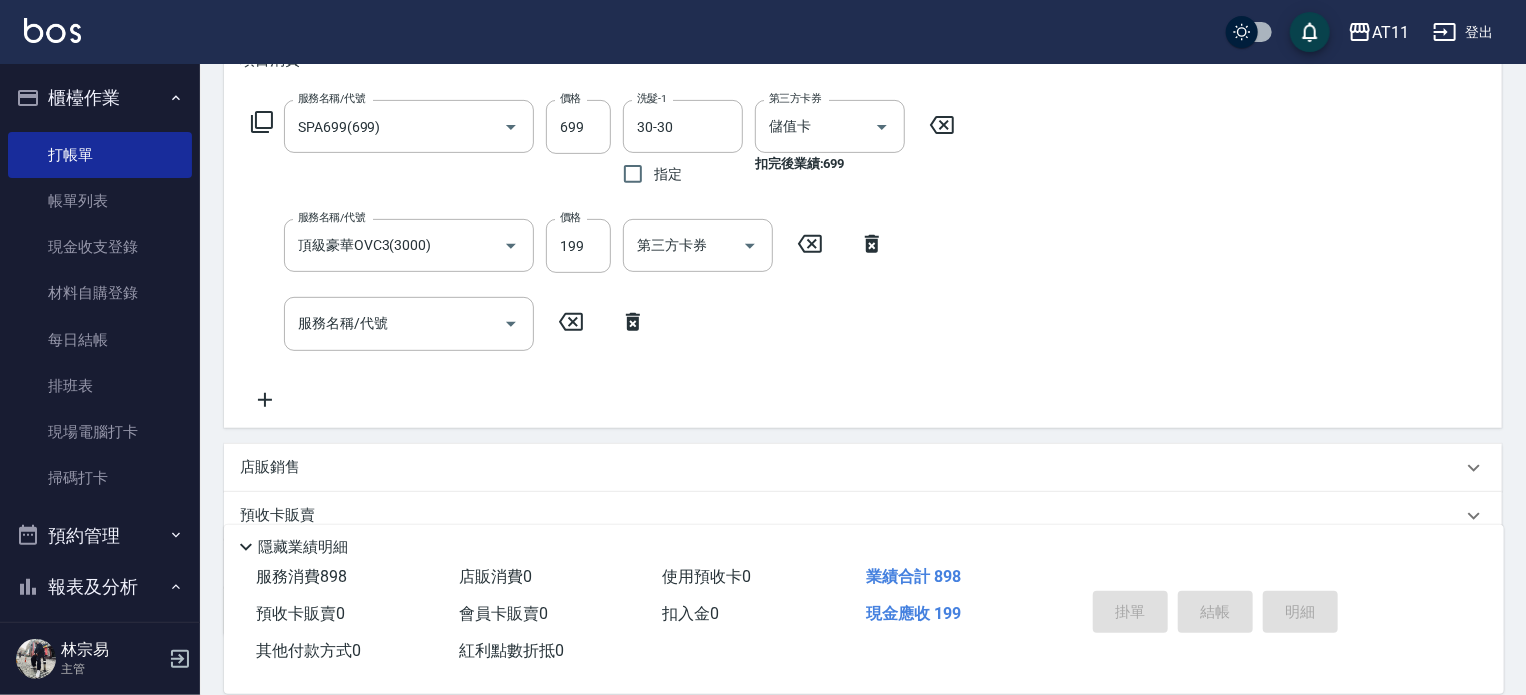 type 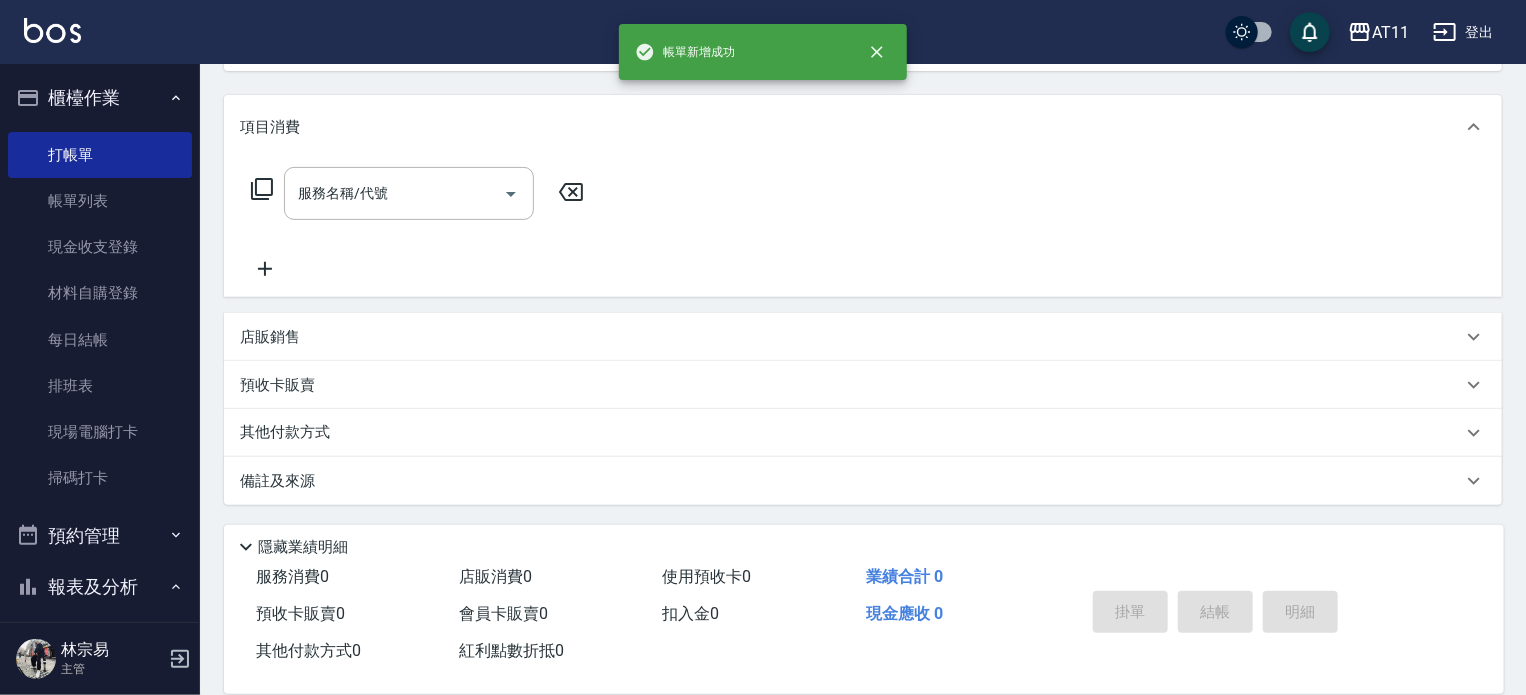 scroll, scrollTop: 0, scrollLeft: 0, axis: both 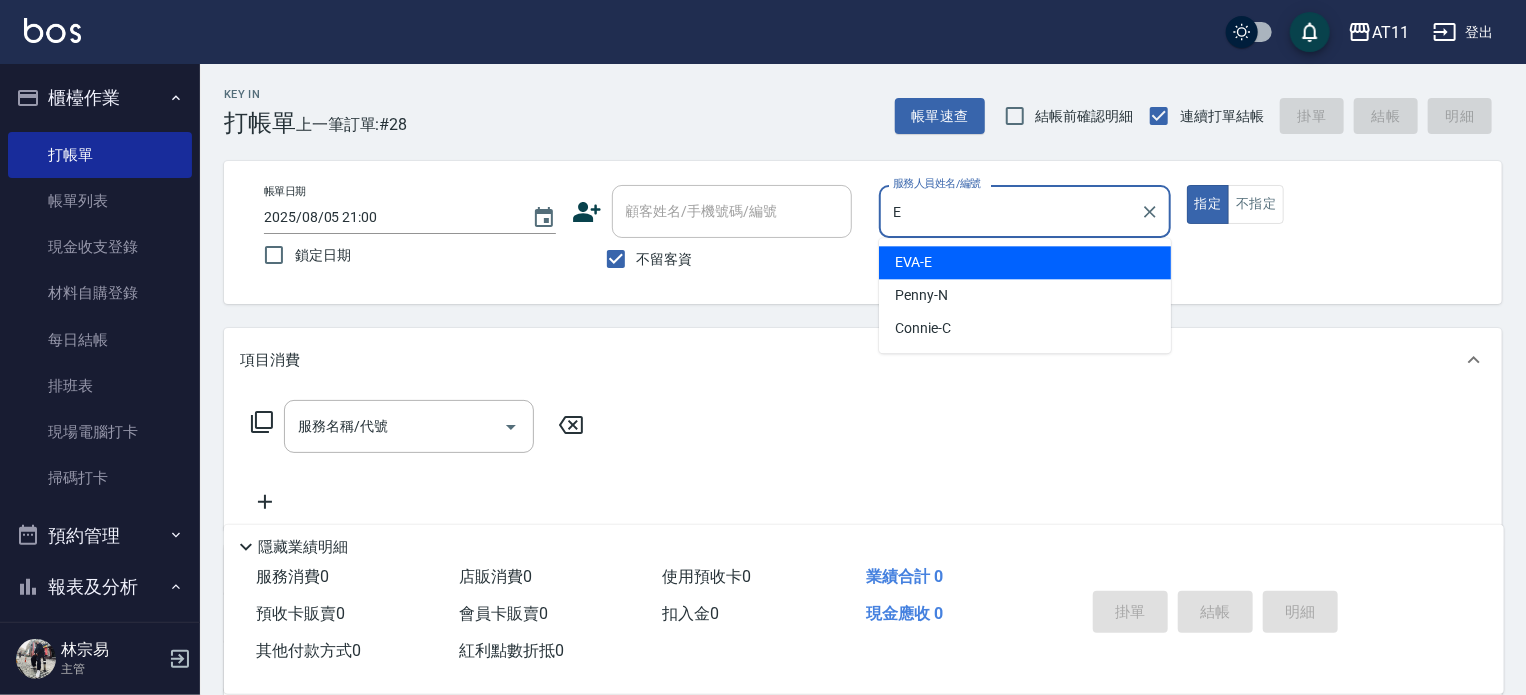 type on "EVA-E" 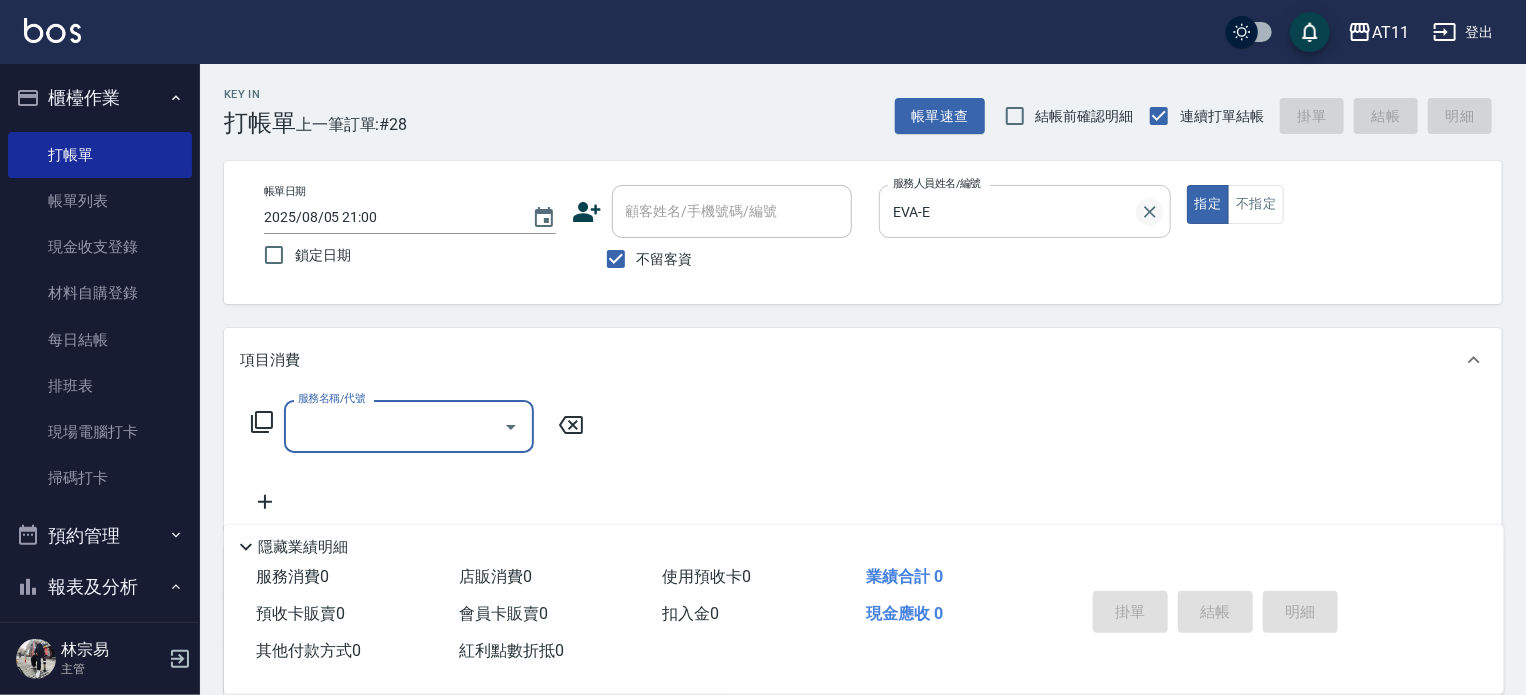 click 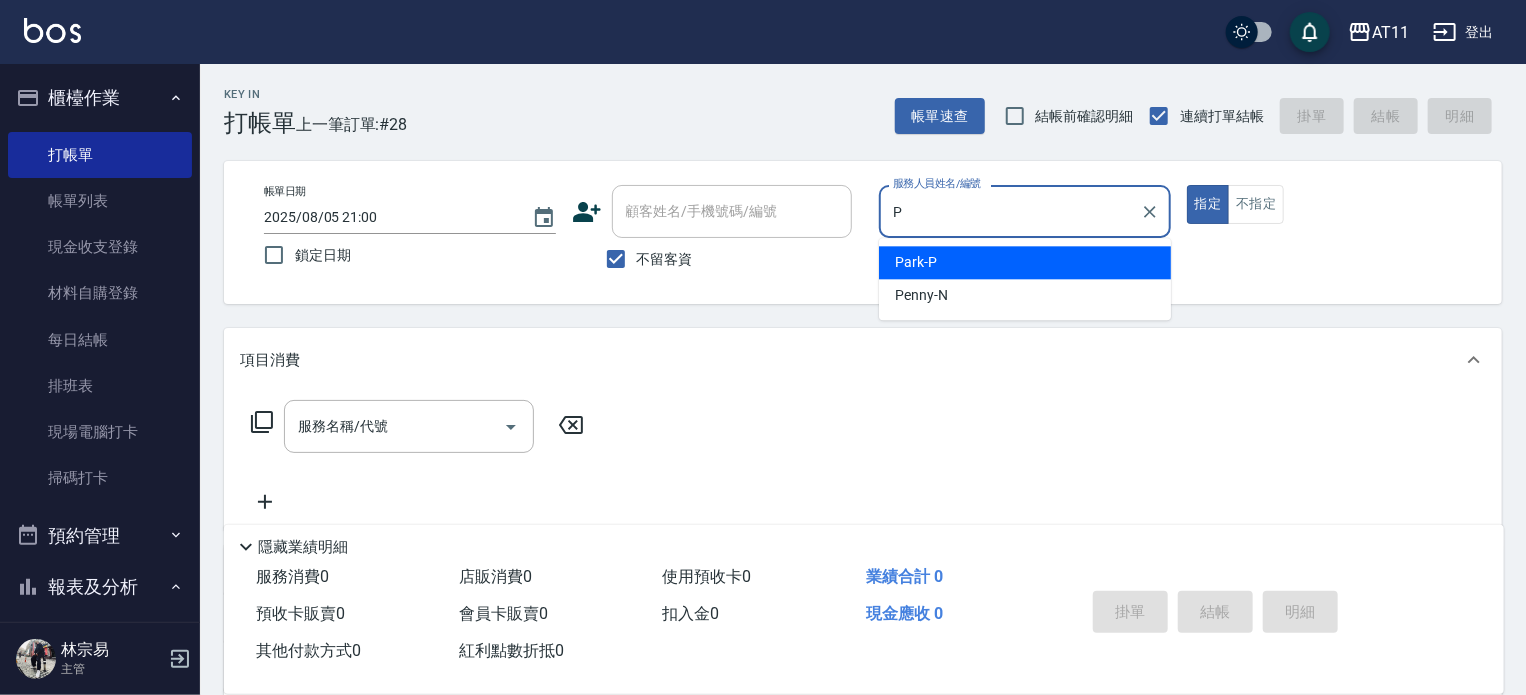 type on "Park-P" 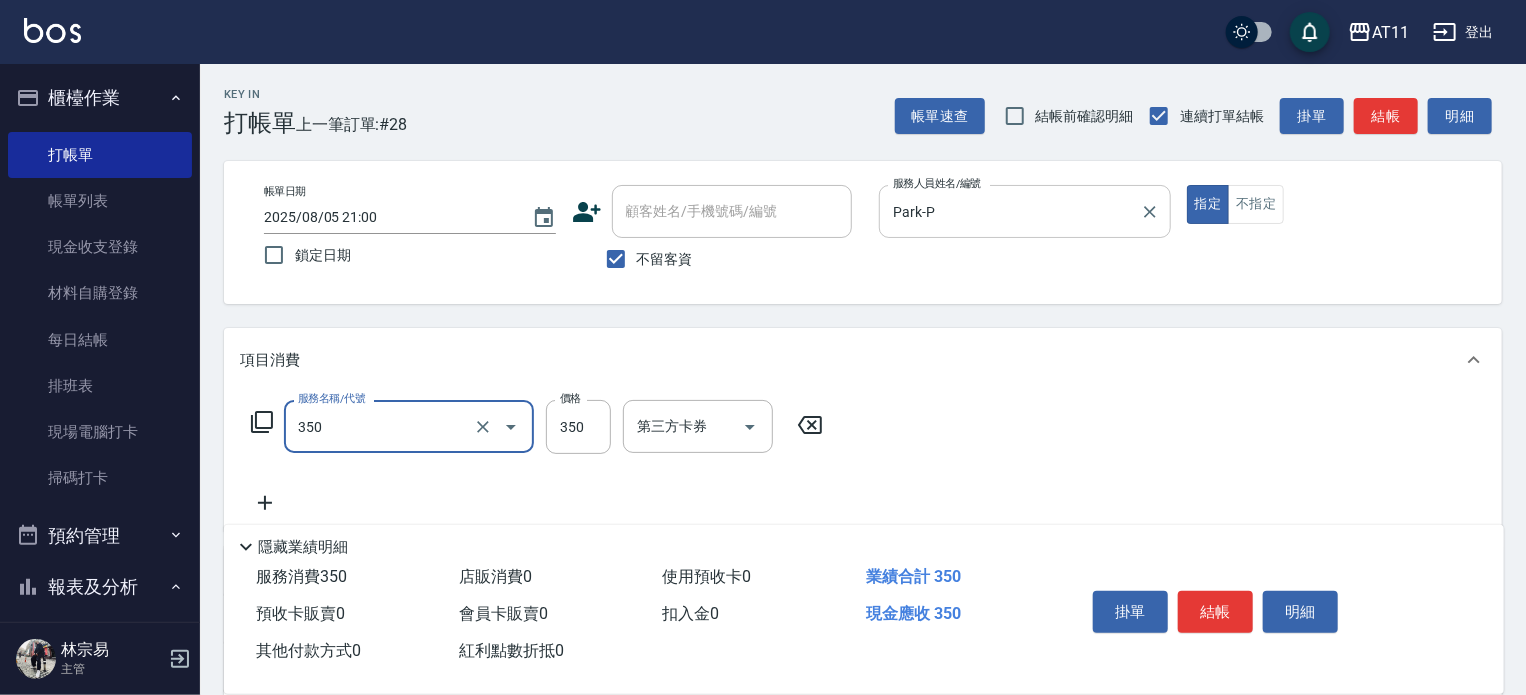 type on "洗髮(350)" 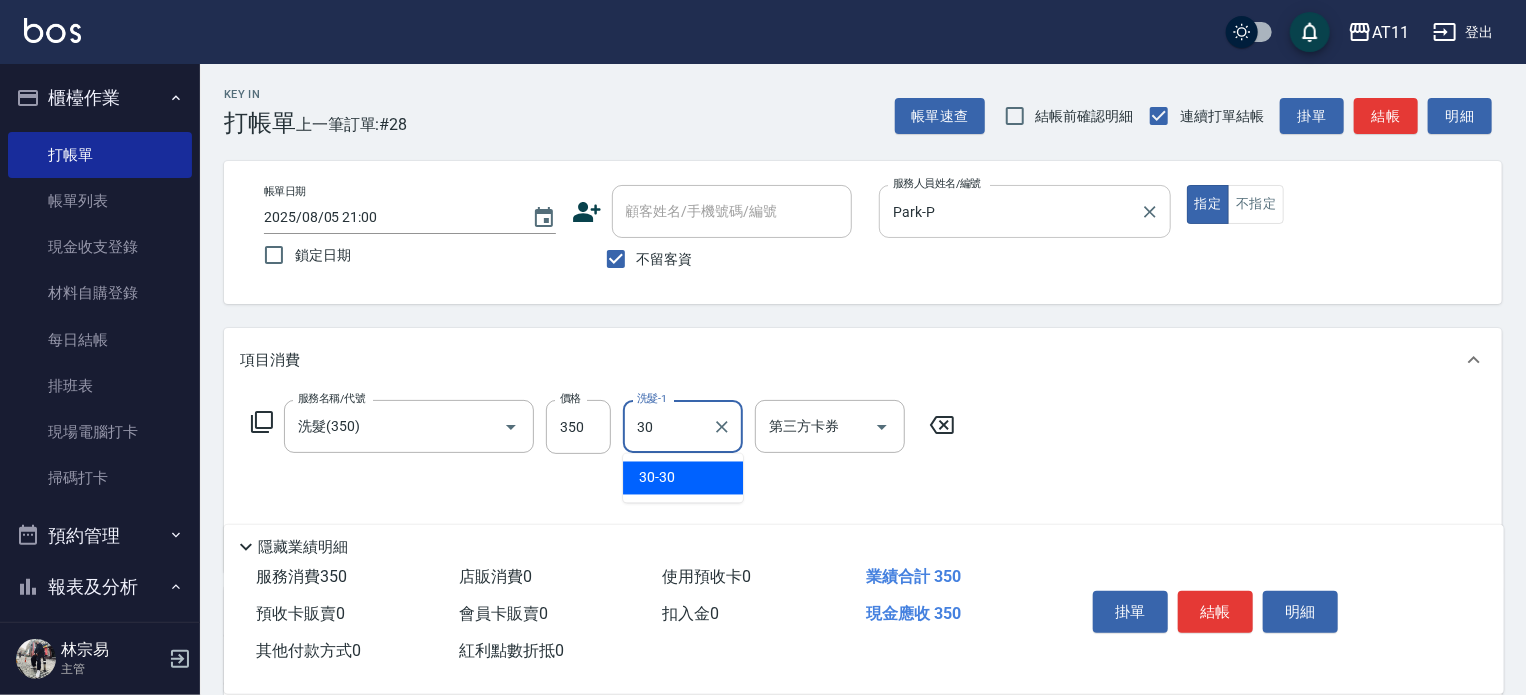 type on "30-30" 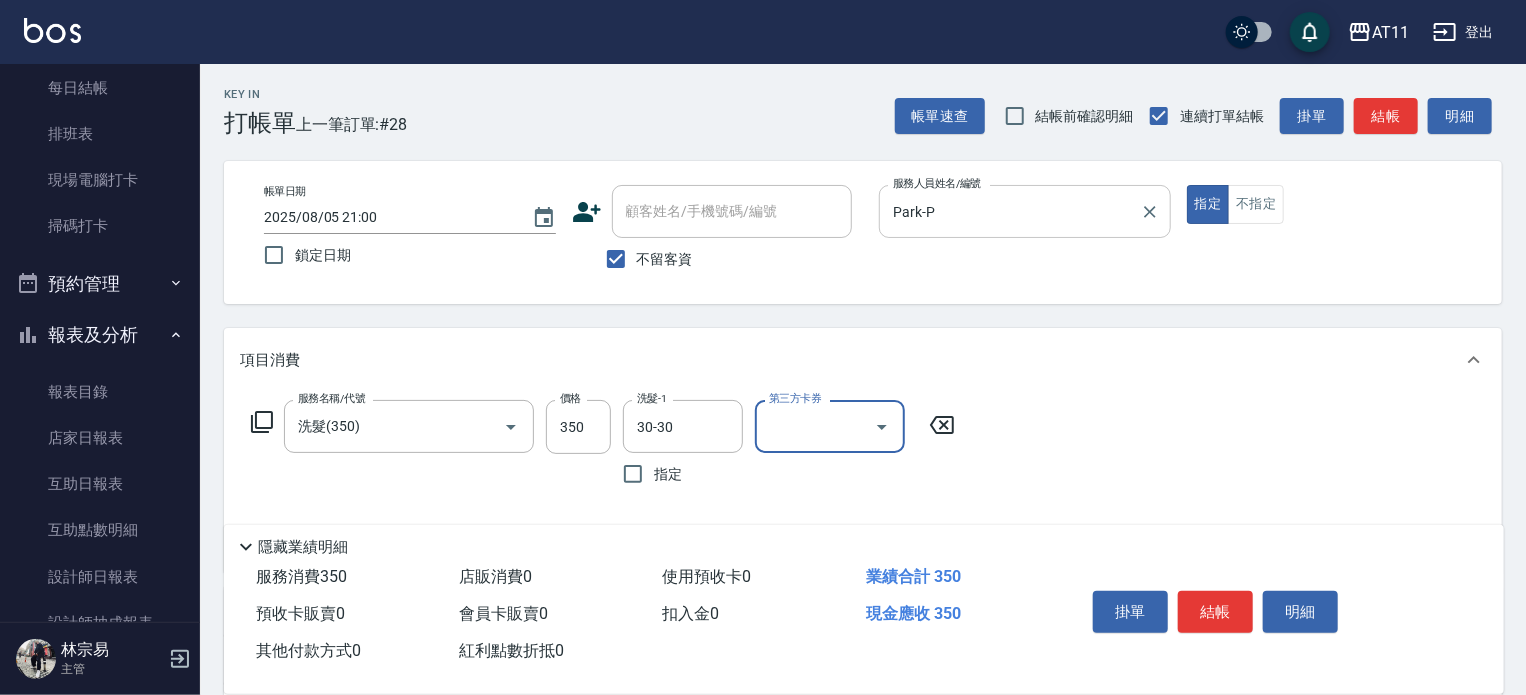 scroll, scrollTop: 300, scrollLeft: 0, axis: vertical 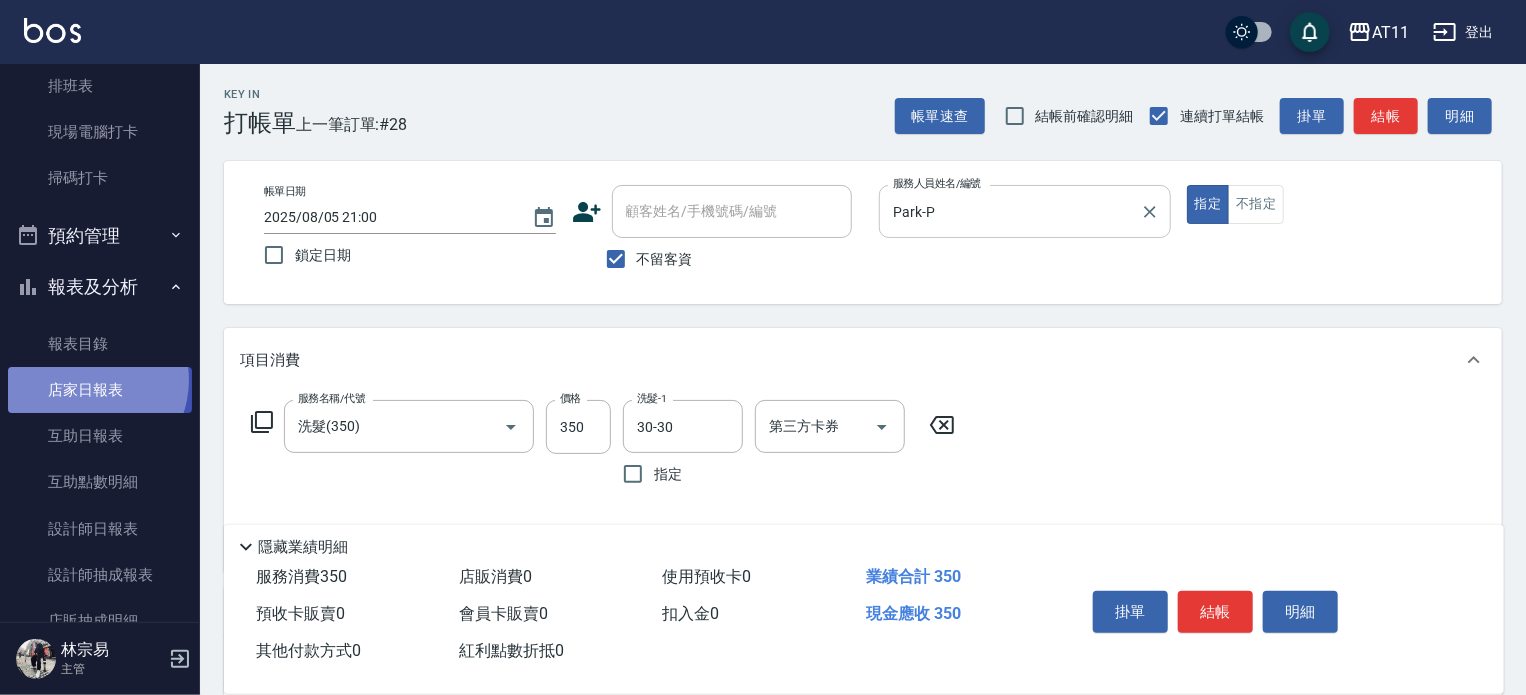 click on "店家日報表" at bounding box center (100, 390) 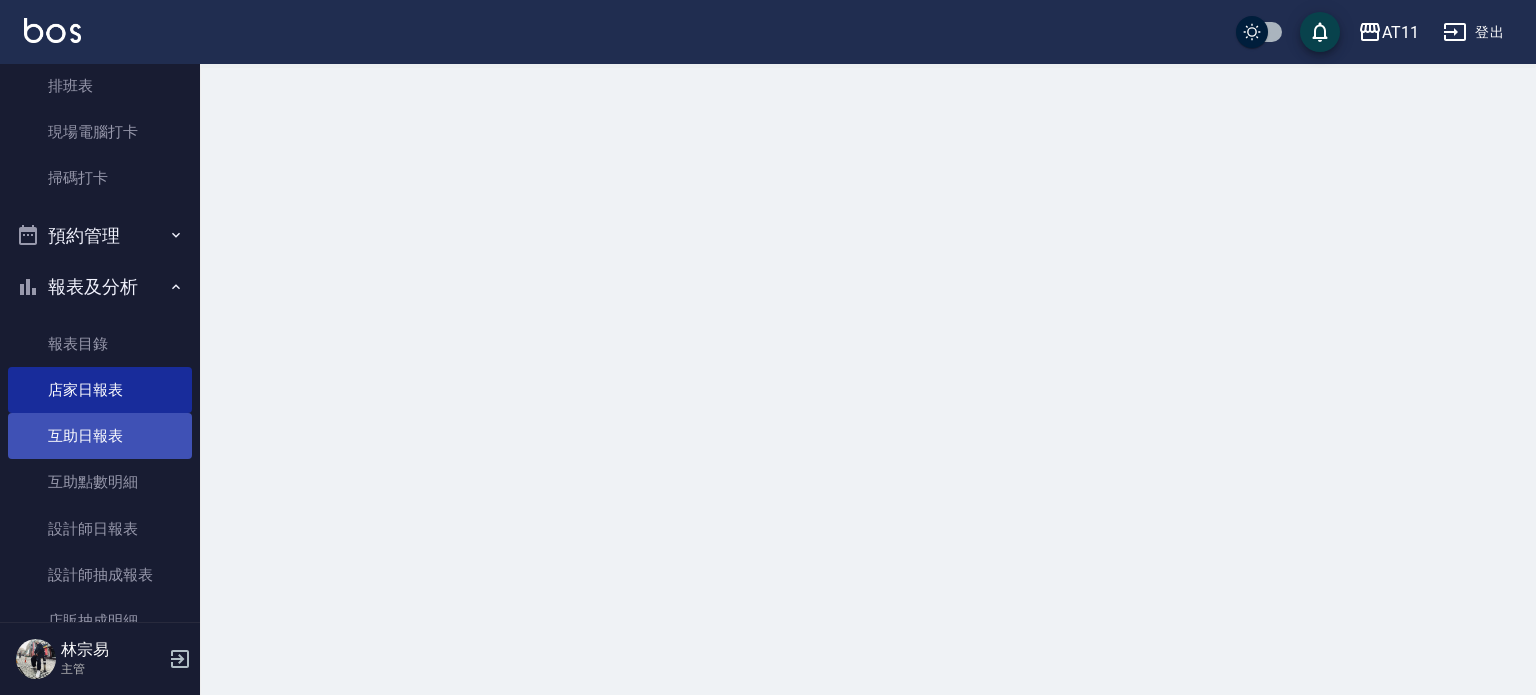 click on "互助日報表" at bounding box center (100, 436) 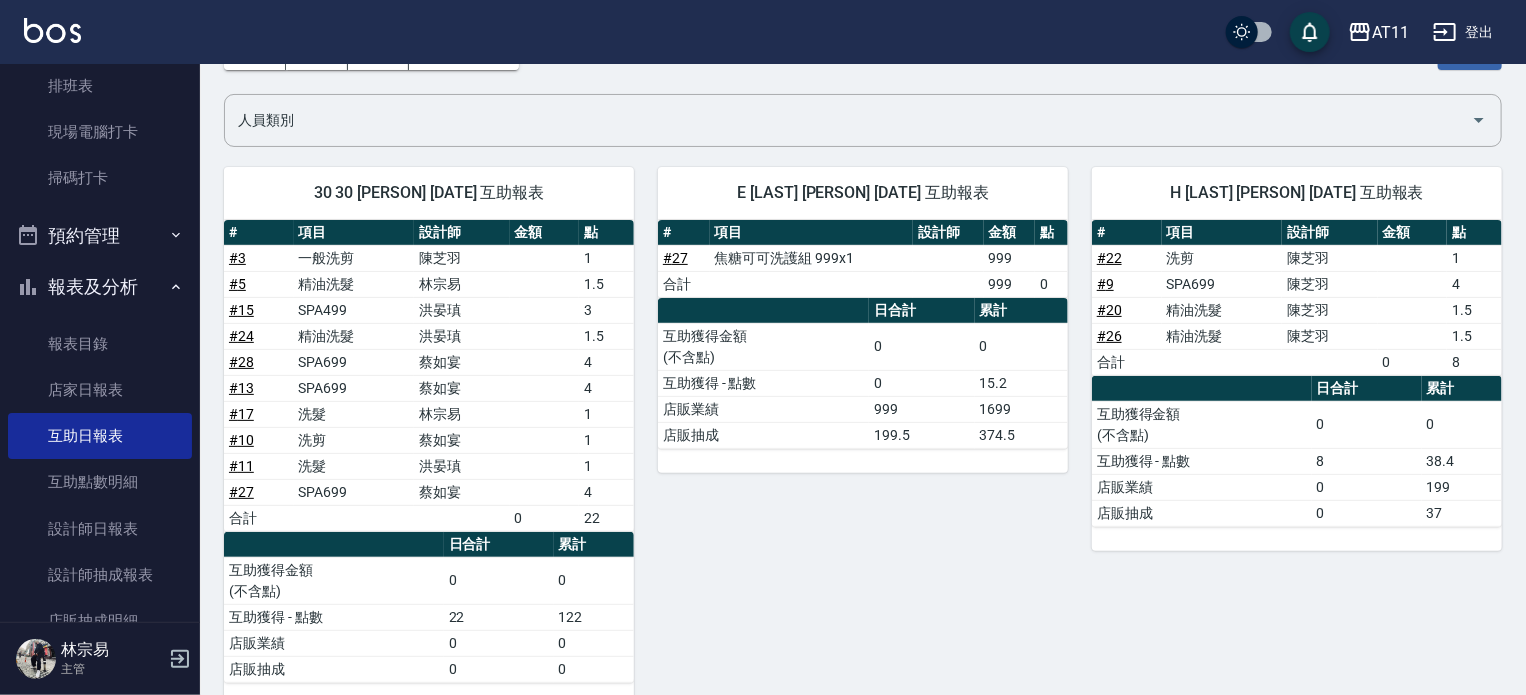 scroll, scrollTop: 0, scrollLeft: 0, axis: both 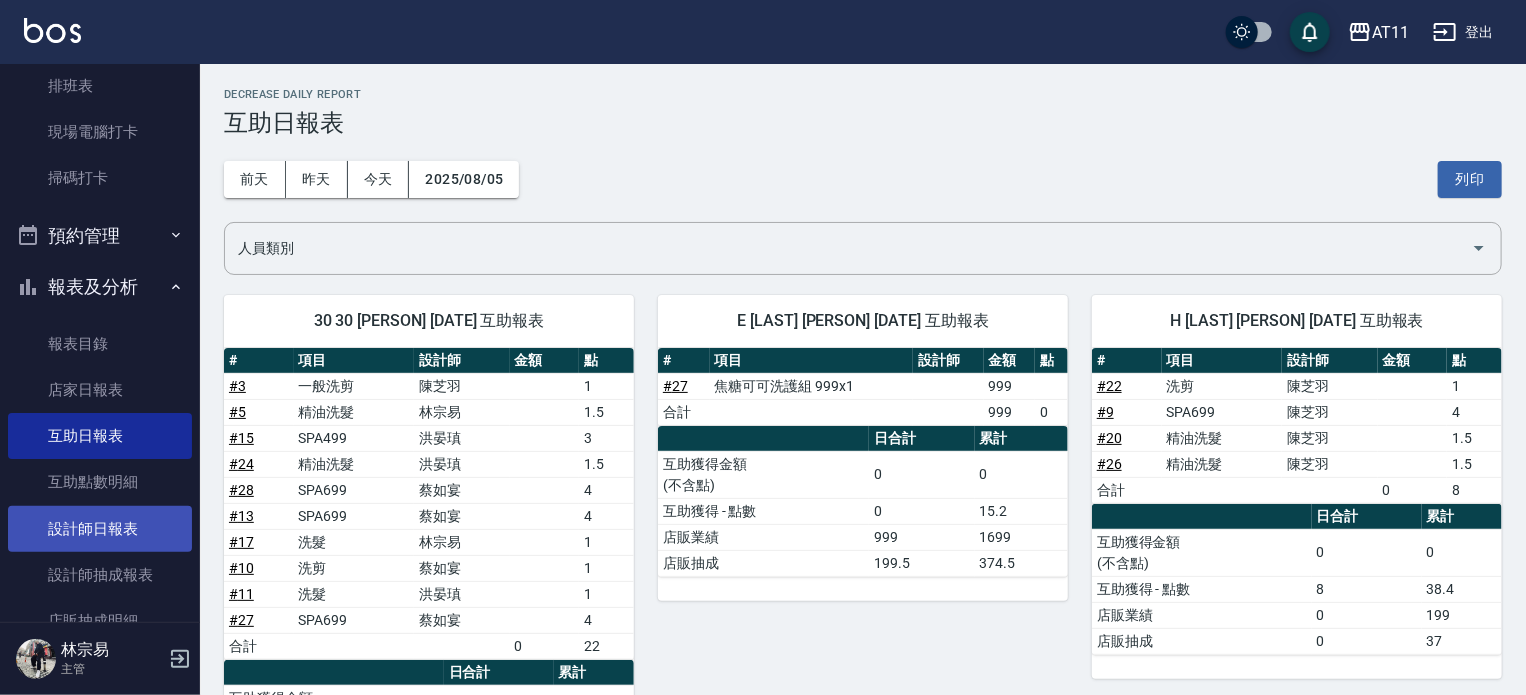 click on "設計師日報表" at bounding box center (100, 529) 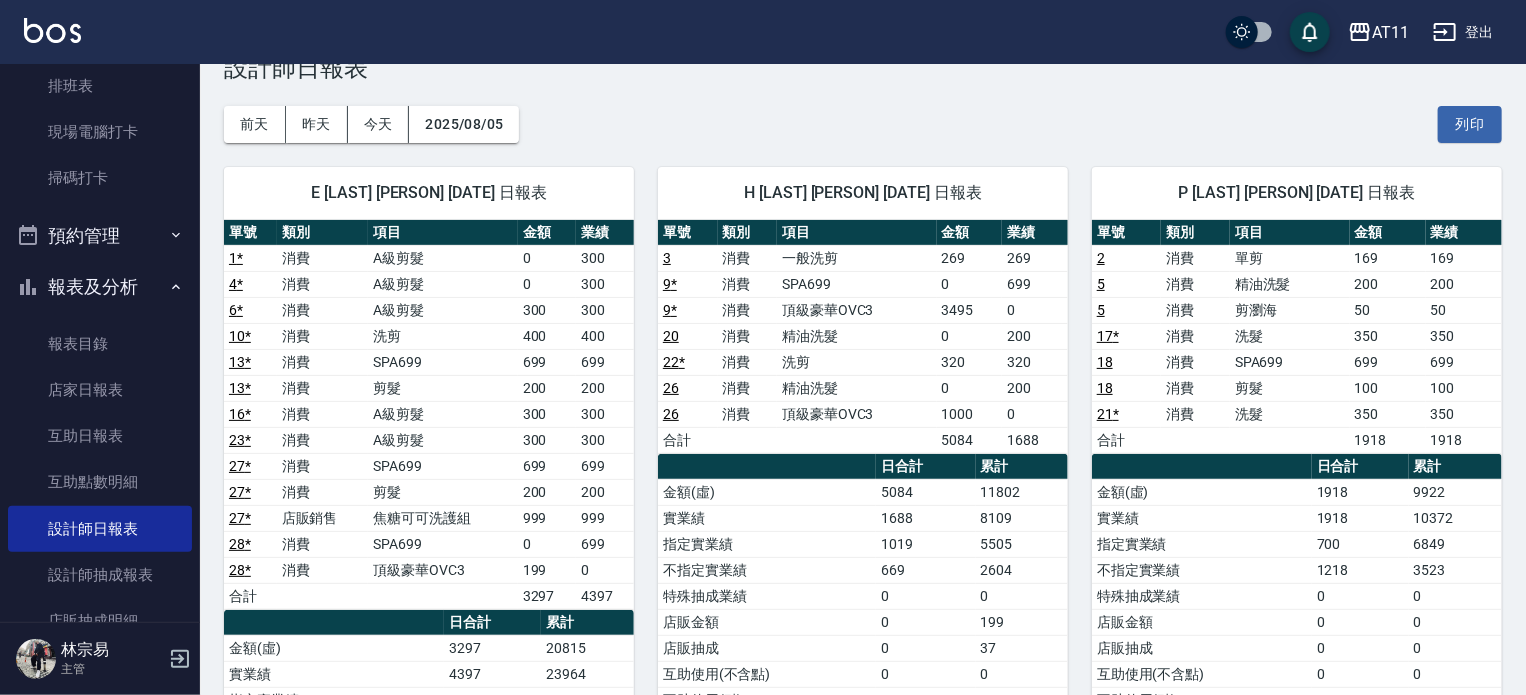 scroll, scrollTop: 100, scrollLeft: 0, axis: vertical 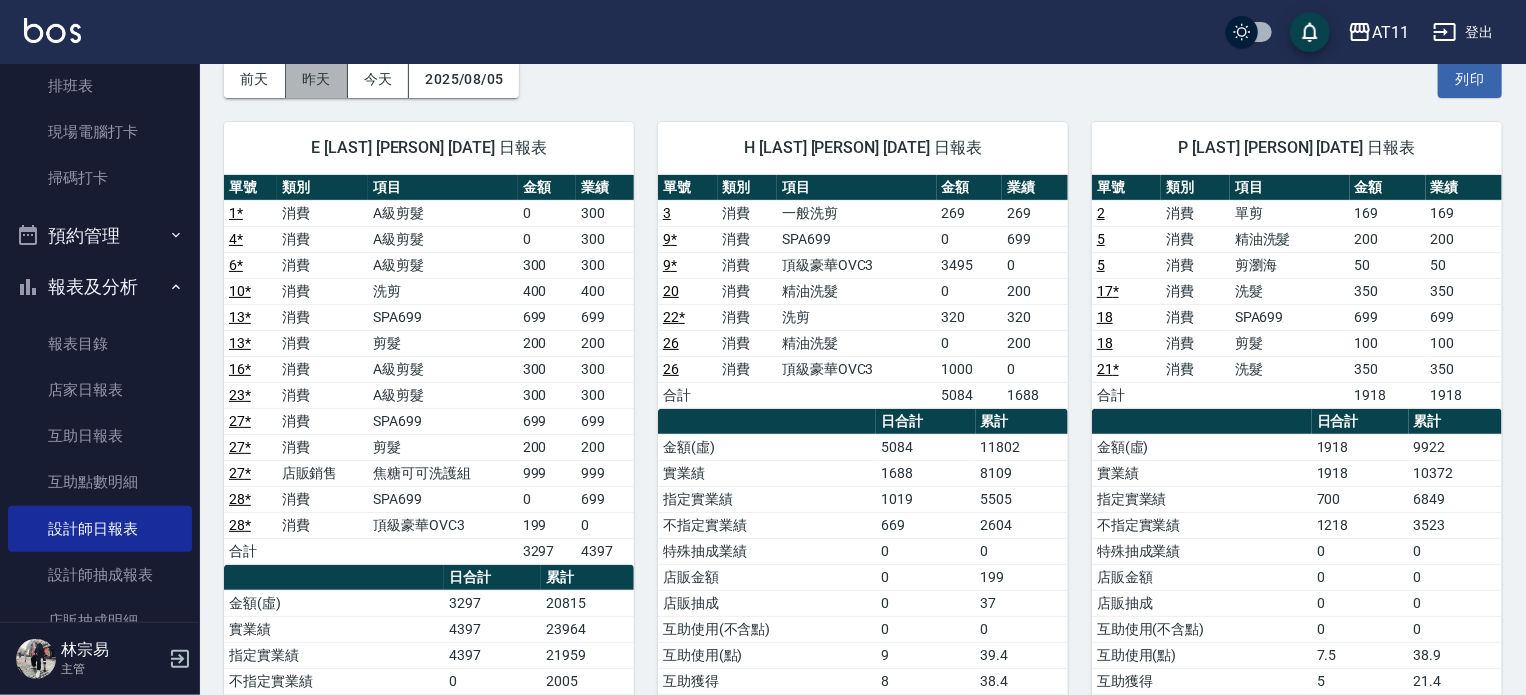 click on "昨天" at bounding box center (317, 79) 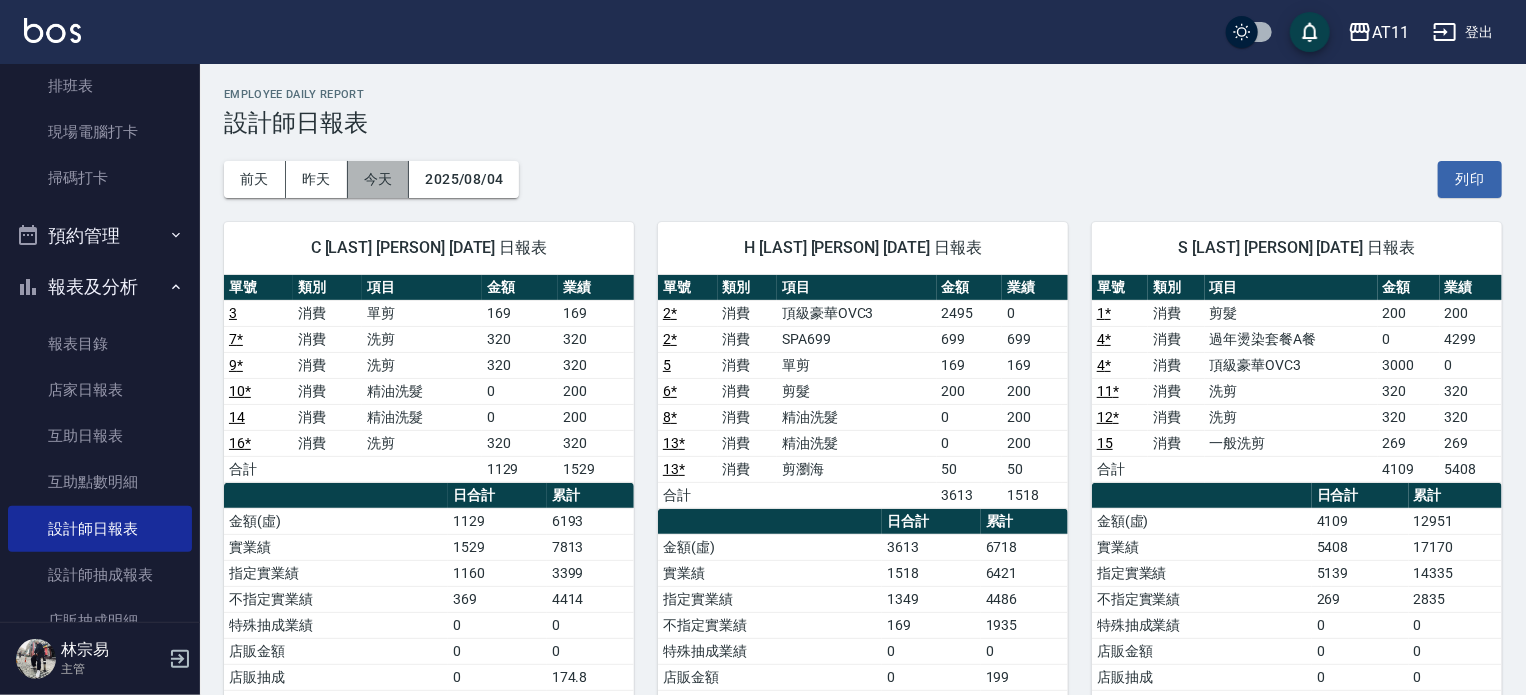 click on "今天" at bounding box center [379, 179] 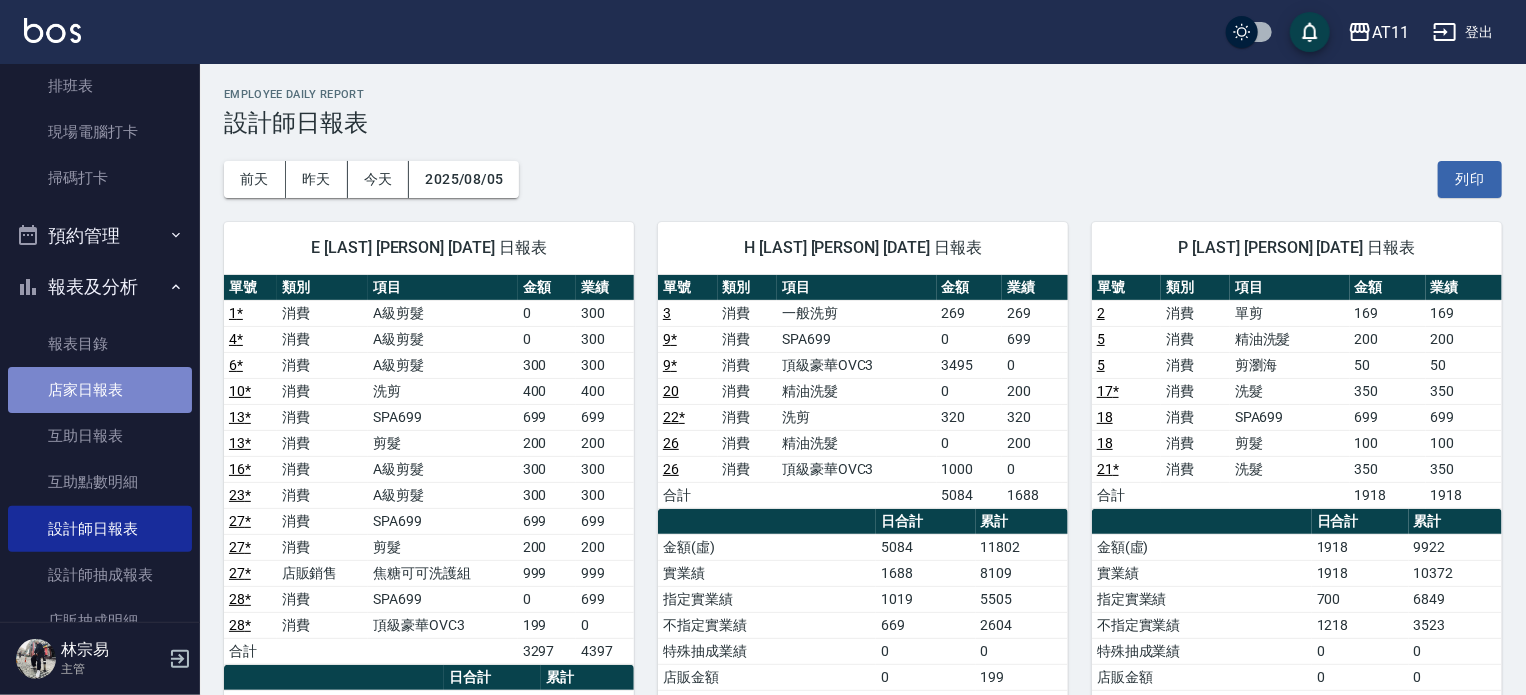 click on "店家日報表" at bounding box center [100, 390] 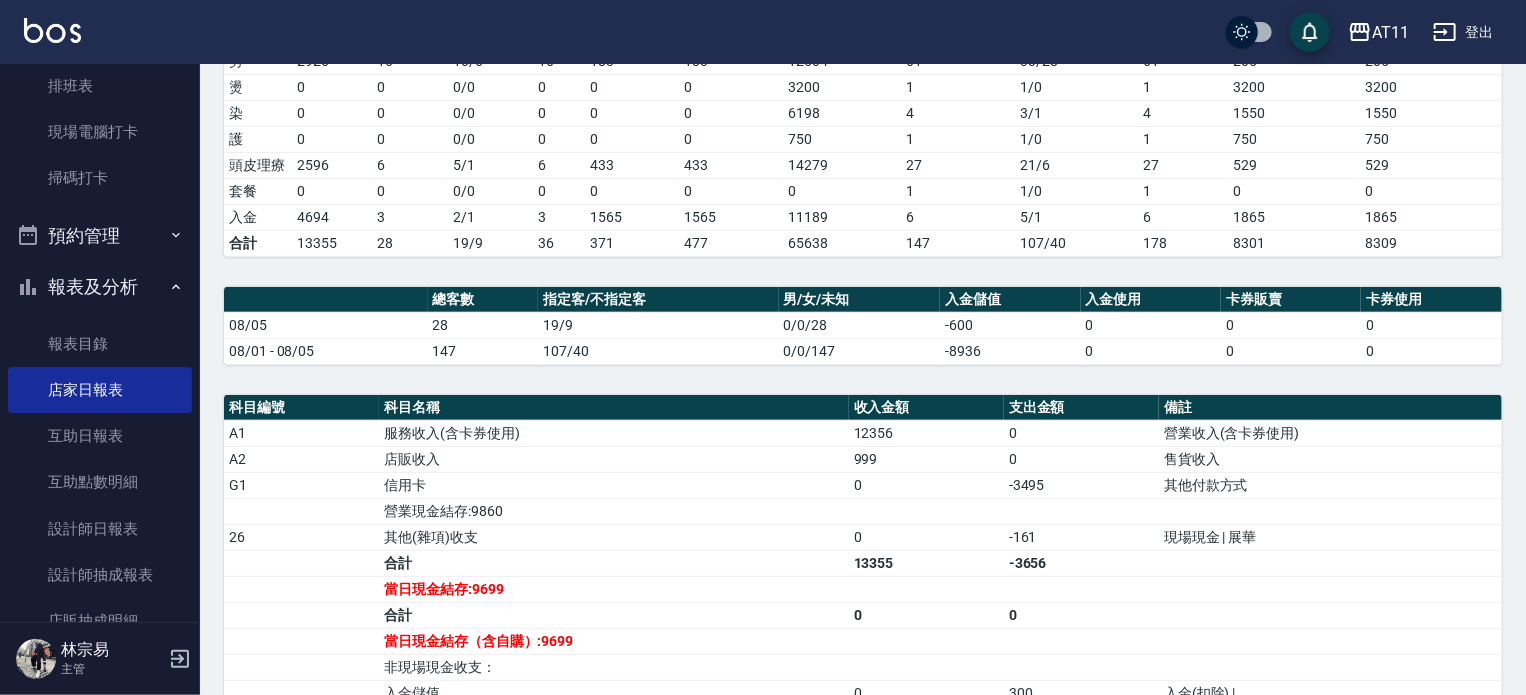scroll, scrollTop: 400, scrollLeft: 0, axis: vertical 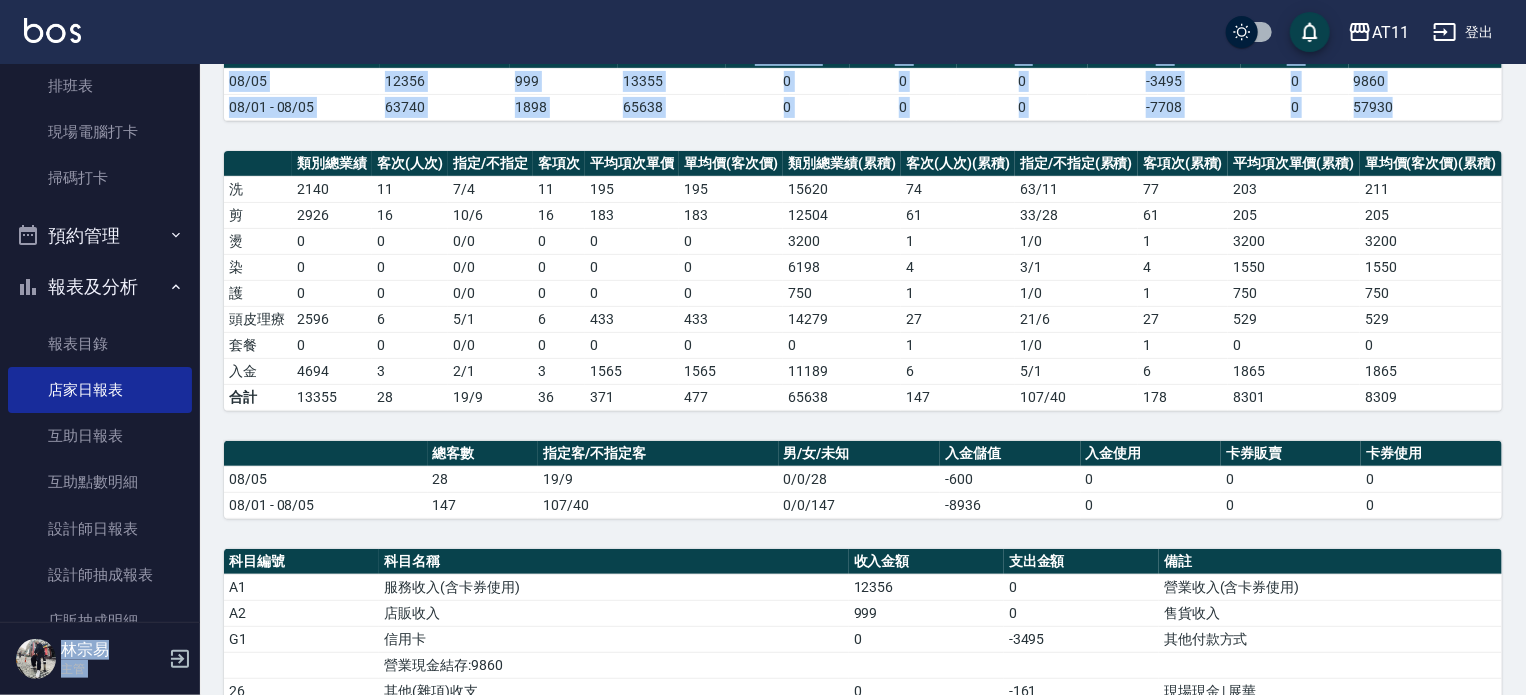 drag, startPoint x: 188, startPoint y: 263, endPoint x: 218, endPoint y: 195, distance: 74.323616 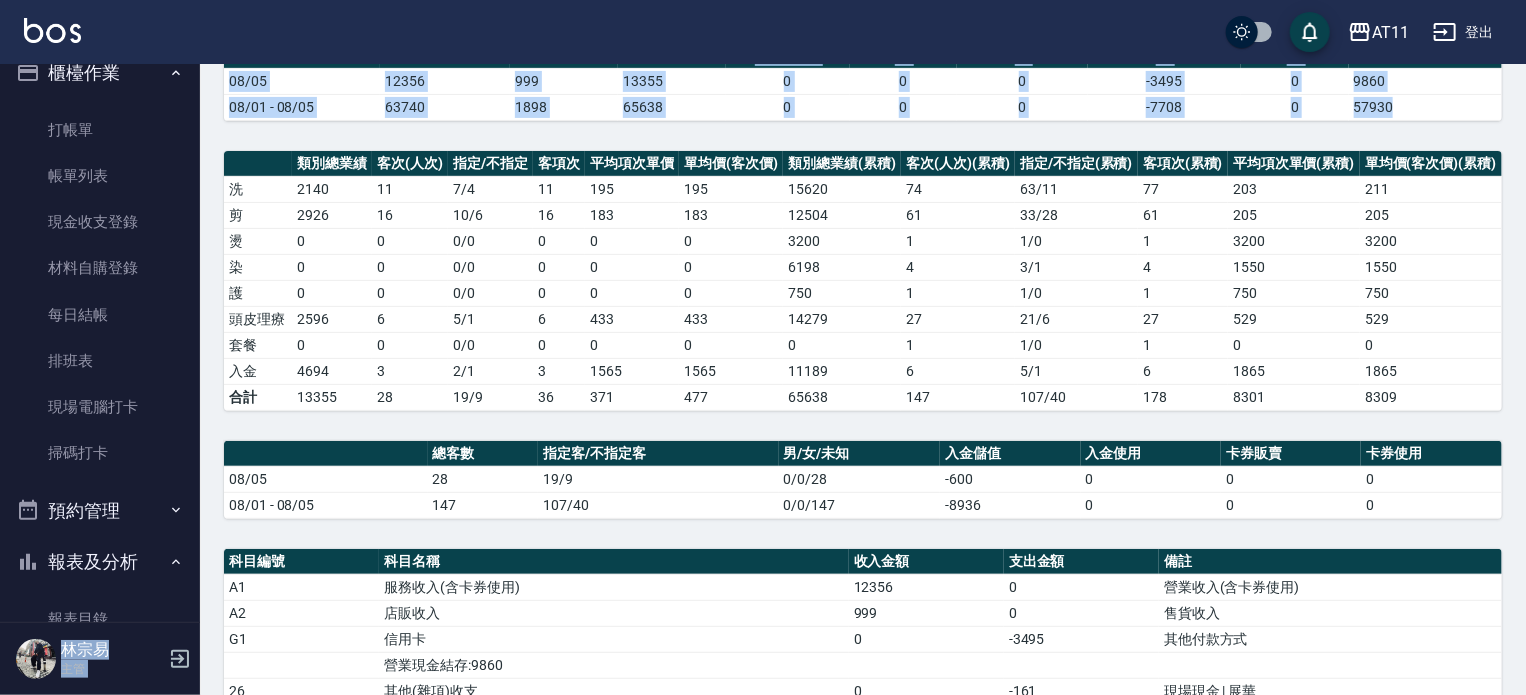 scroll, scrollTop: 0, scrollLeft: 0, axis: both 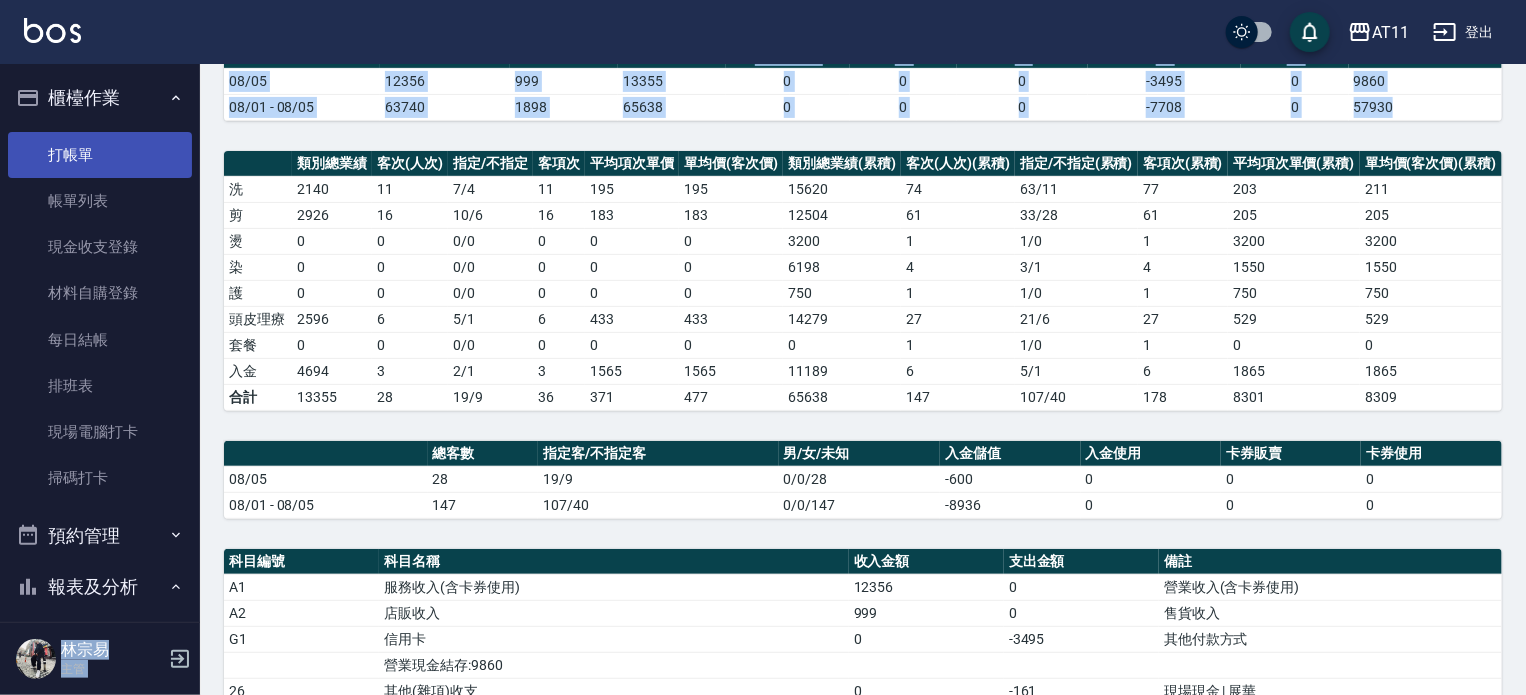 click on "打帳單" at bounding box center [100, 155] 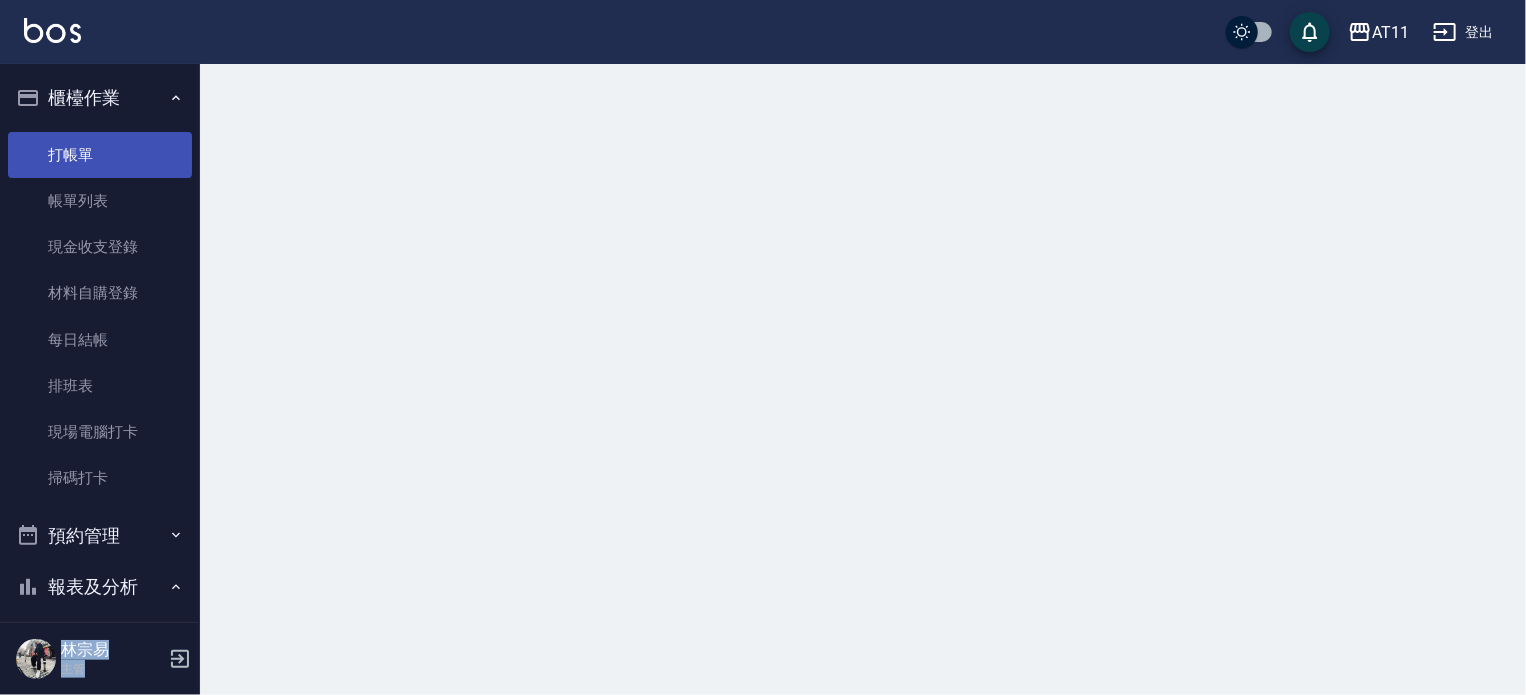 scroll, scrollTop: 0, scrollLeft: 0, axis: both 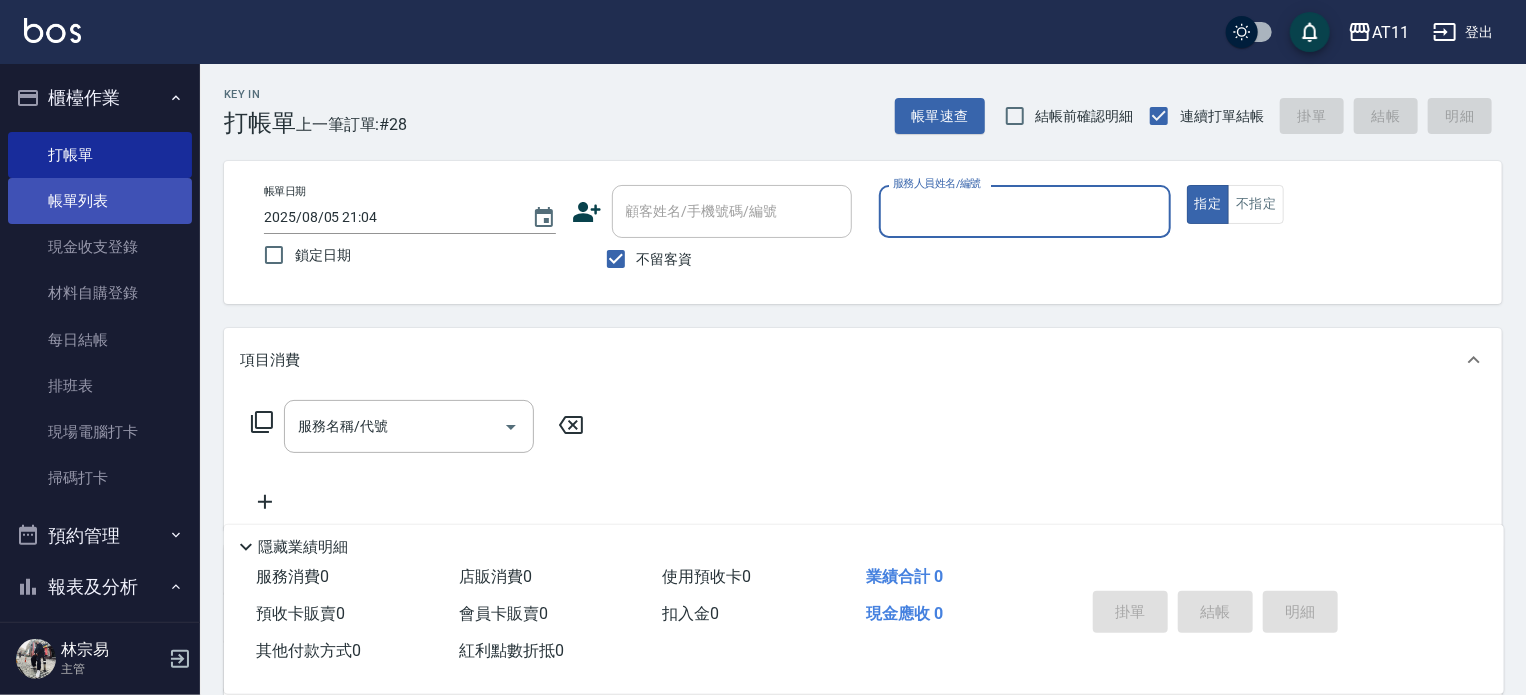 click on "帳單列表" at bounding box center (100, 201) 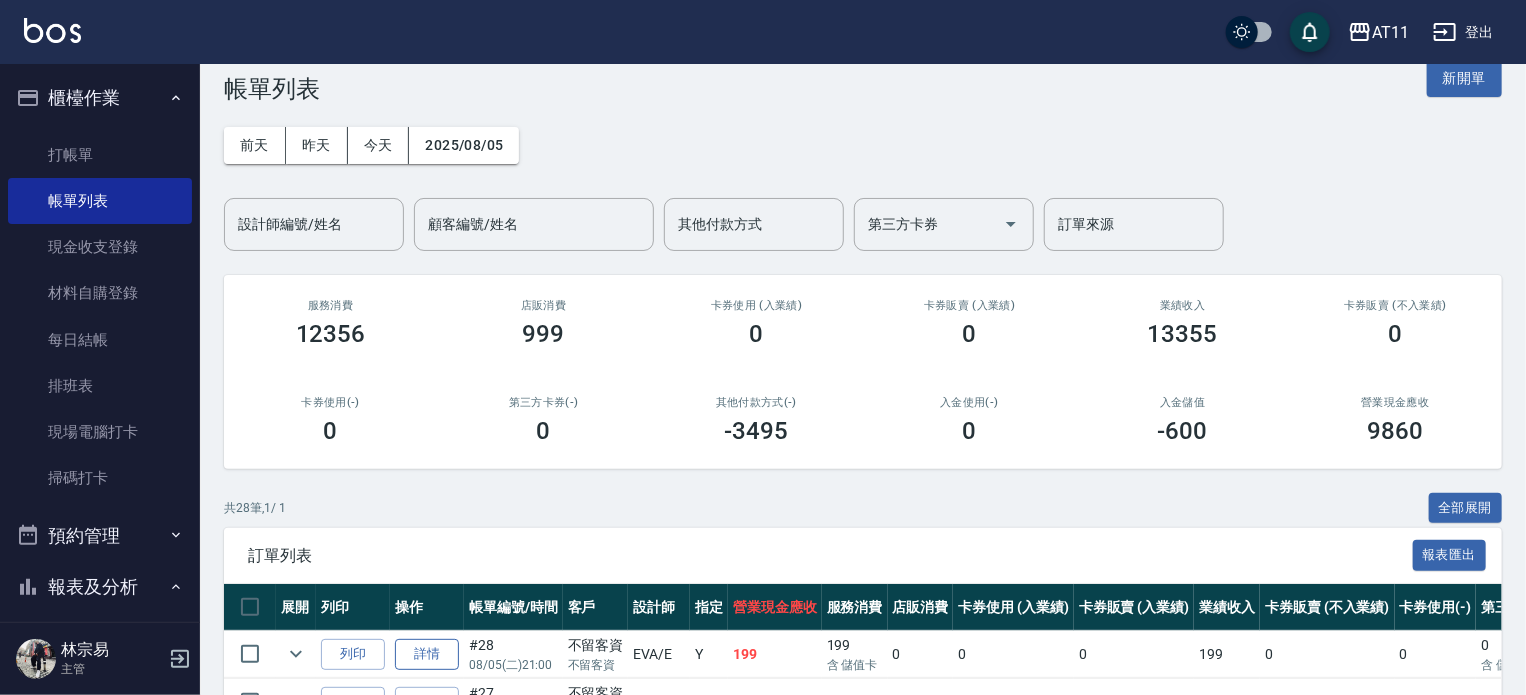 scroll, scrollTop: 0, scrollLeft: 0, axis: both 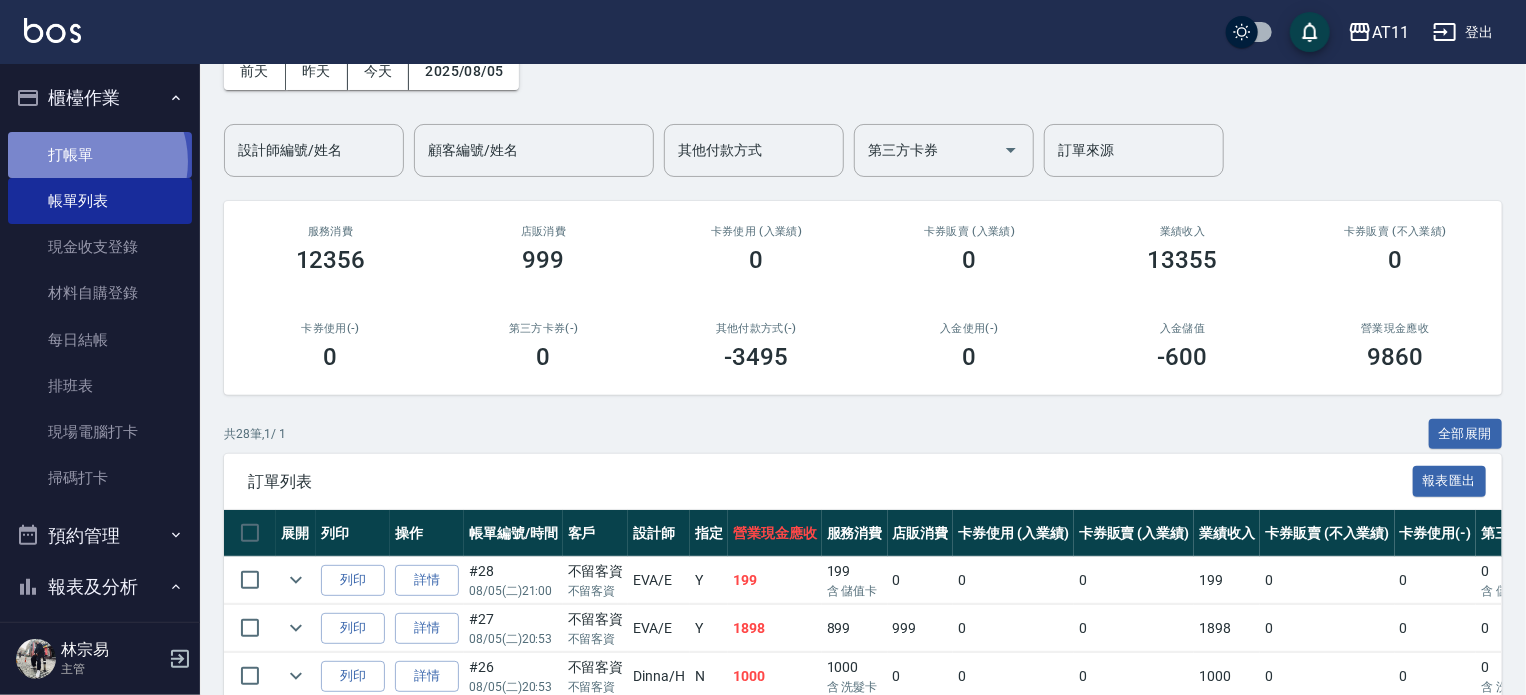 click on "打帳單" at bounding box center [100, 155] 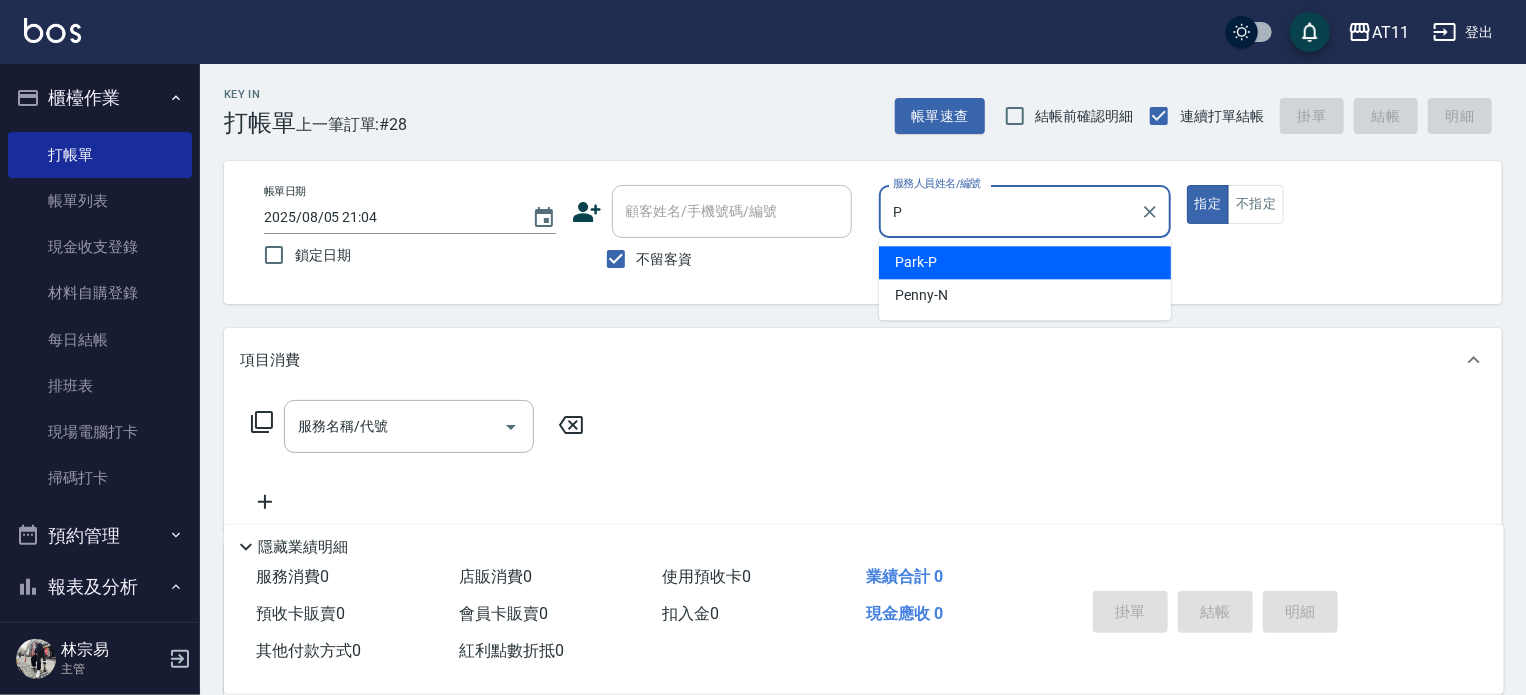 type on "Park-P" 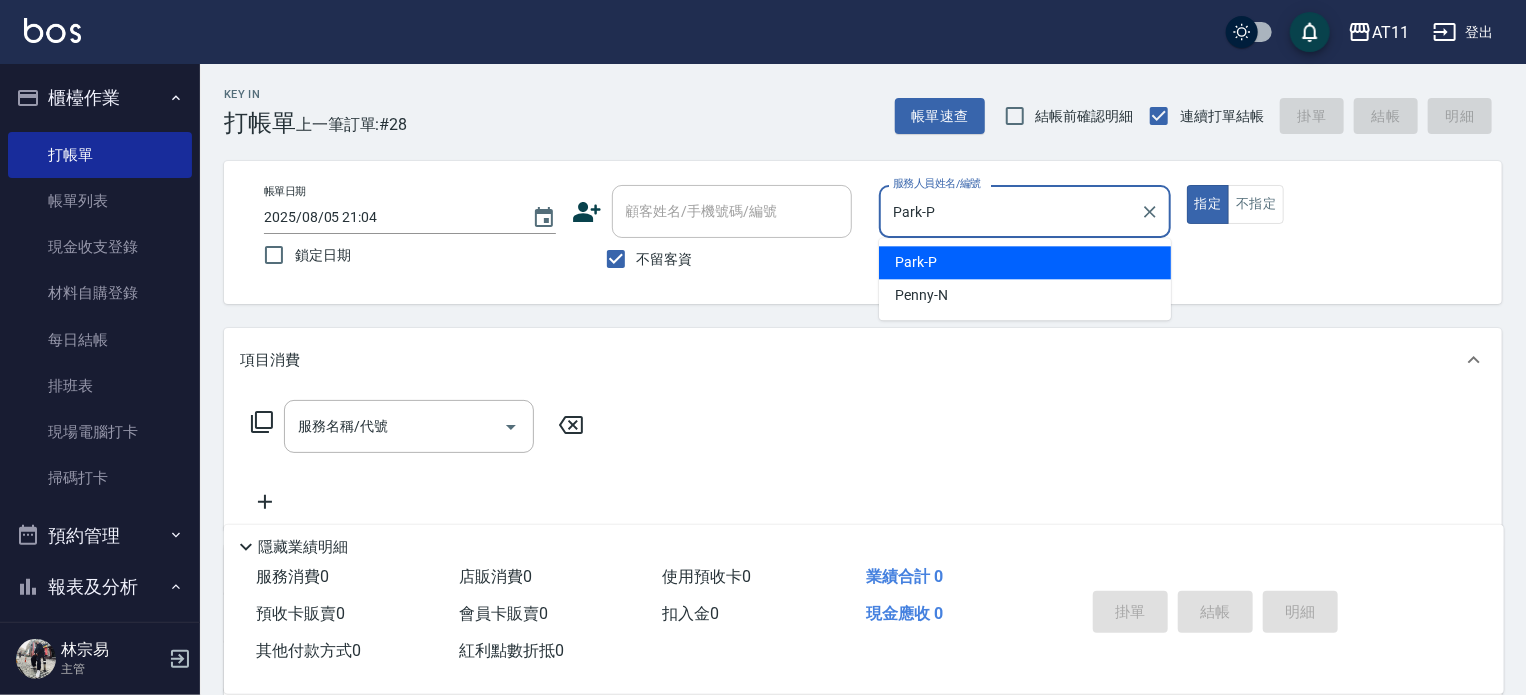 type on "true" 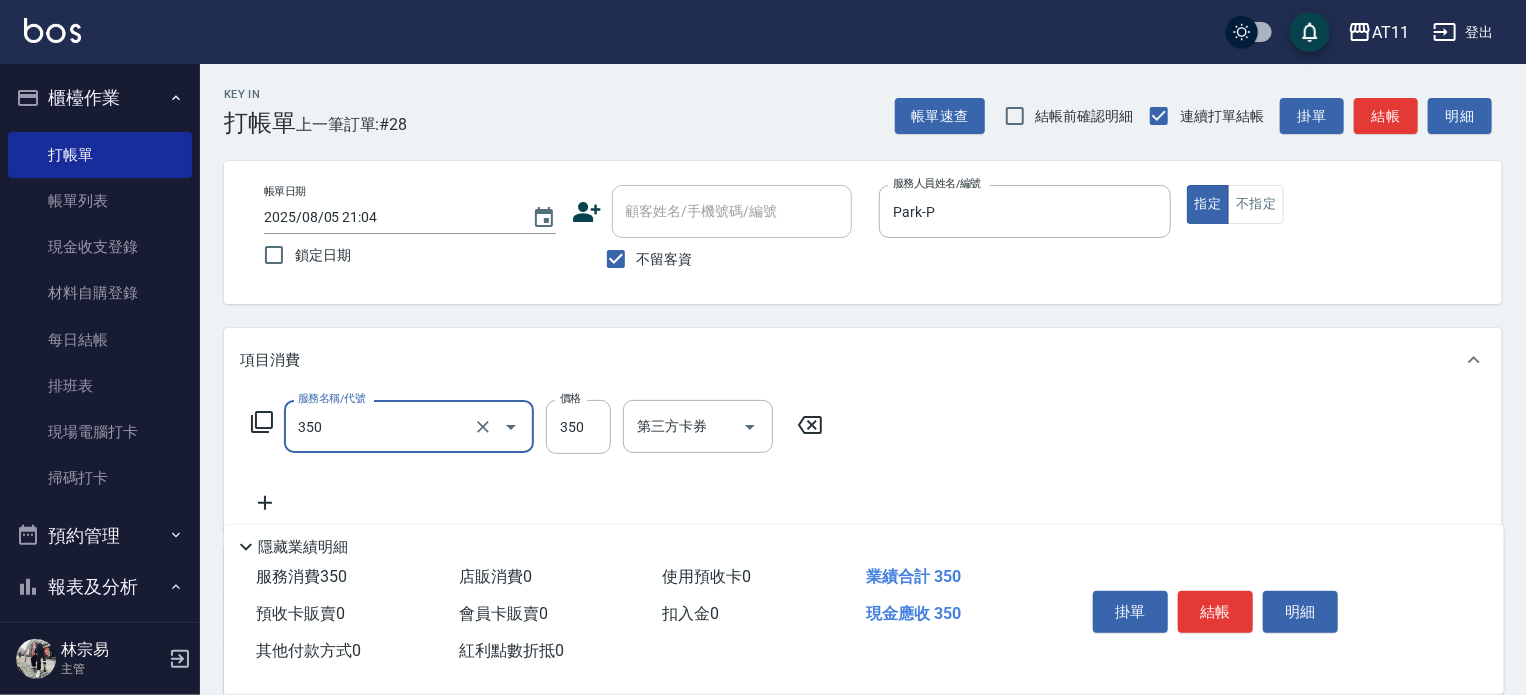 type on "洗髮(350)" 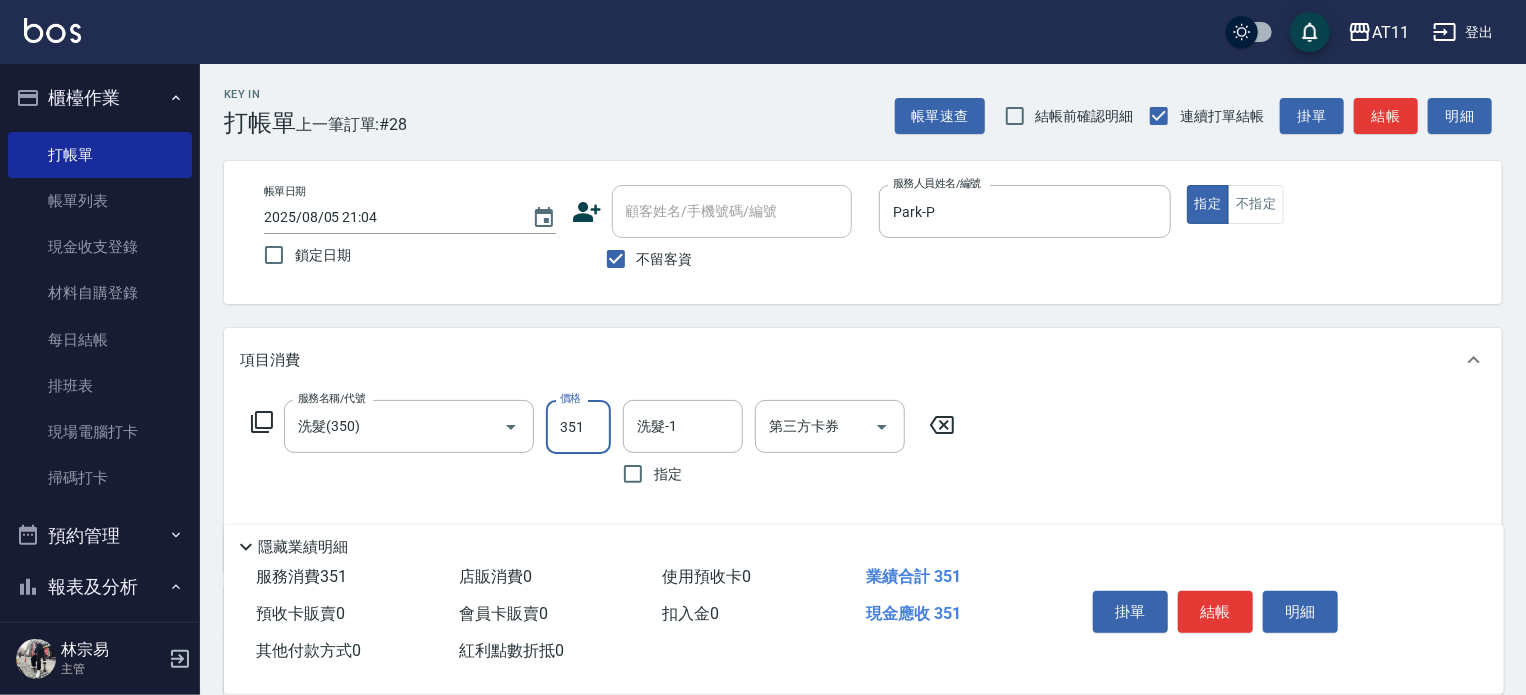 type on "351" 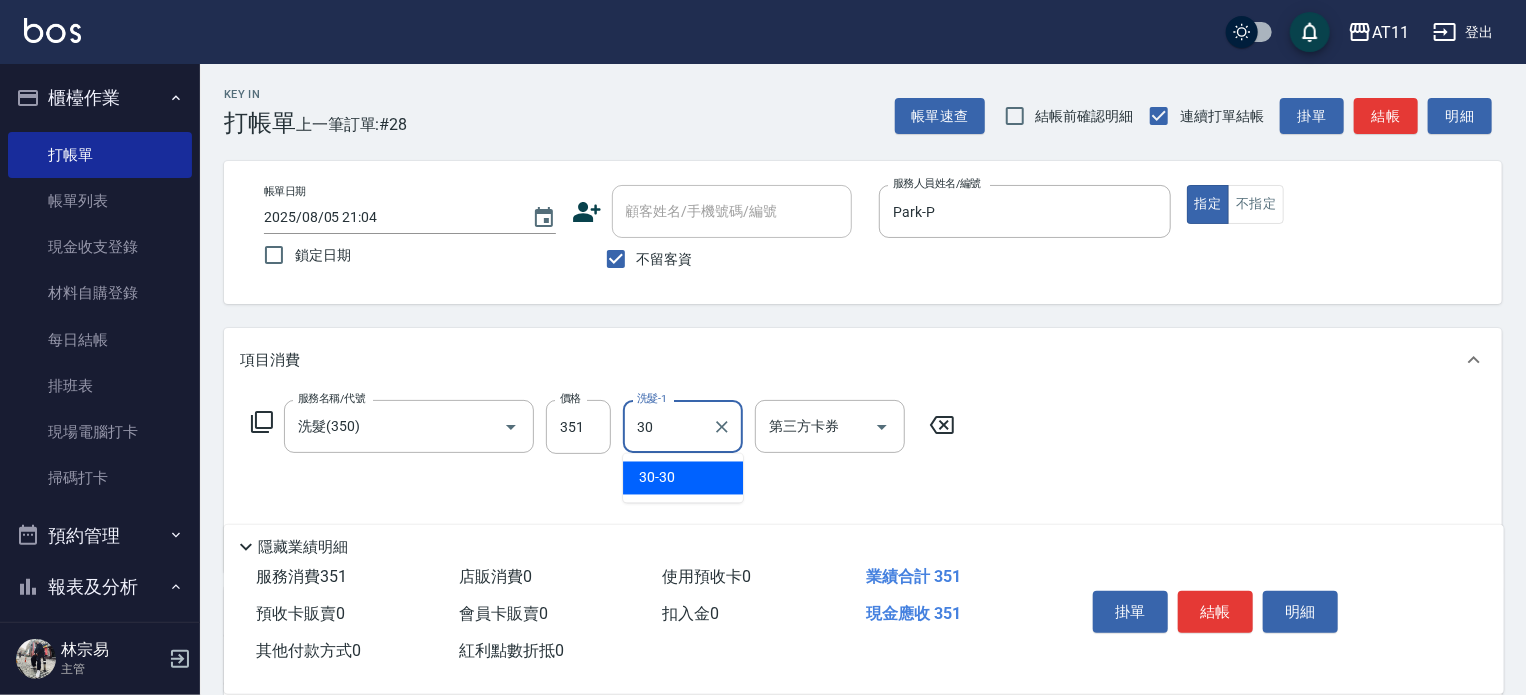 type on "30-30" 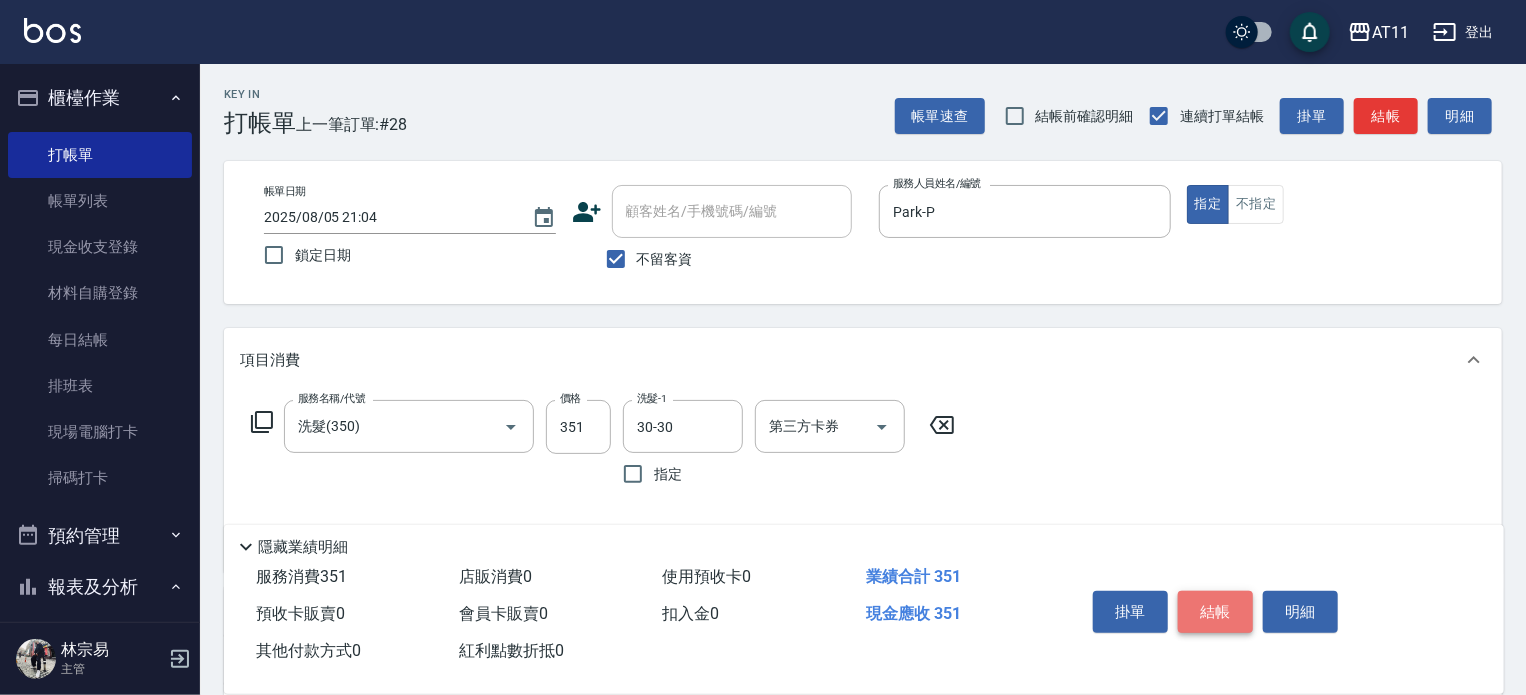click on "結帳" at bounding box center [1215, 612] 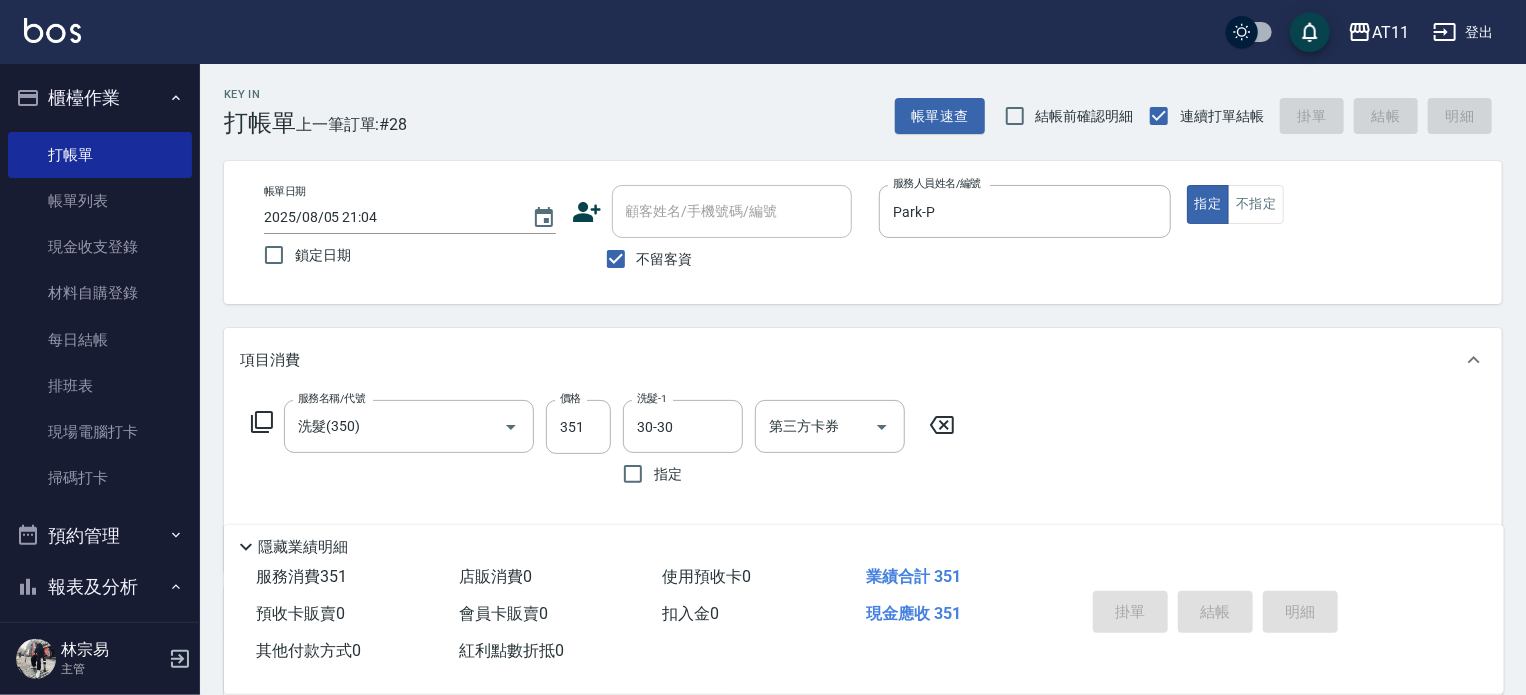 type 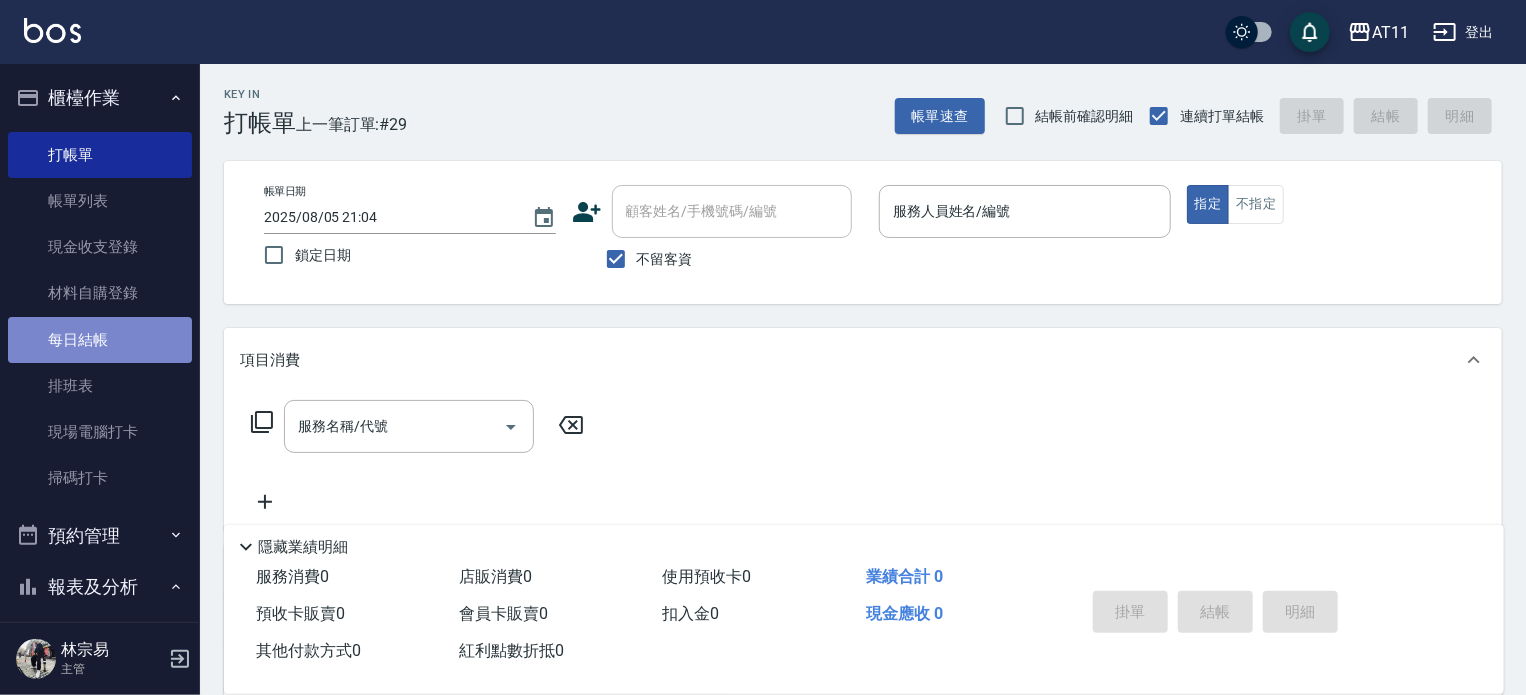 click on "每日結帳" at bounding box center [100, 340] 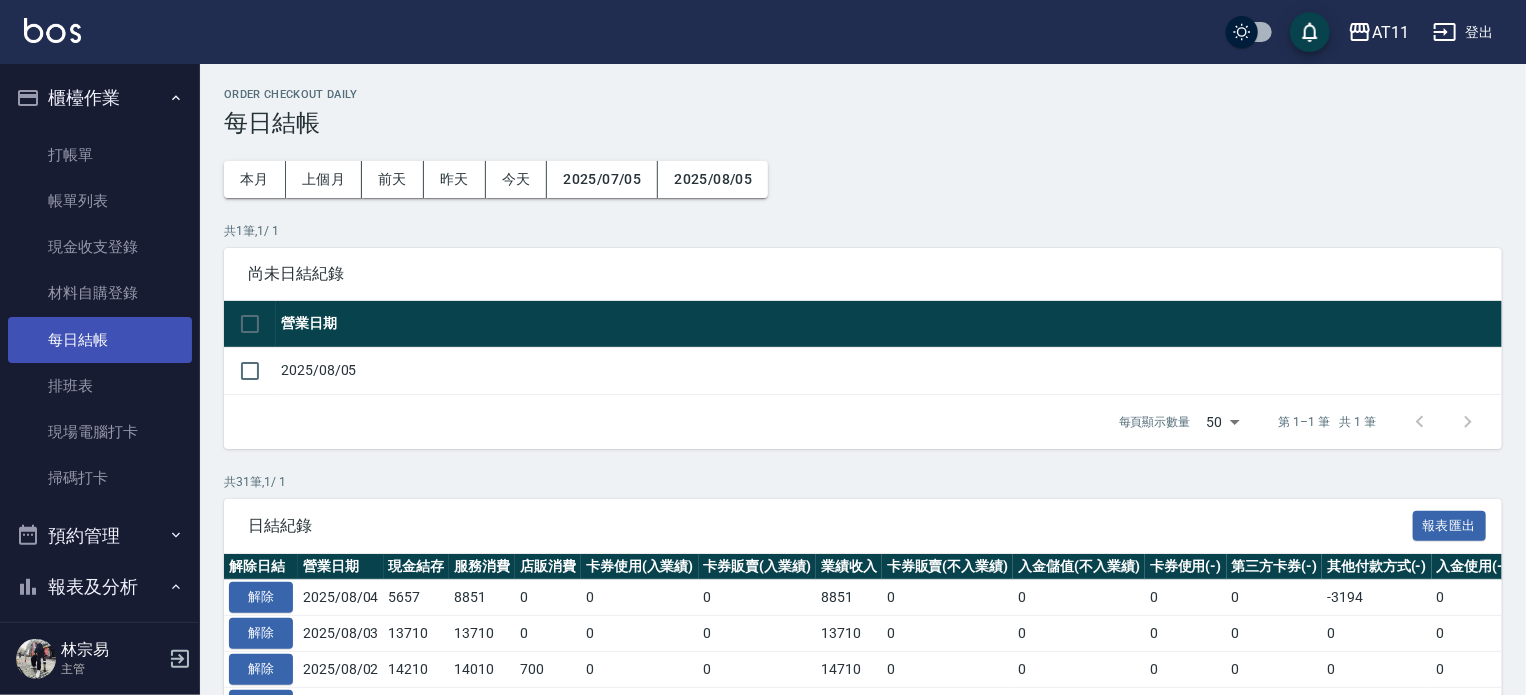 scroll, scrollTop: 100, scrollLeft: 0, axis: vertical 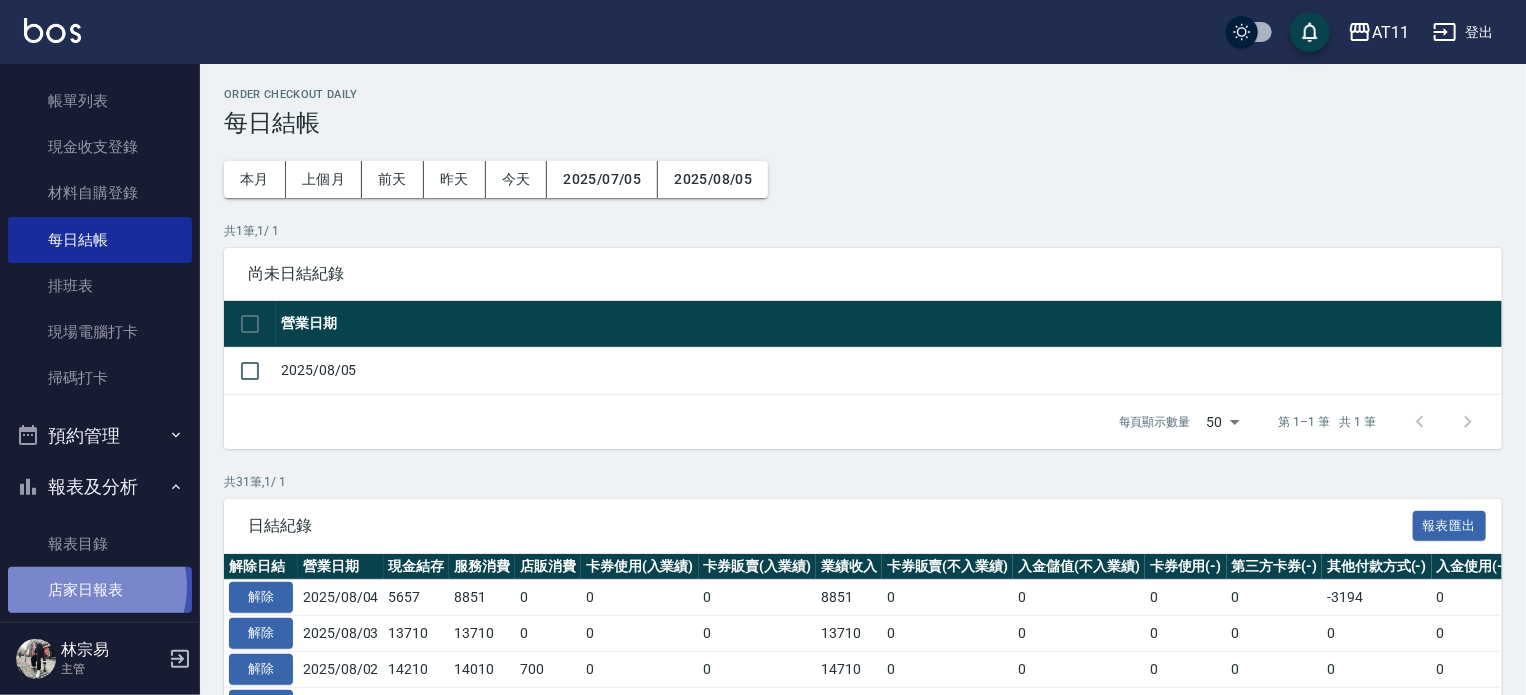 click on "店家日報表" at bounding box center [100, 590] 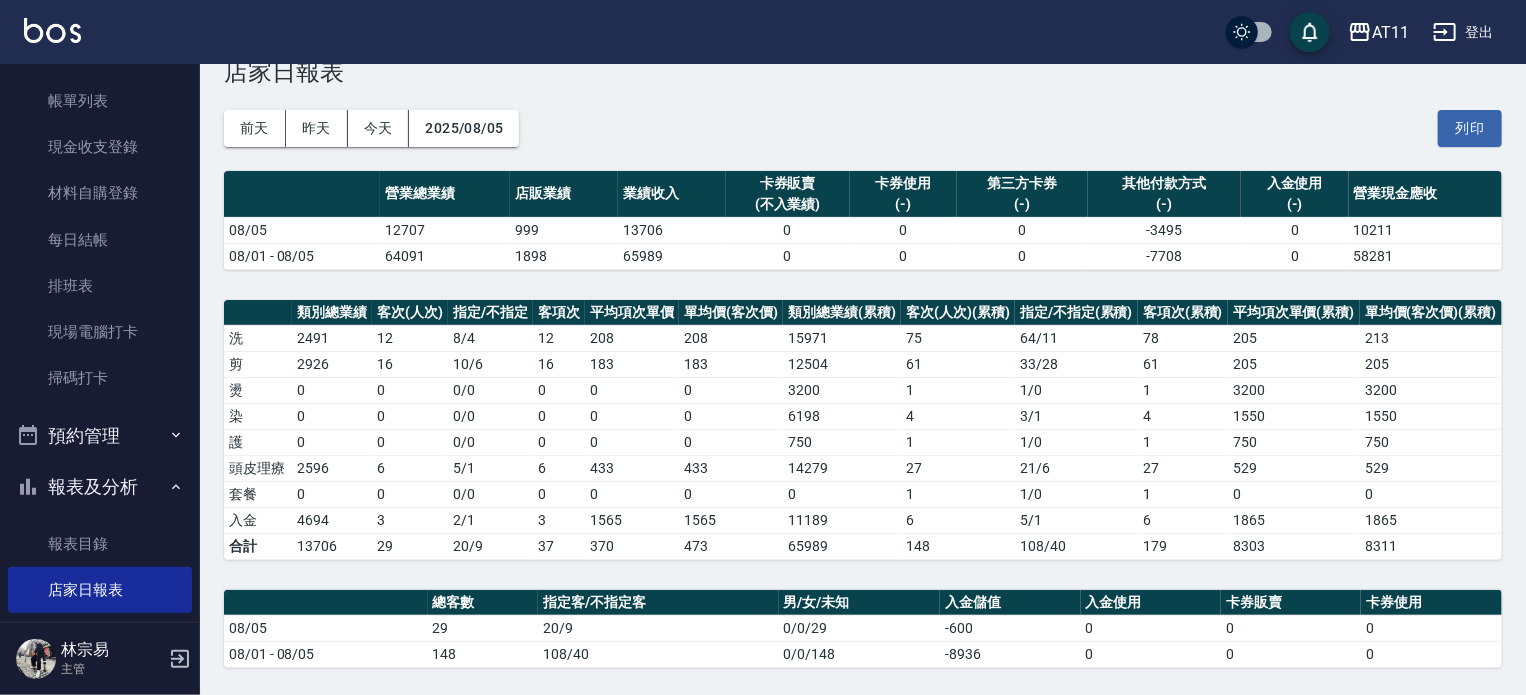 scroll, scrollTop: 100, scrollLeft: 0, axis: vertical 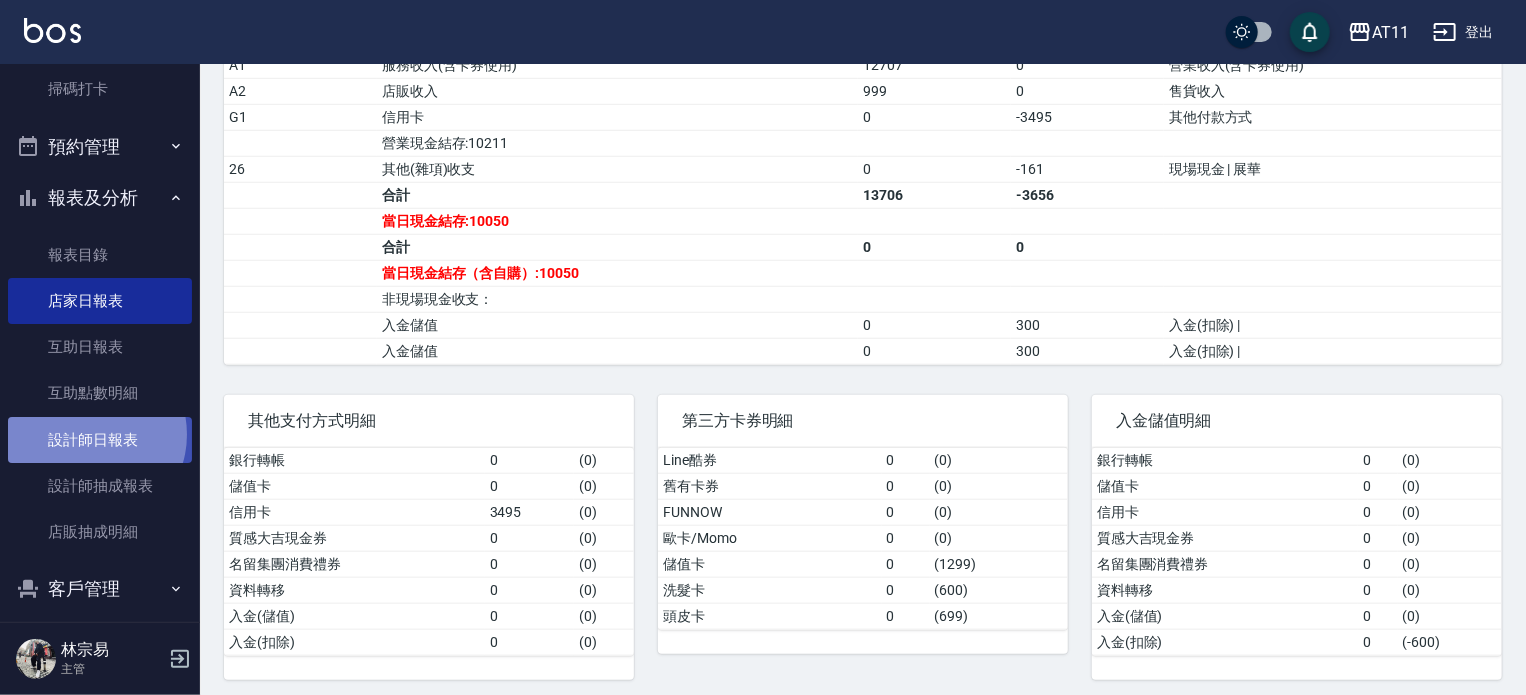 click on "設計師日報表" at bounding box center [100, 440] 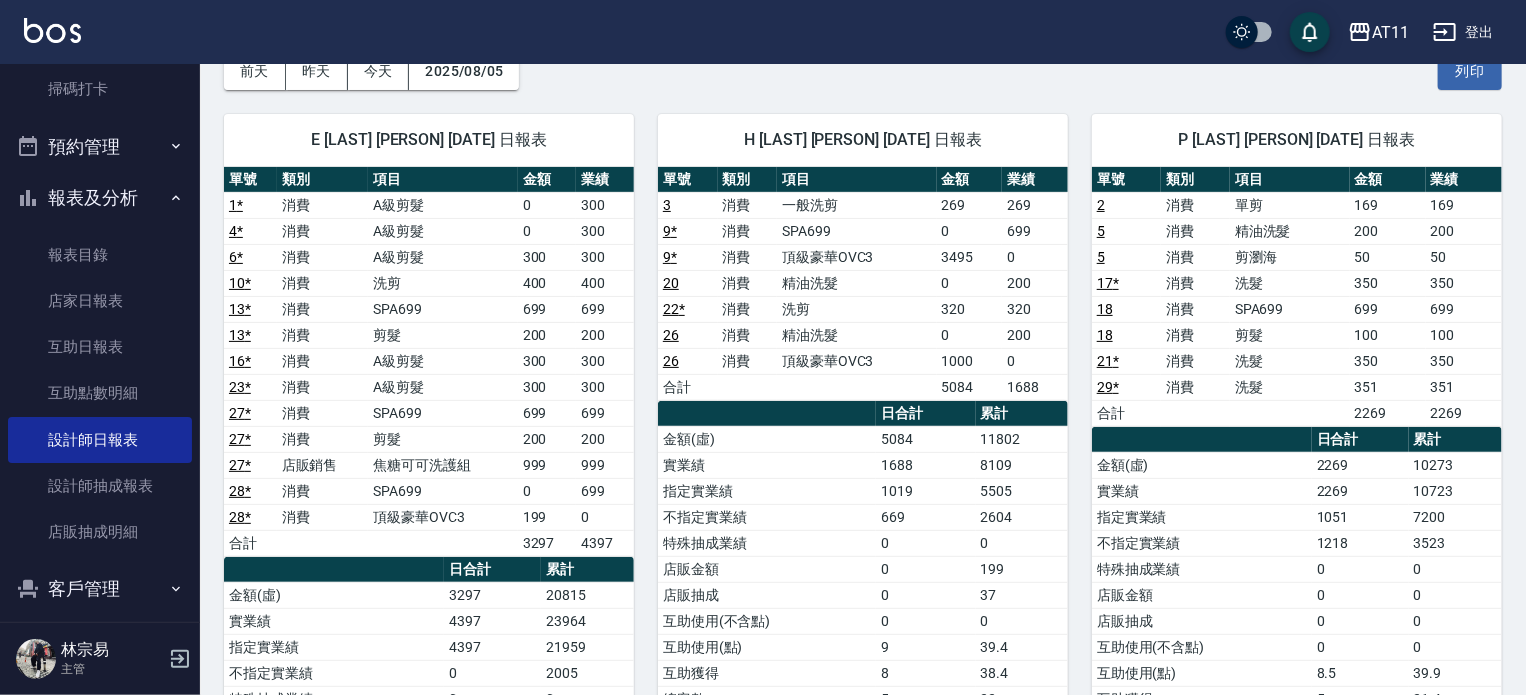 scroll, scrollTop: 126, scrollLeft: 0, axis: vertical 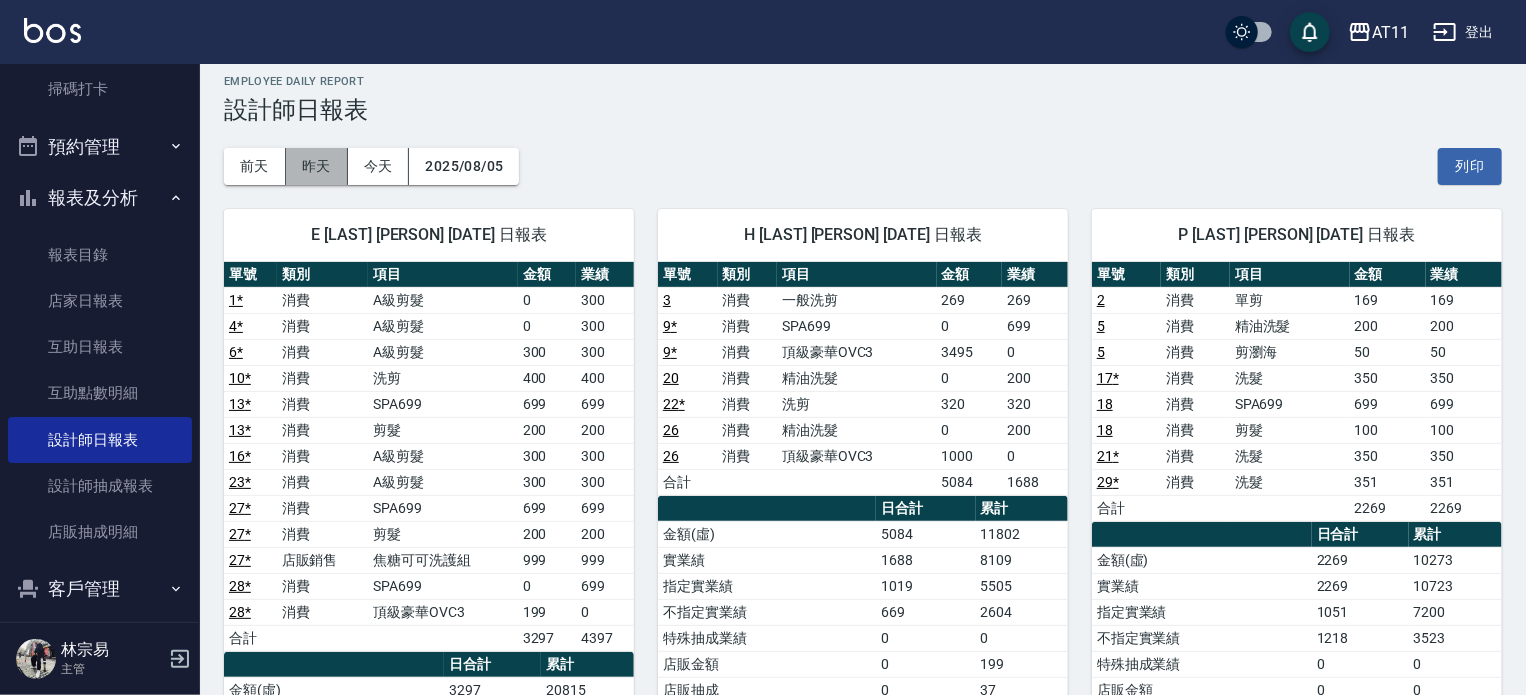 click on "昨天" at bounding box center [317, 166] 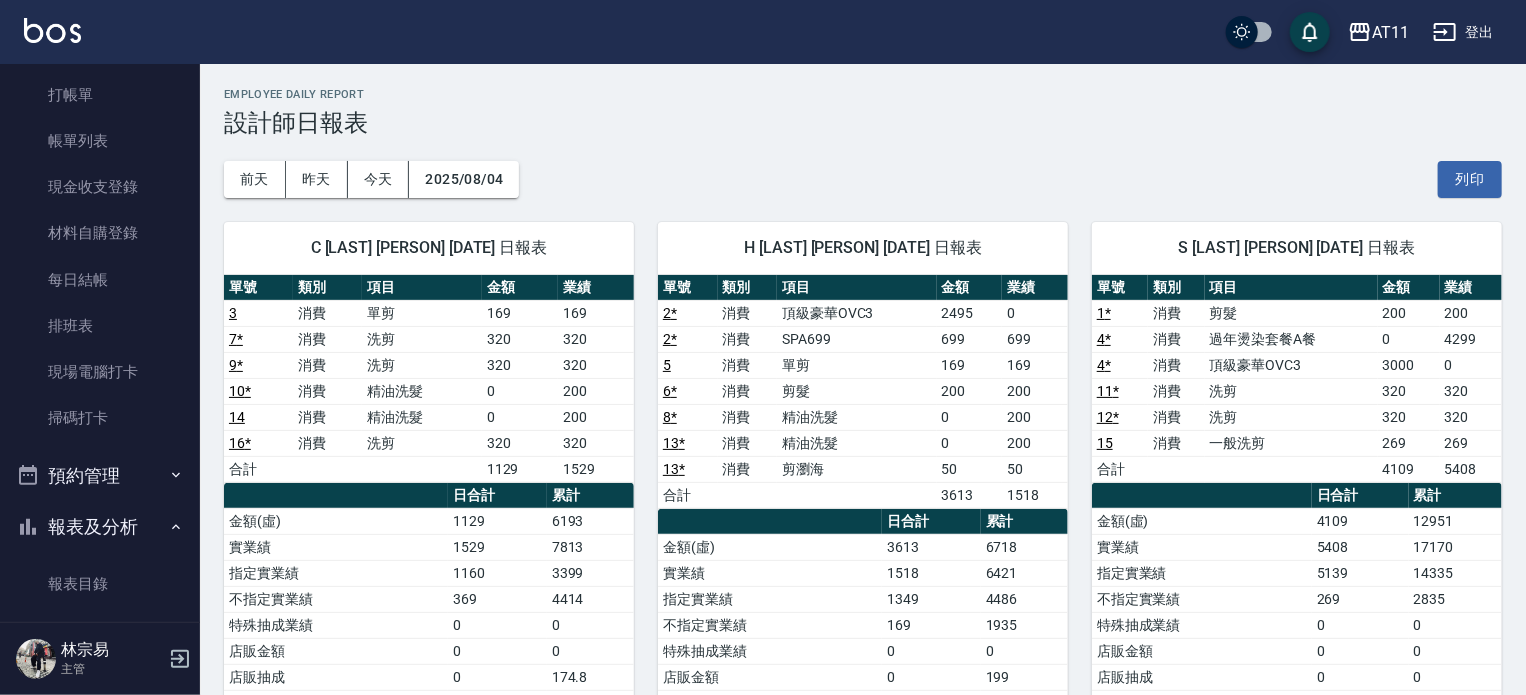 scroll, scrollTop: 0, scrollLeft: 0, axis: both 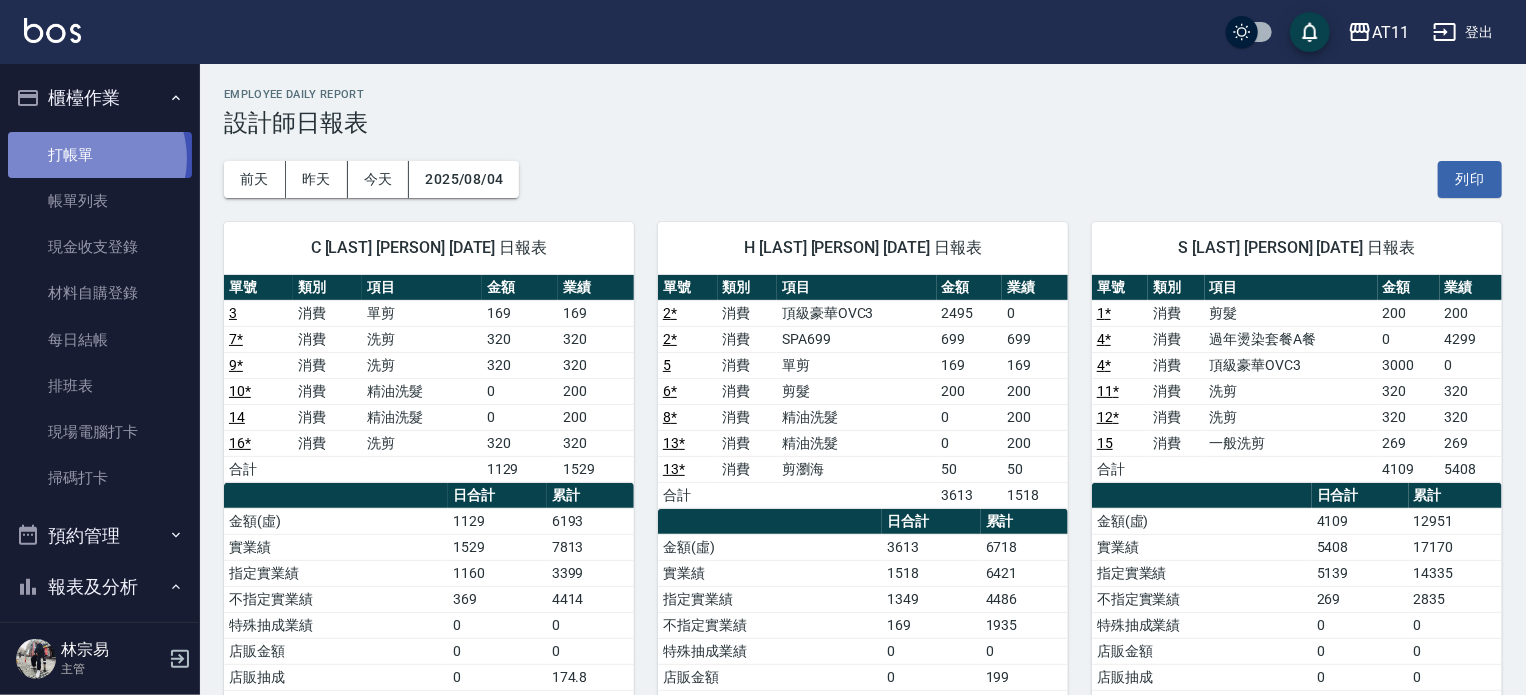click on "打帳單" at bounding box center [100, 155] 